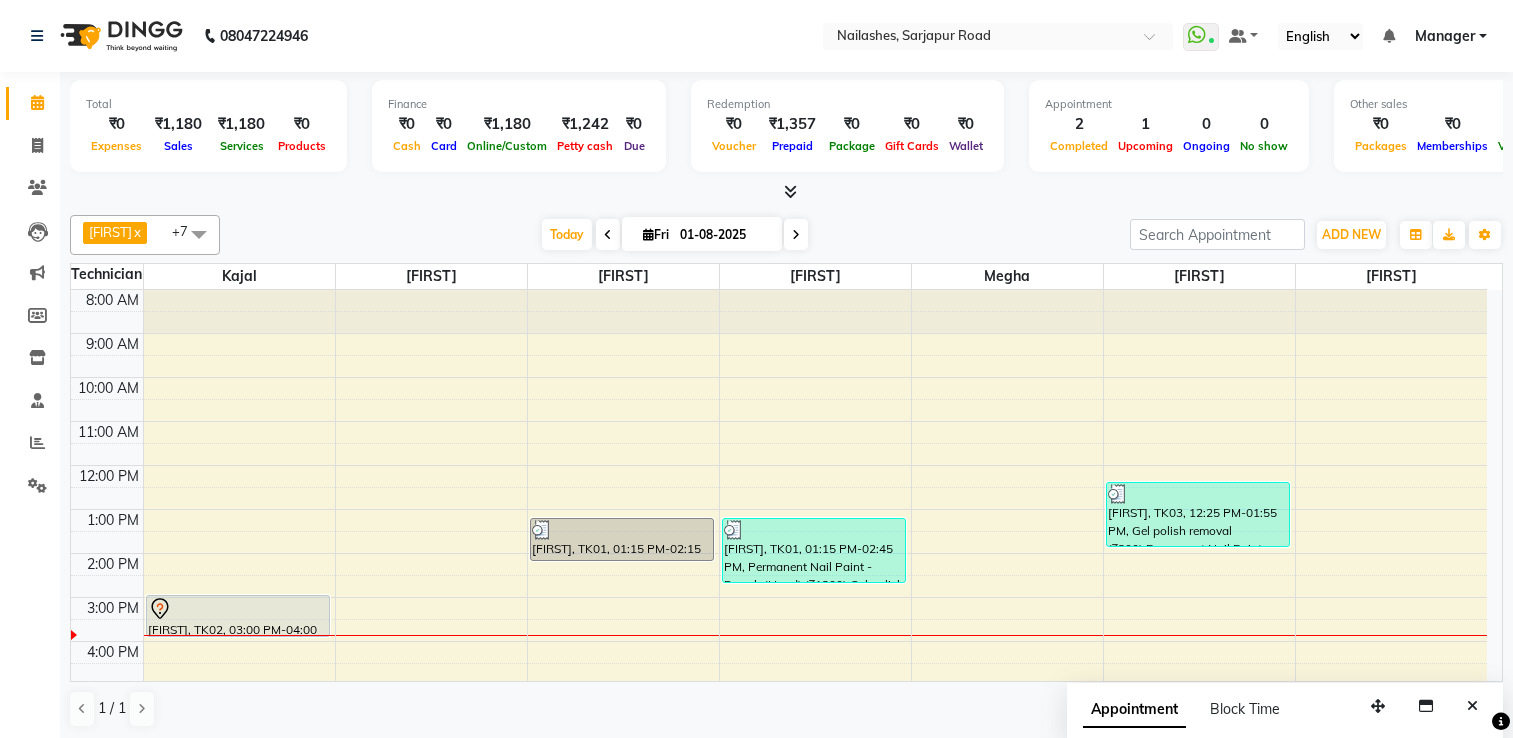 scroll, scrollTop: 0, scrollLeft: 0, axis: both 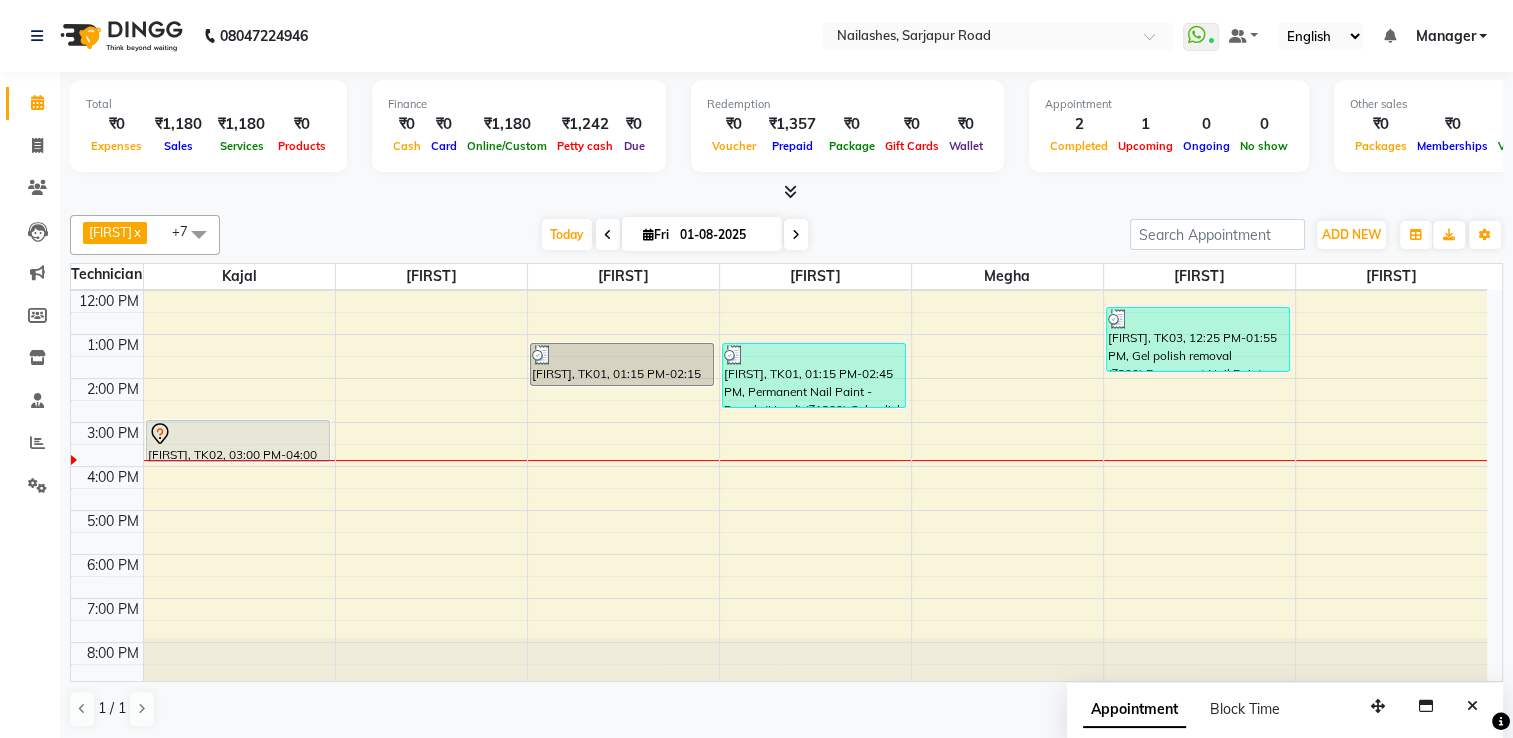 click on "Today  Fri 01-08-2025" at bounding box center [675, 235] 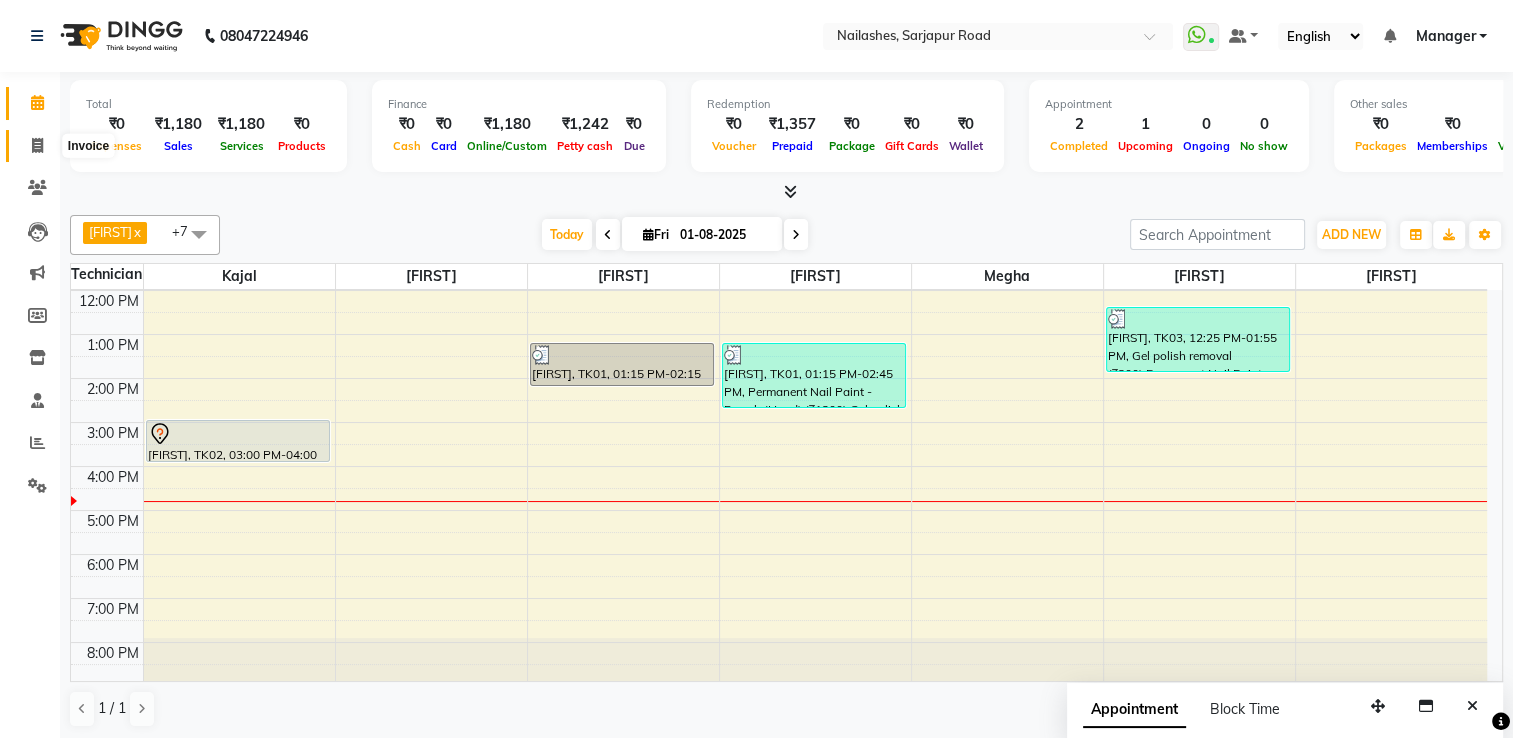 click 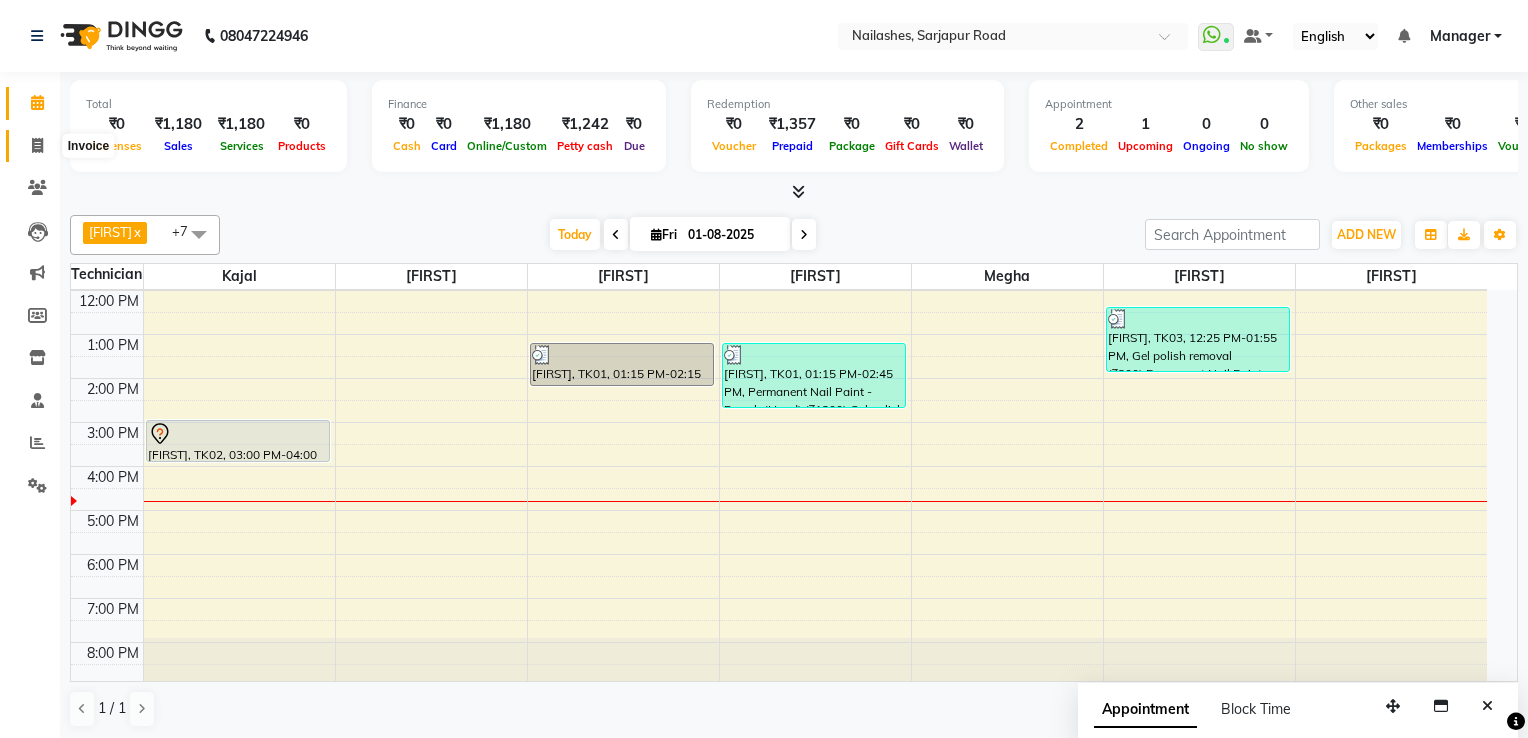 select on "service" 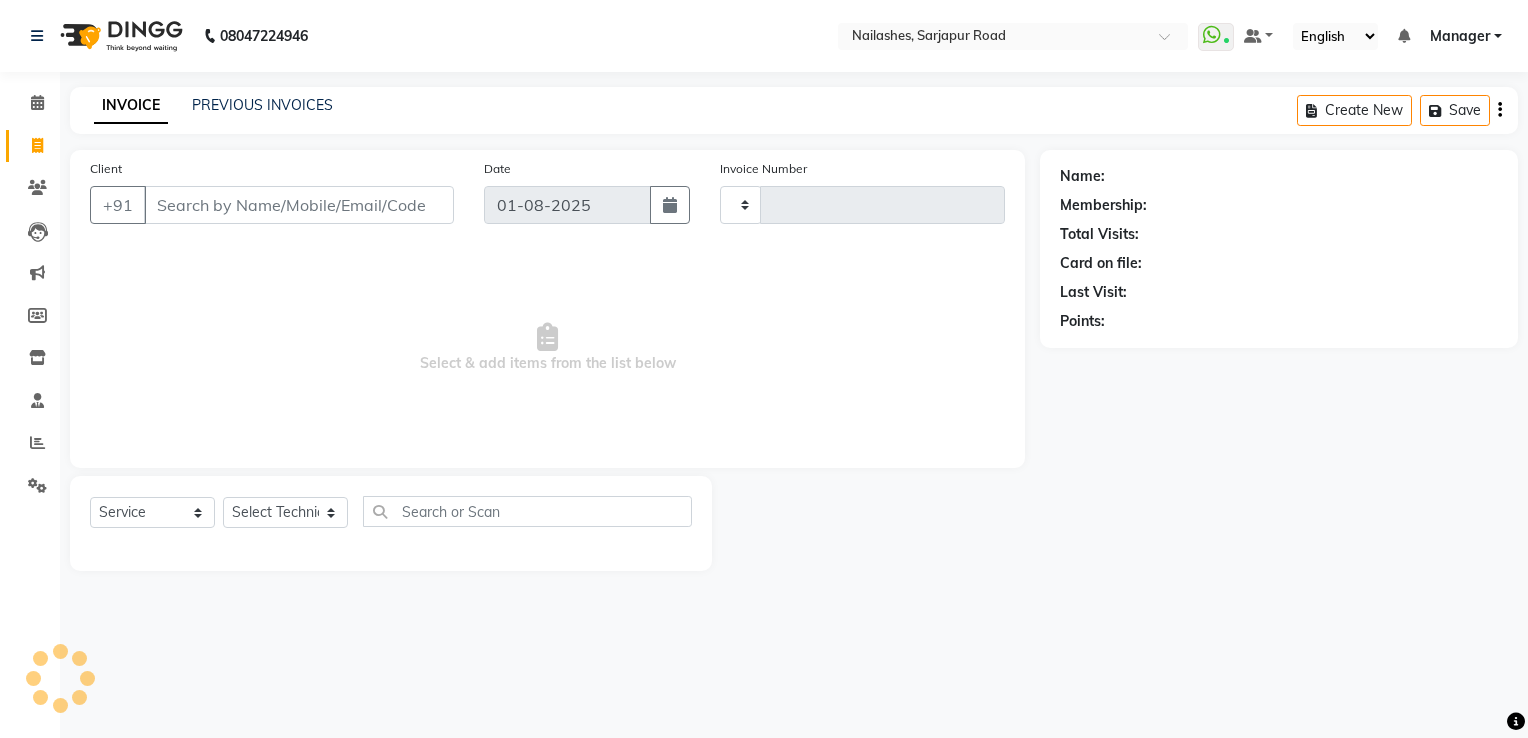 type on "1410" 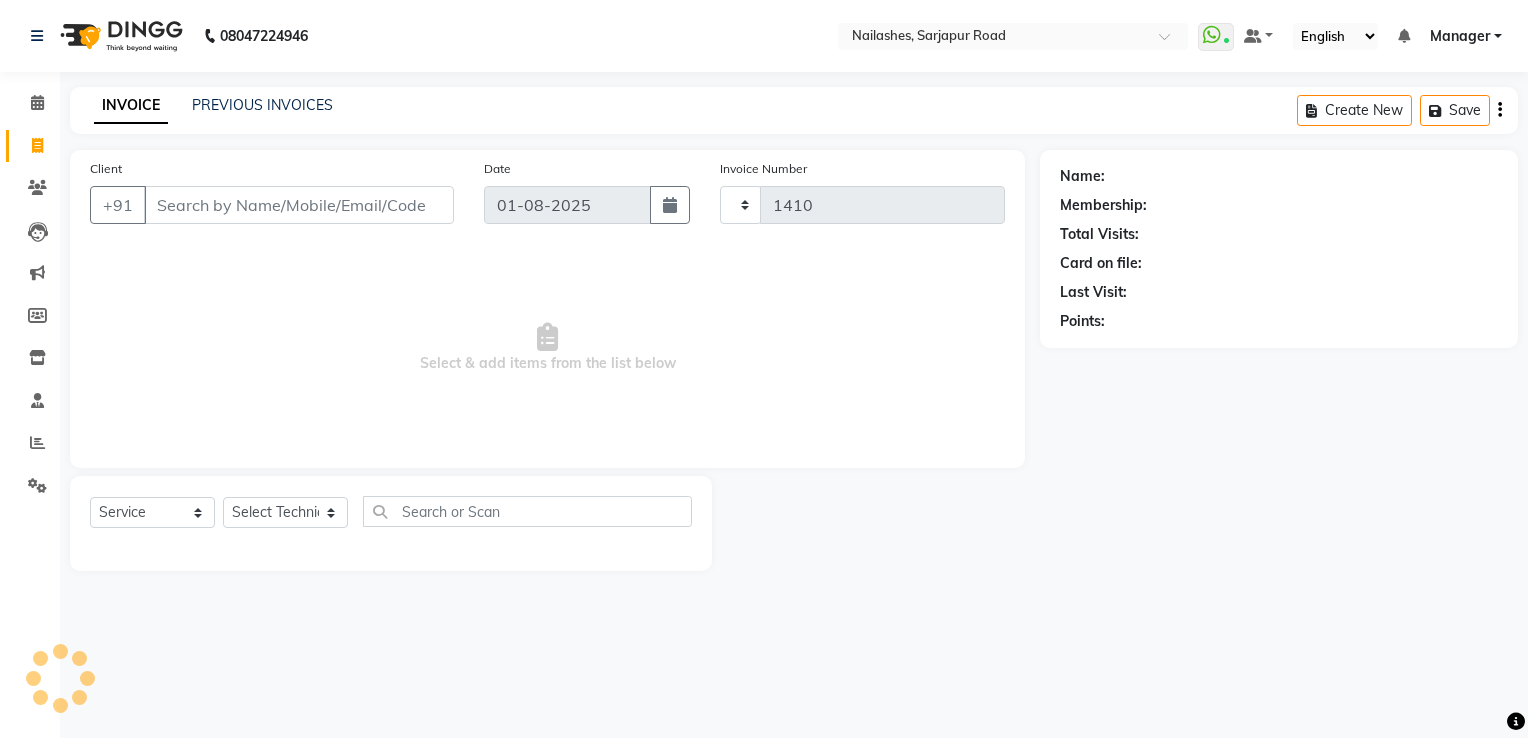 select on "6579" 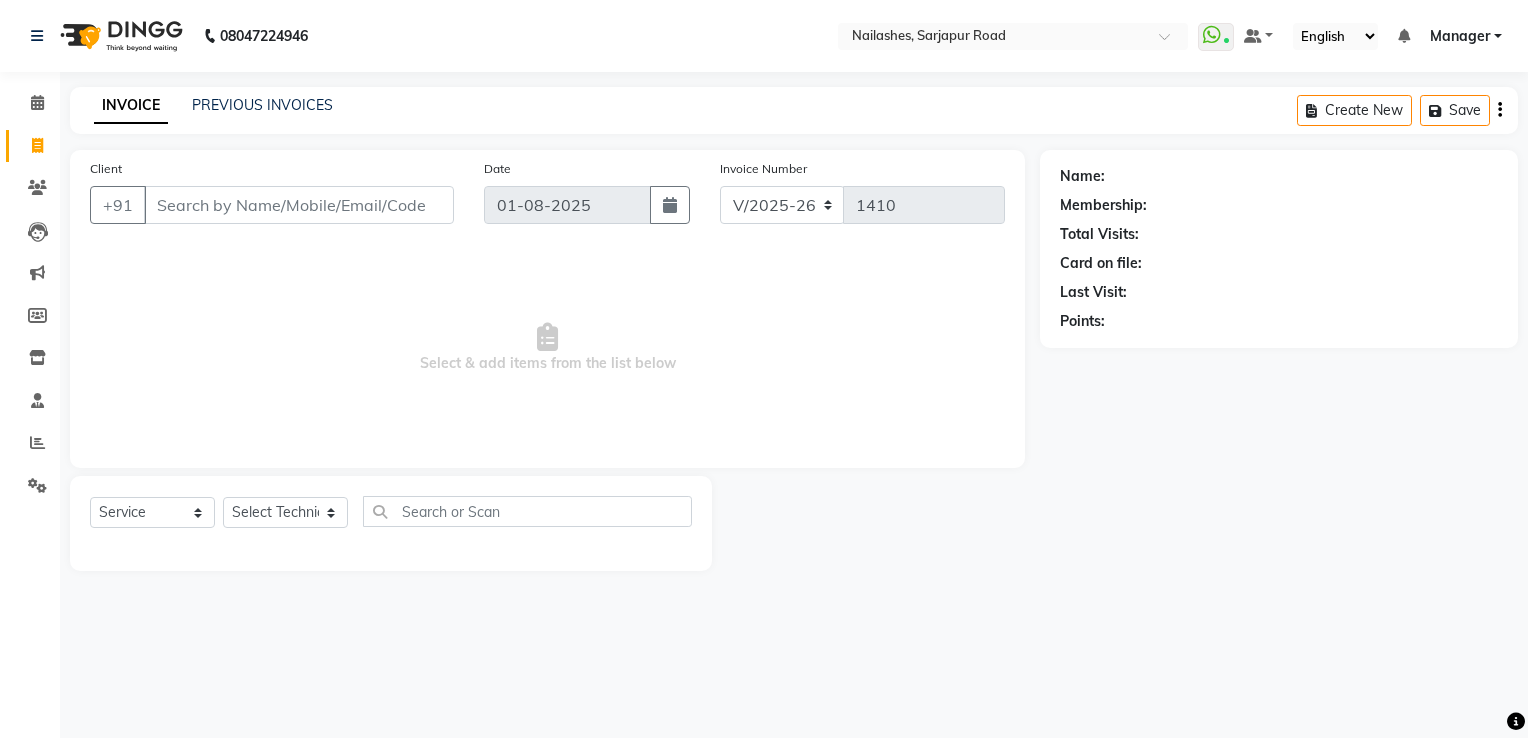 click on "Client" at bounding box center (299, 205) 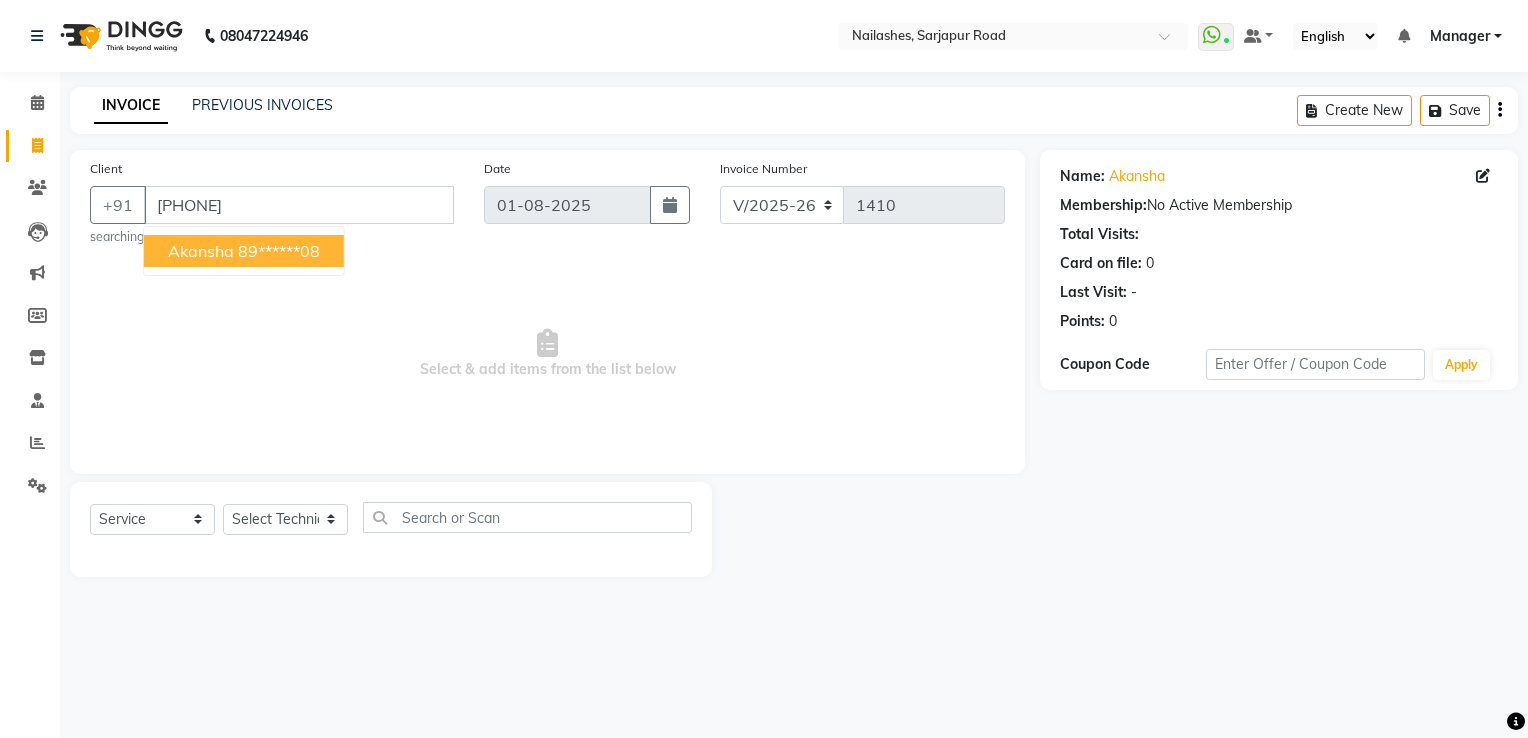 click on "Akansha" at bounding box center (201, 251) 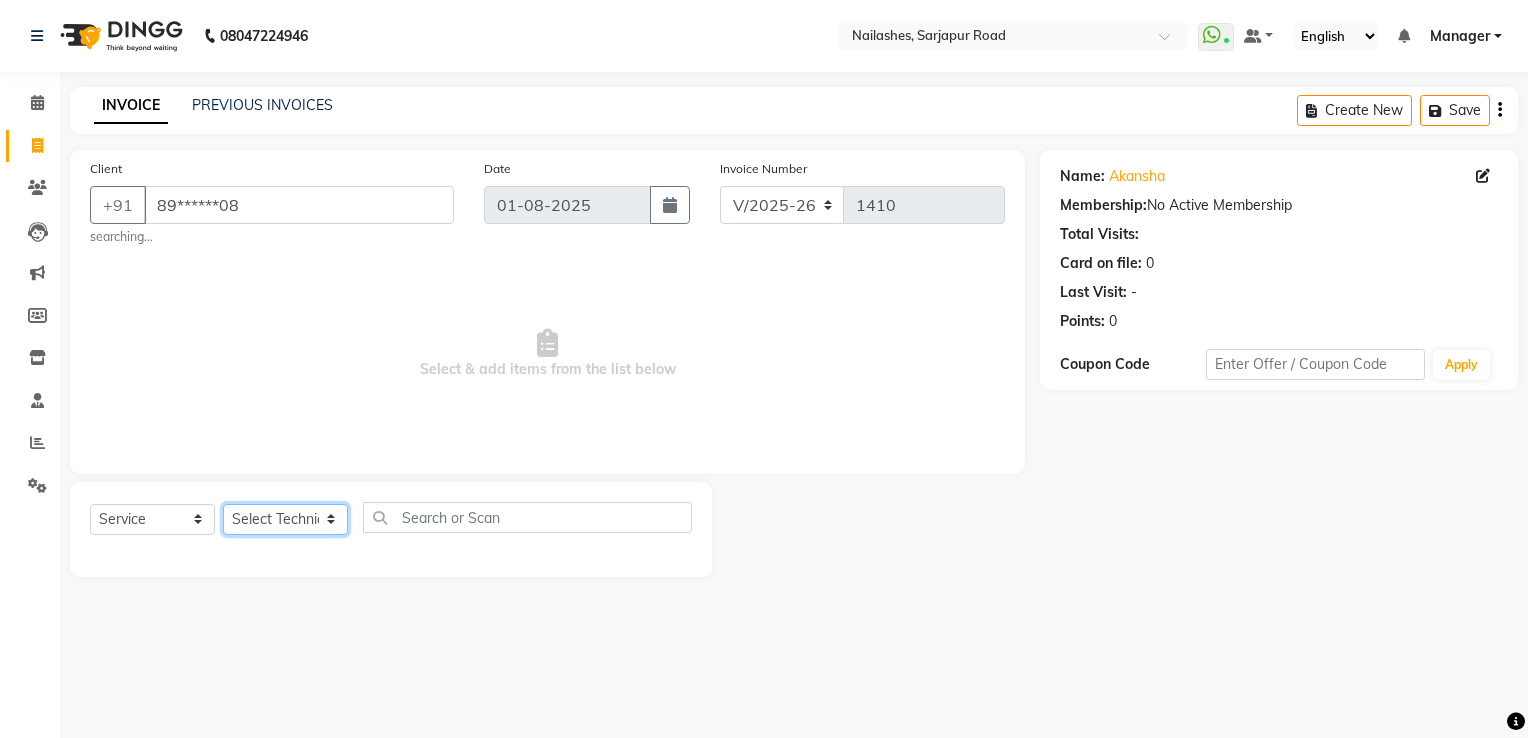 click on "Select Technician ARISH [FIRST] chandu Dipen [FIRST] [FIRST] [FIRST] [FIRST] [FIRST] Manager [FIRST] Owner [FIRST] [FIRST] [FIRST]" 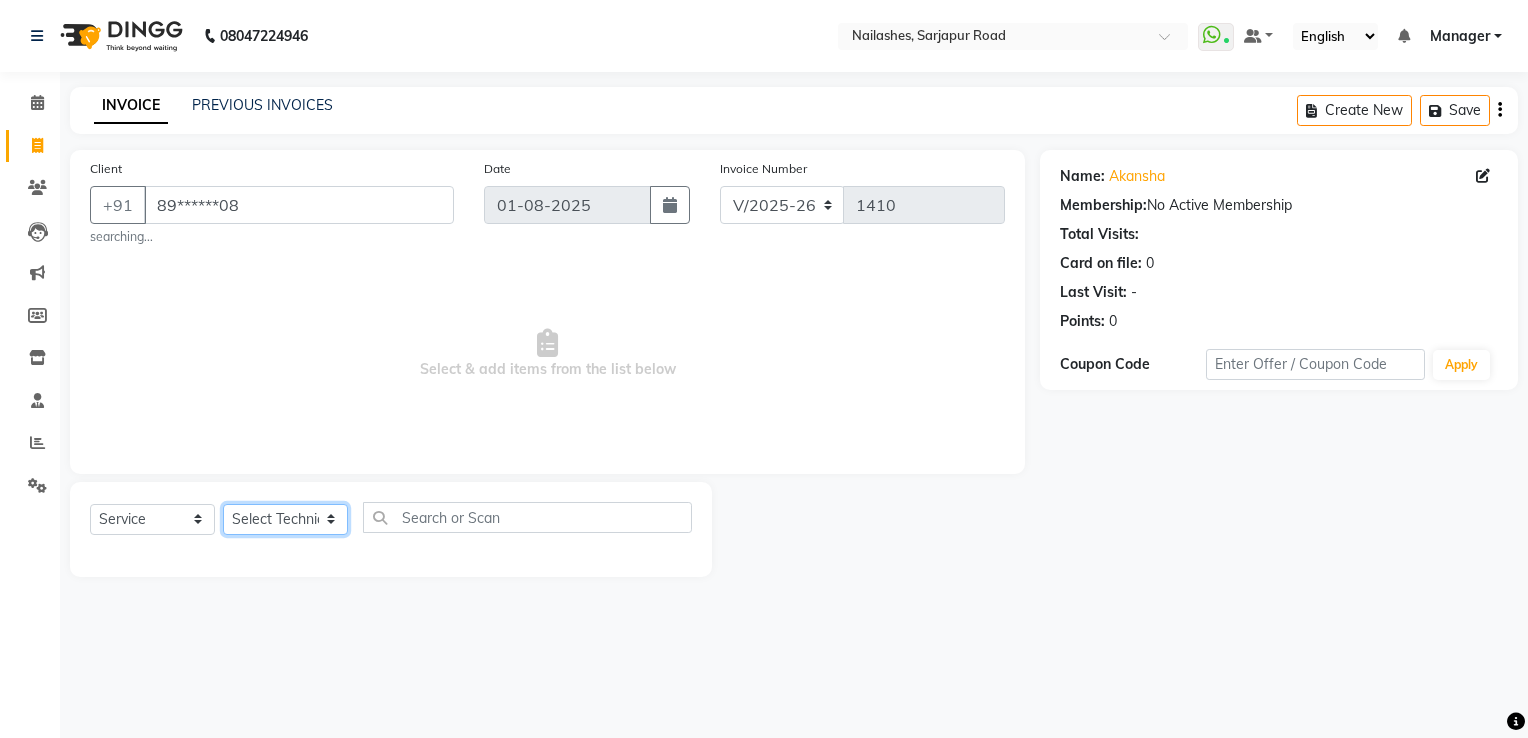 select on "[PHONE]" 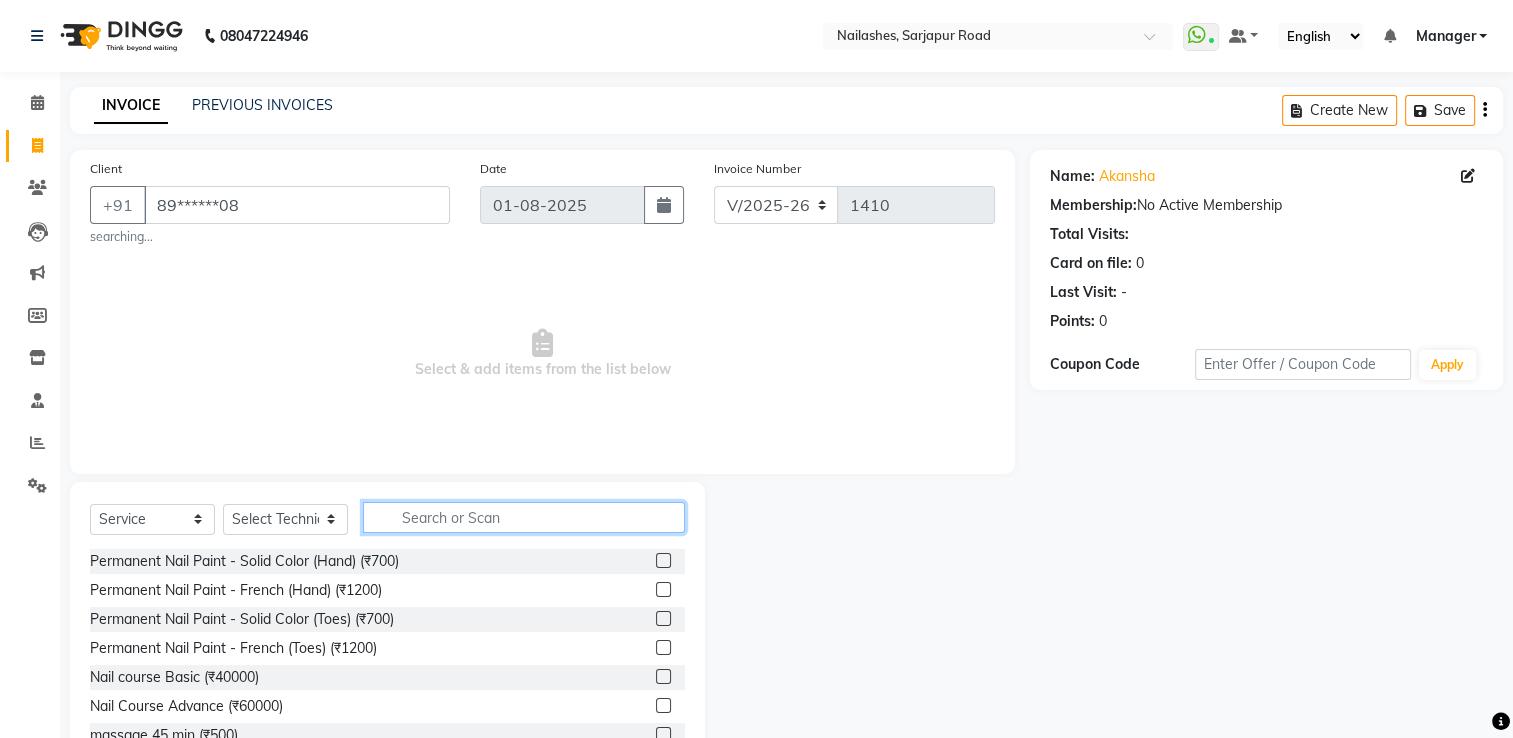 click 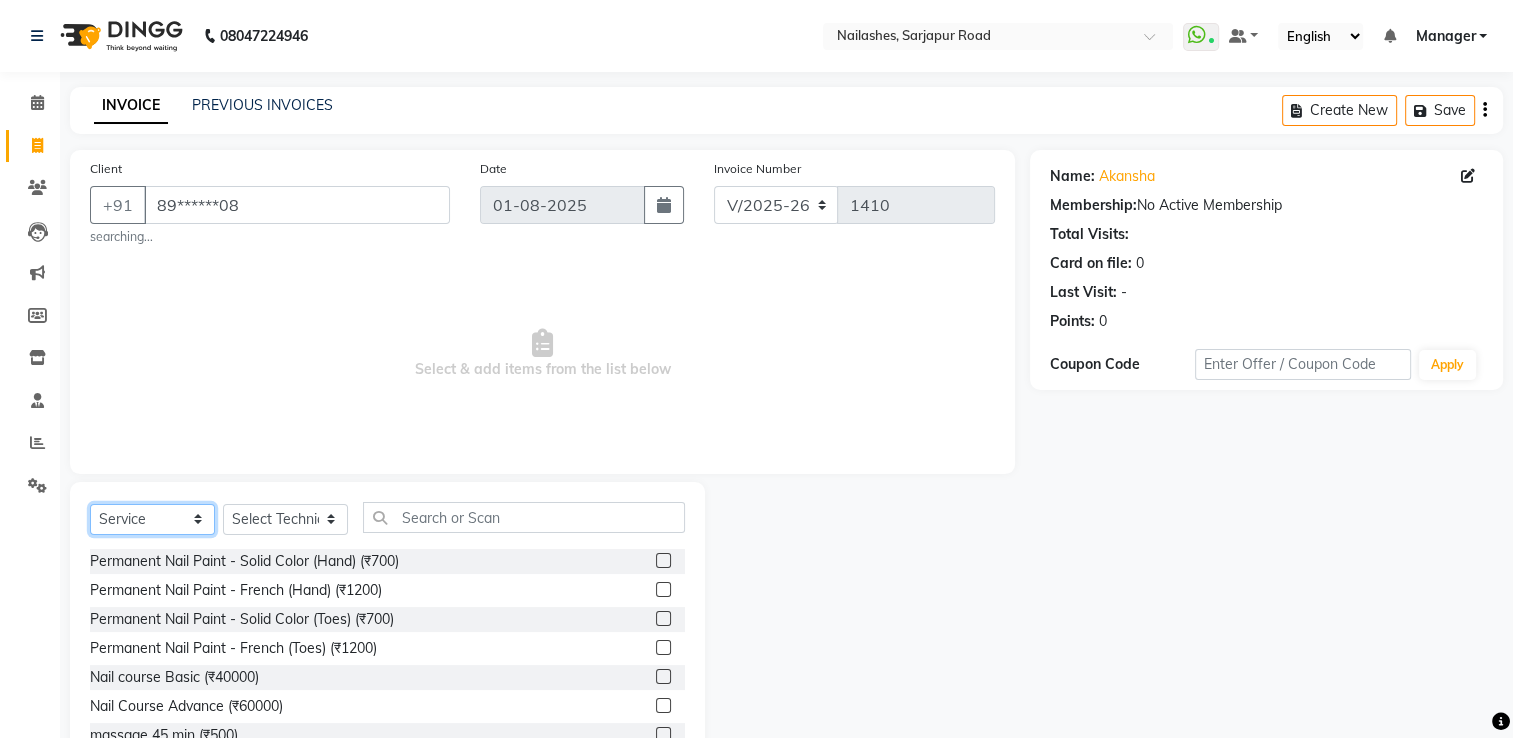 click on "Select  Service  Product  Membership  Package Voucher Prepaid Gift Card" 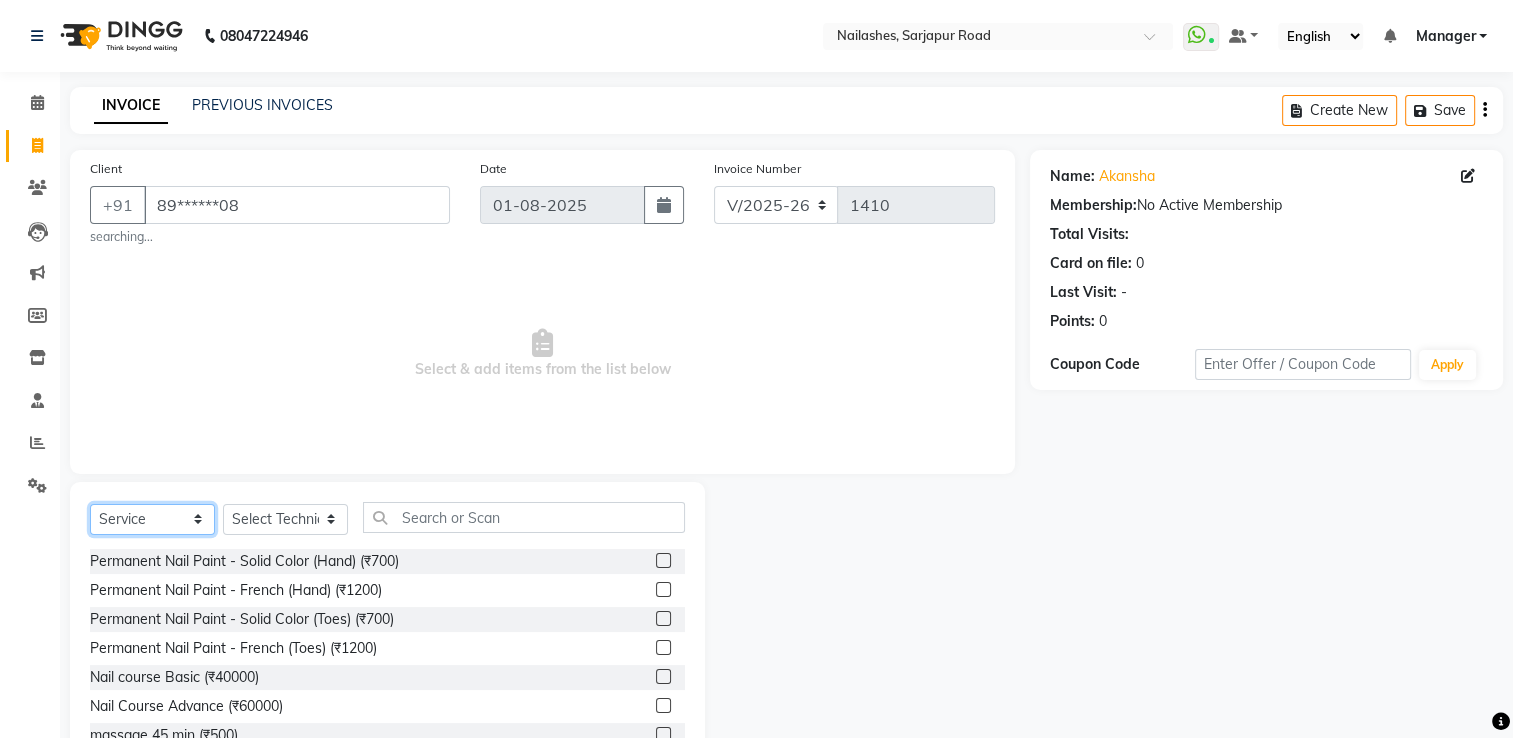 select on "P" 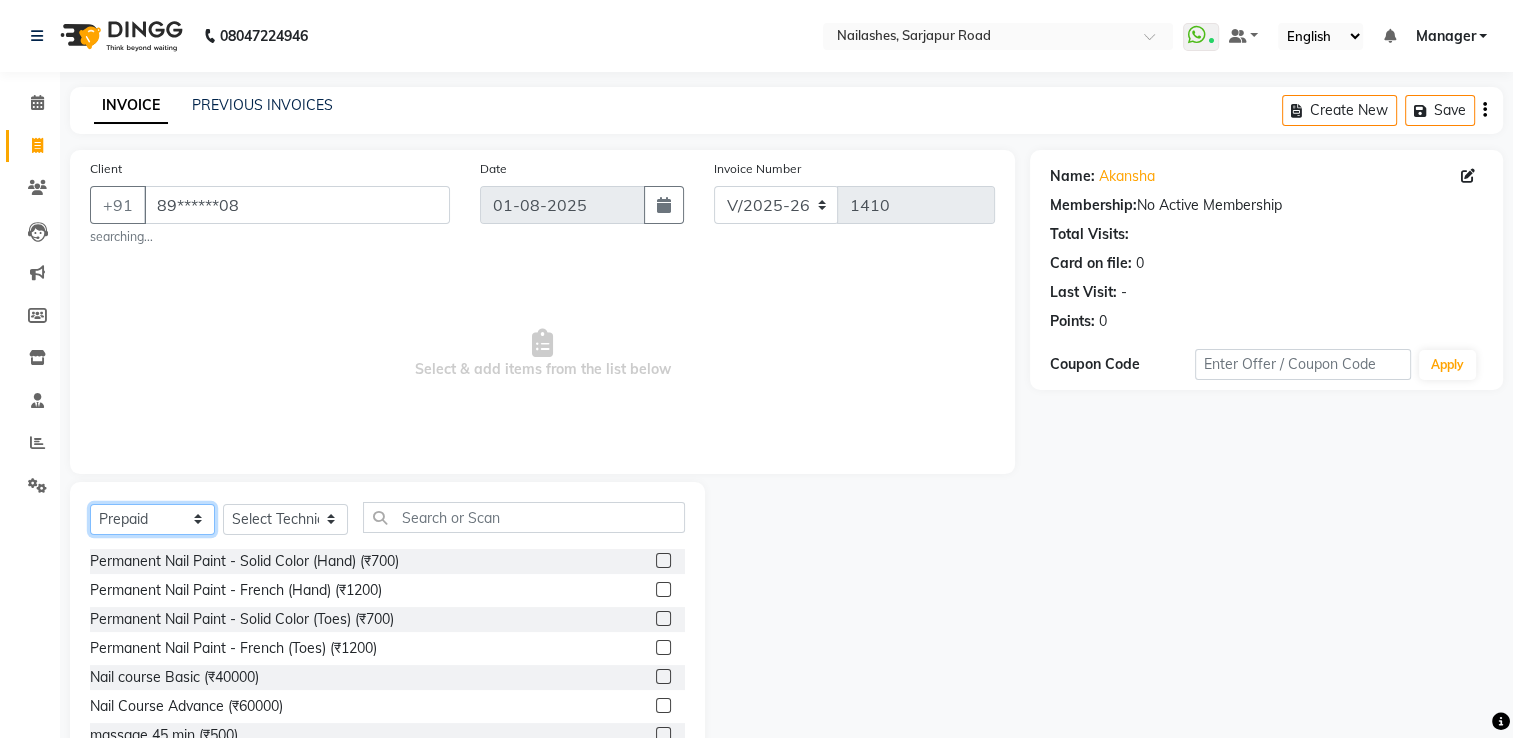 click on "Select  Service  Product  Membership  Package Voucher Prepaid Gift Card" 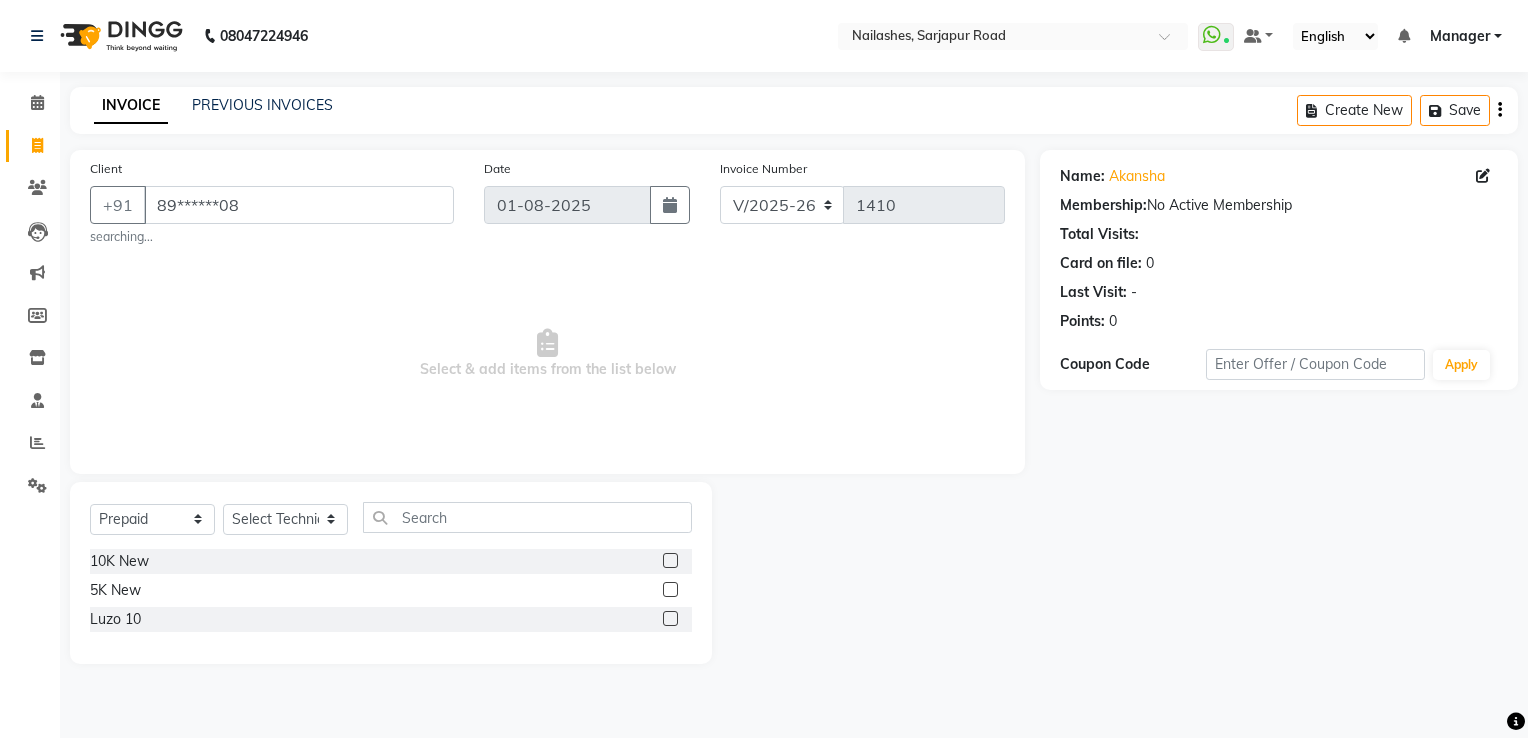 click 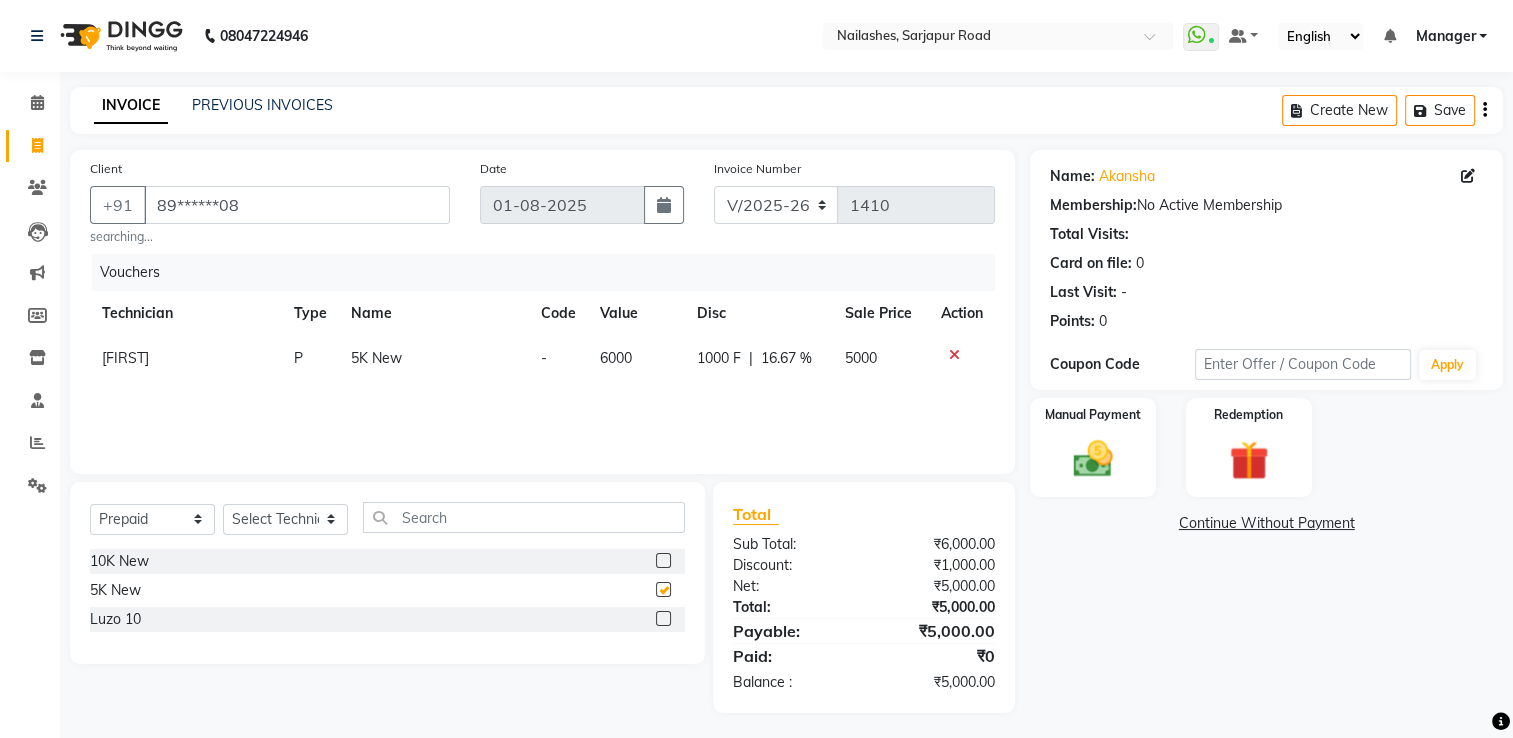 checkbox on "false" 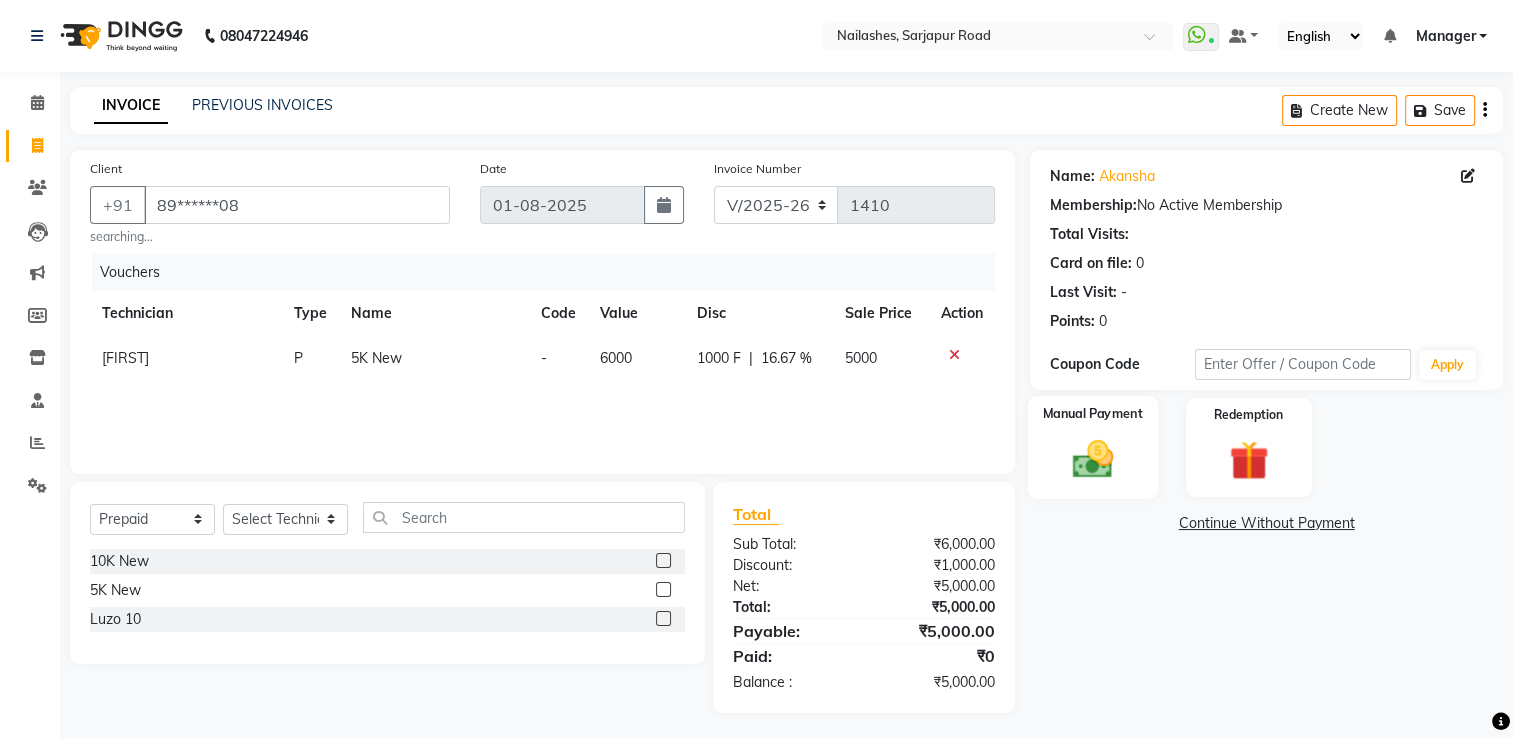 scroll, scrollTop: 5, scrollLeft: 0, axis: vertical 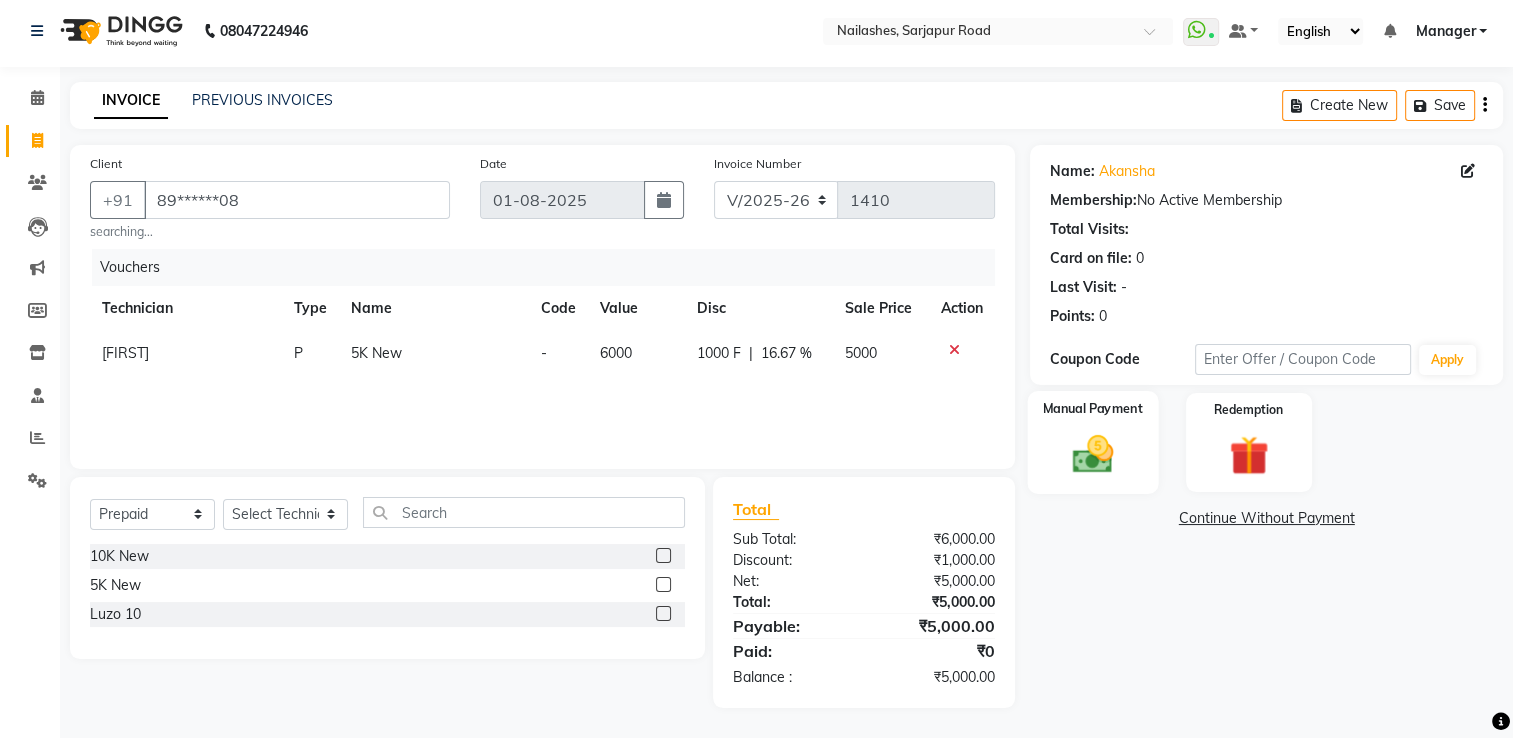 click 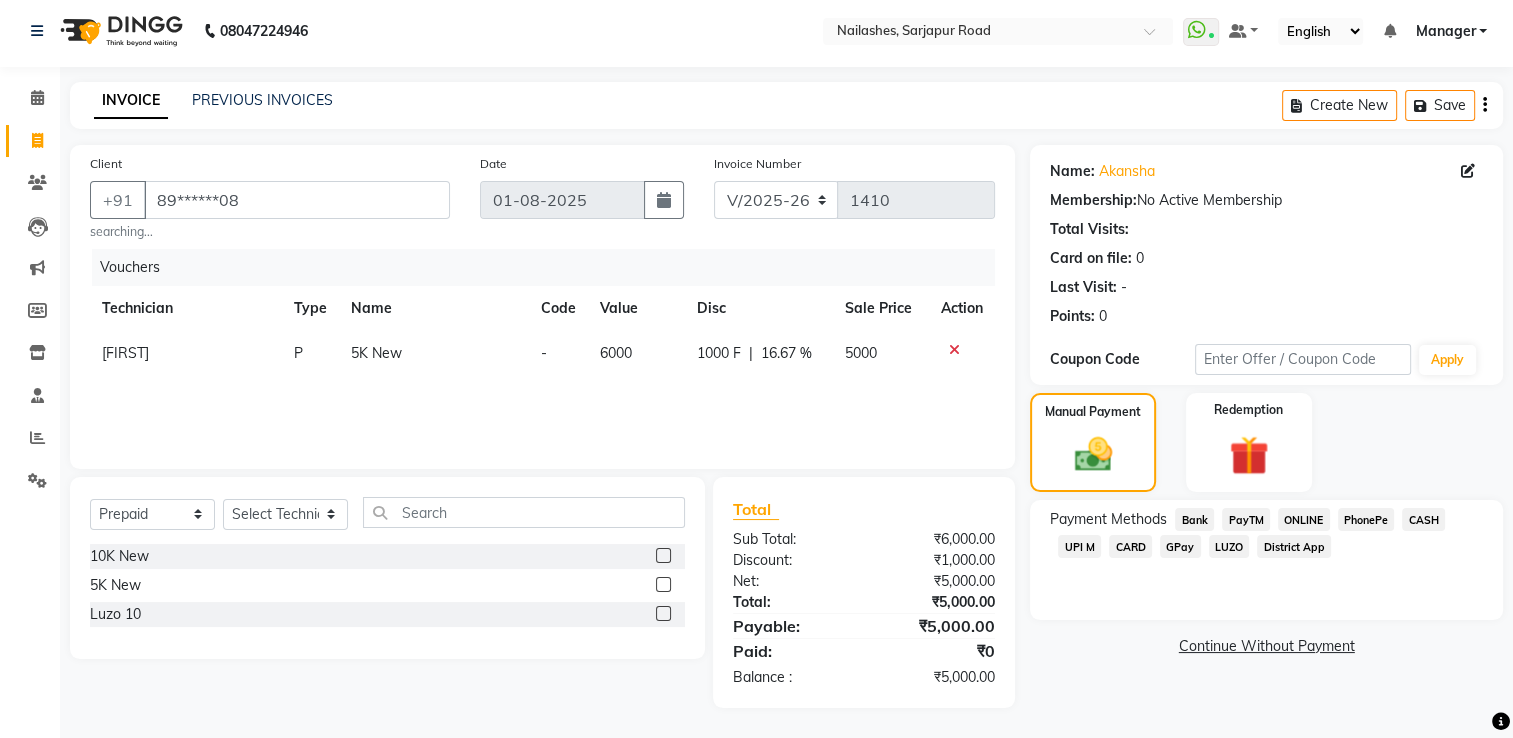 click on "UPI M" 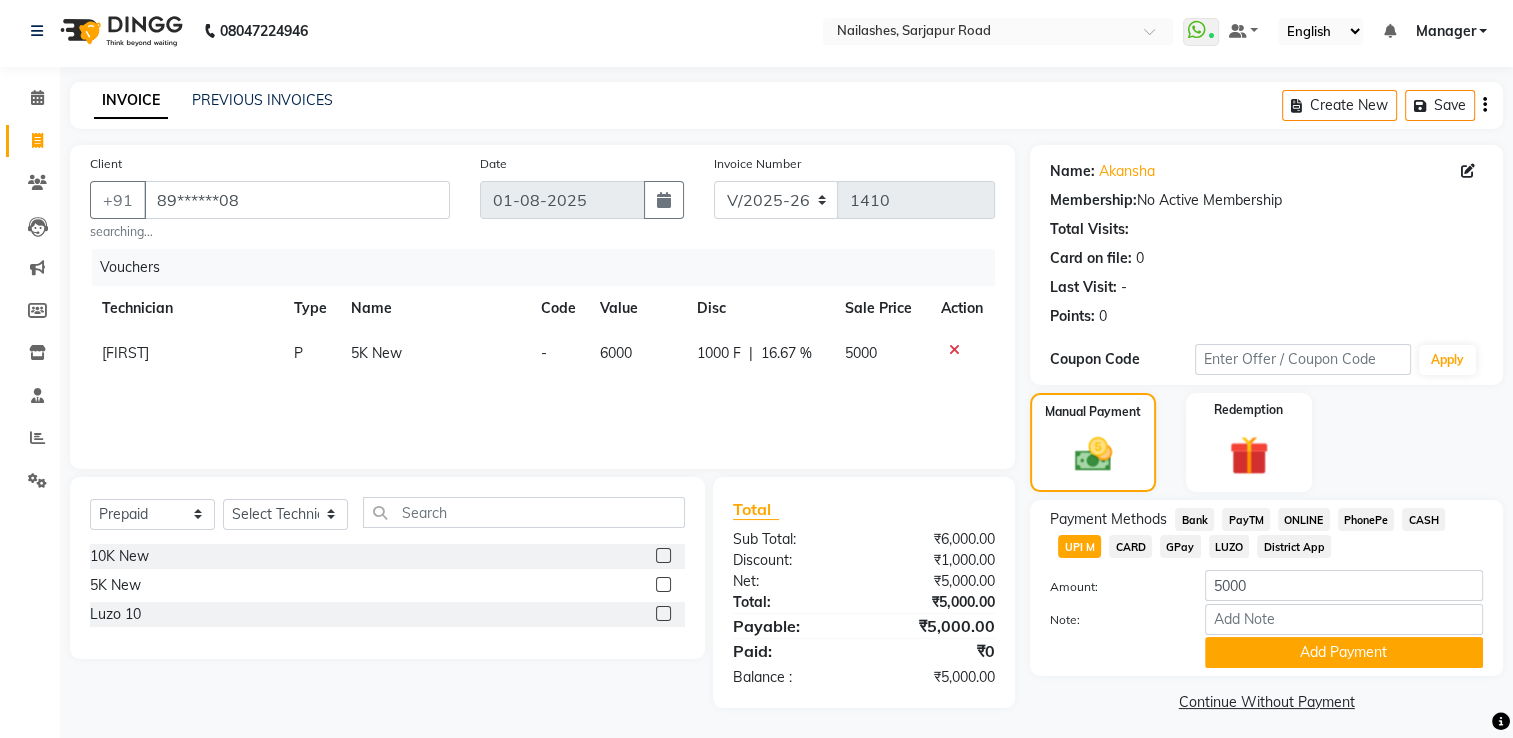 click 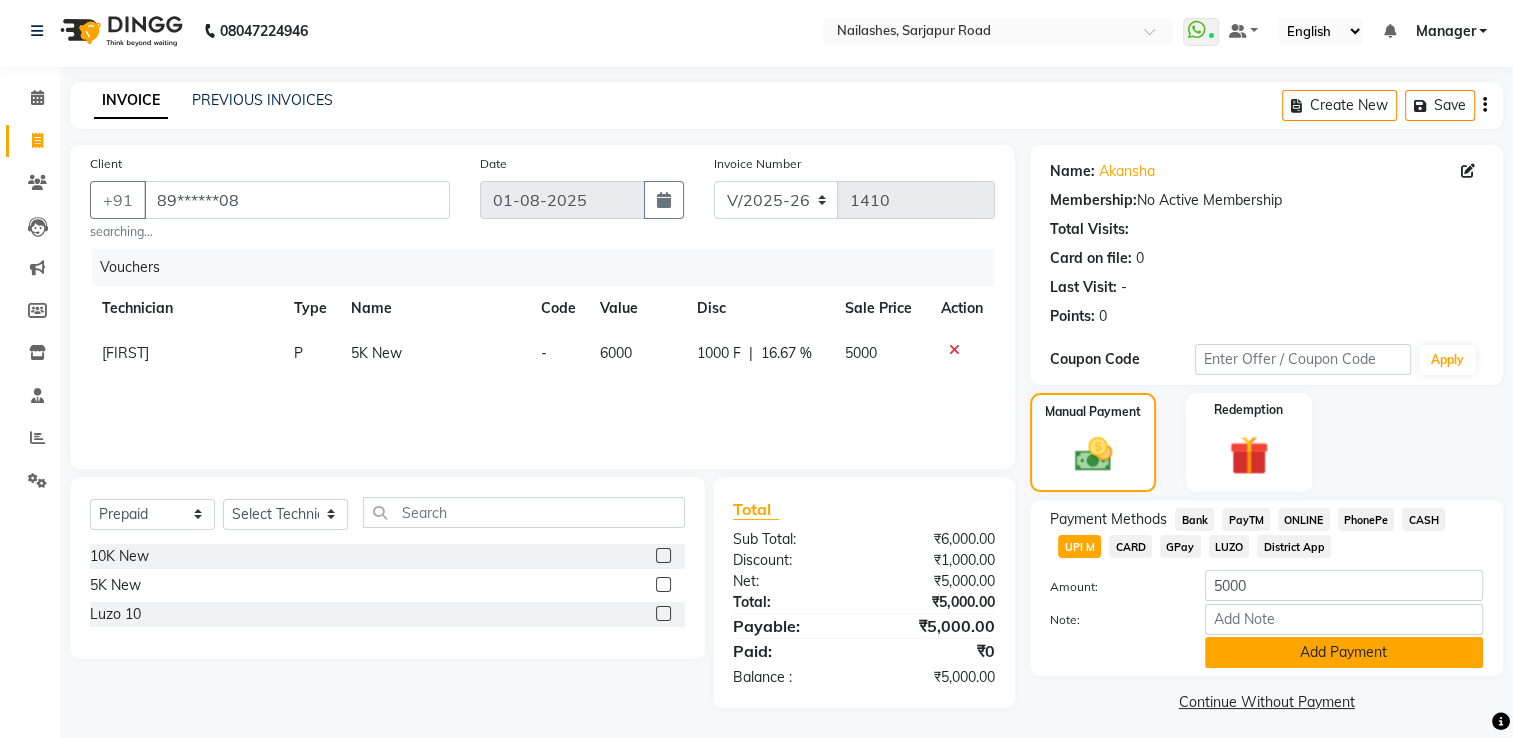 click on "Add Payment" 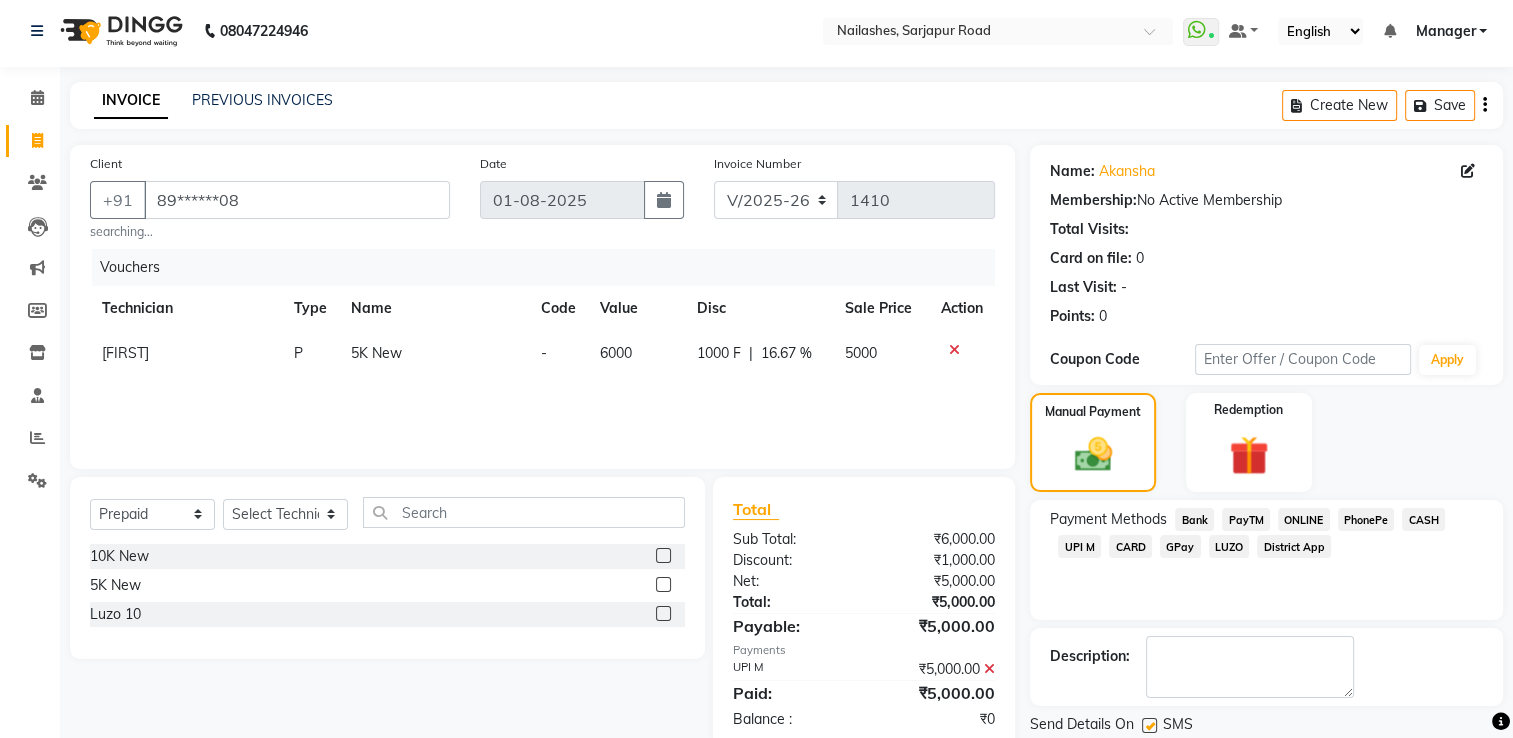 scroll, scrollTop: 69, scrollLeft: 0, axis: vertical 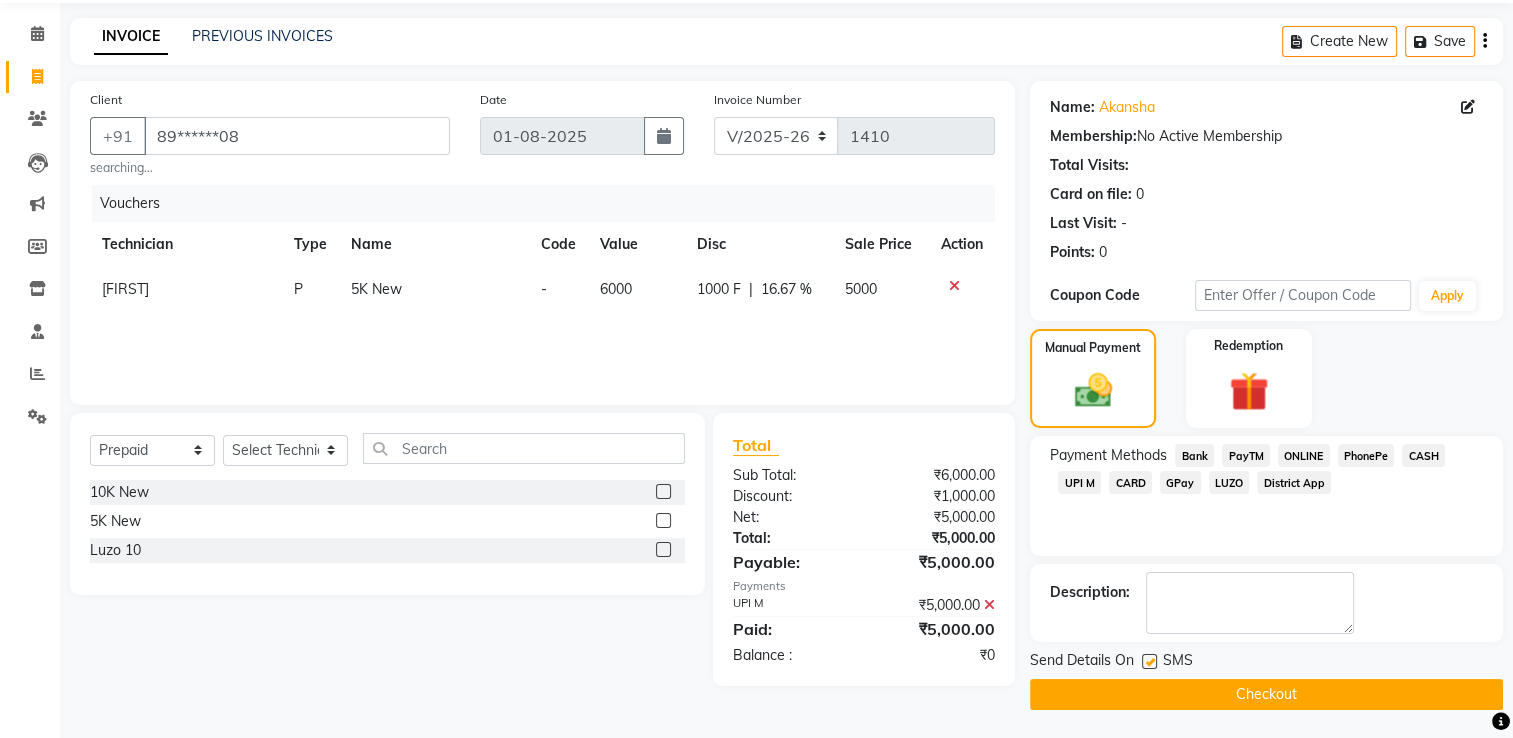 click on "Checkout" 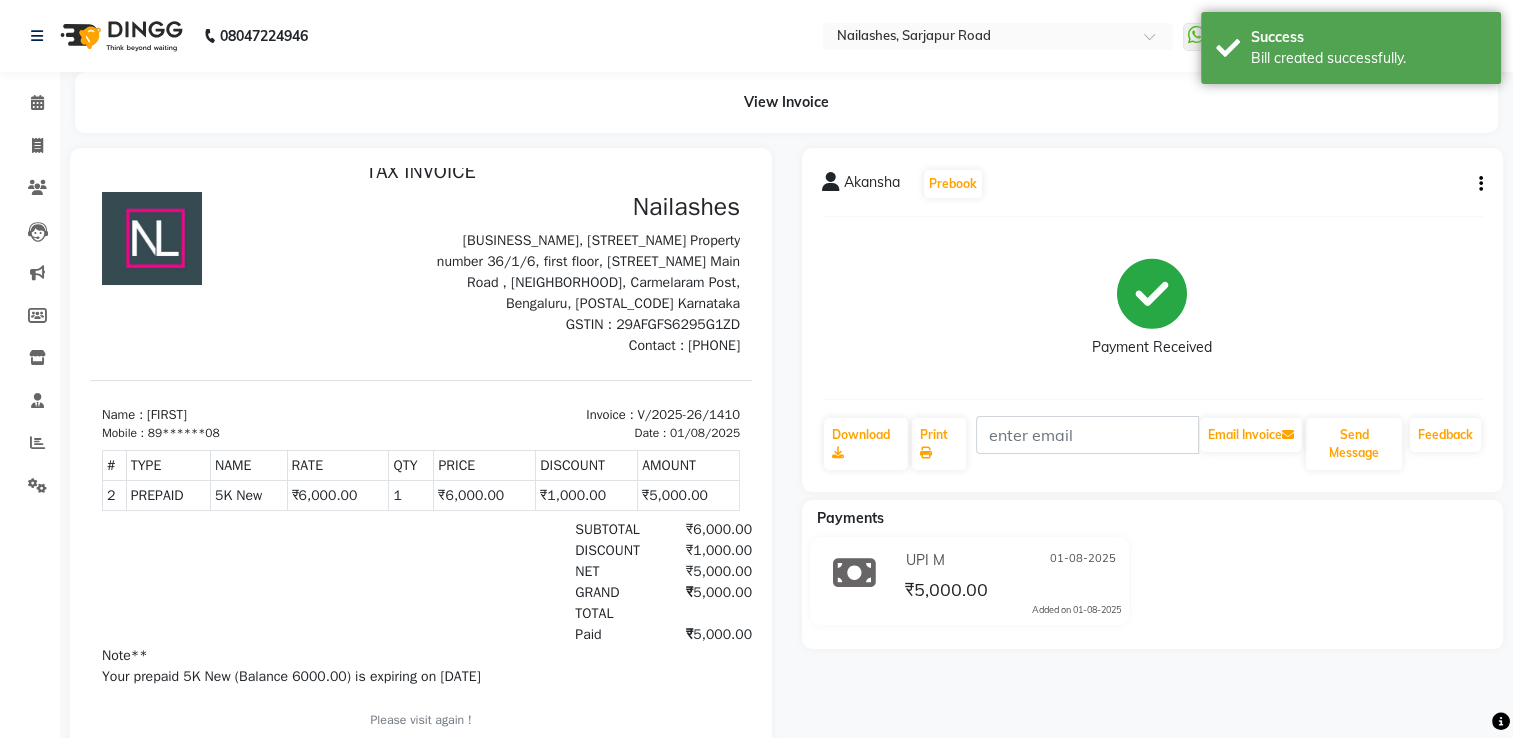 scroll, scrollTop: 0, scrollLeft: 0, axis: both 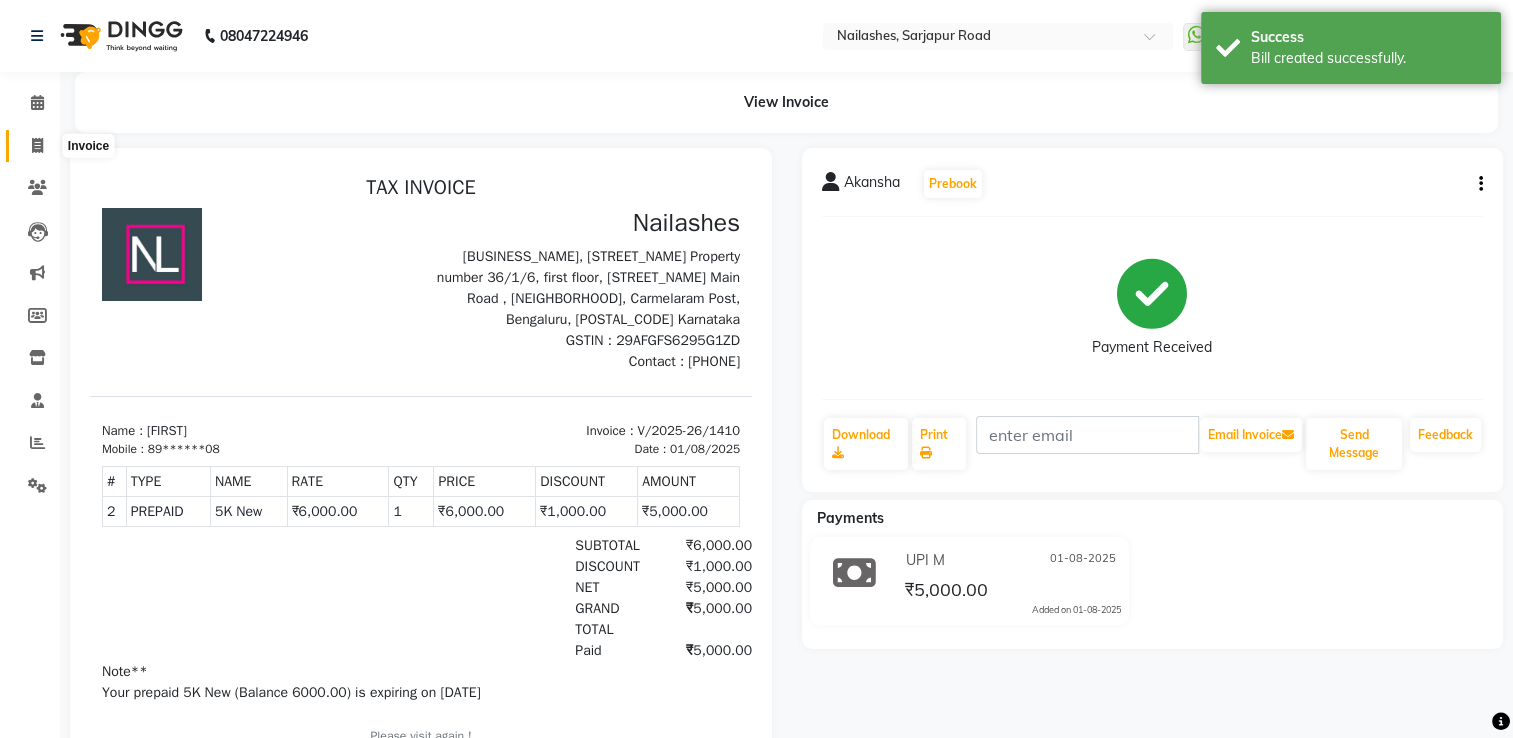 click 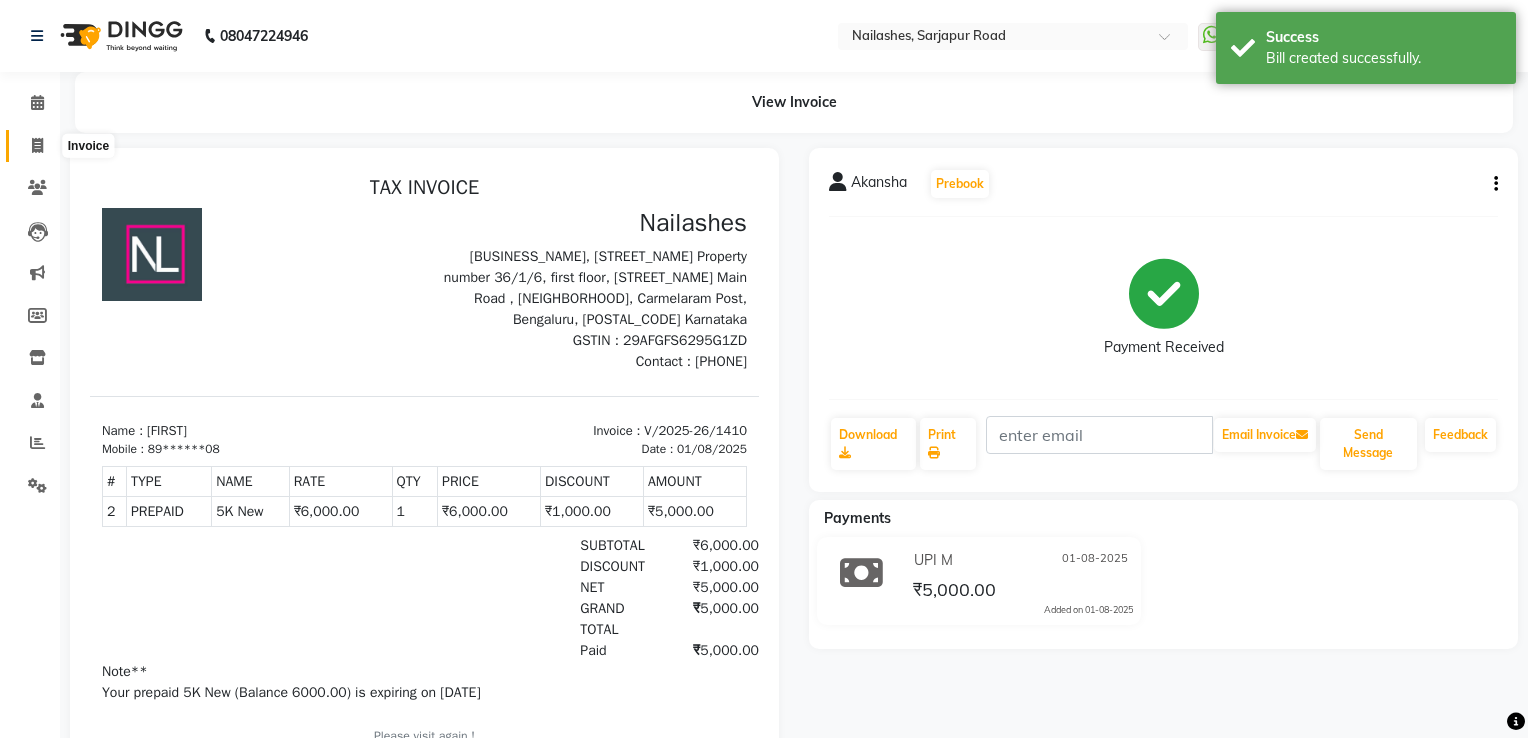 select on "service" 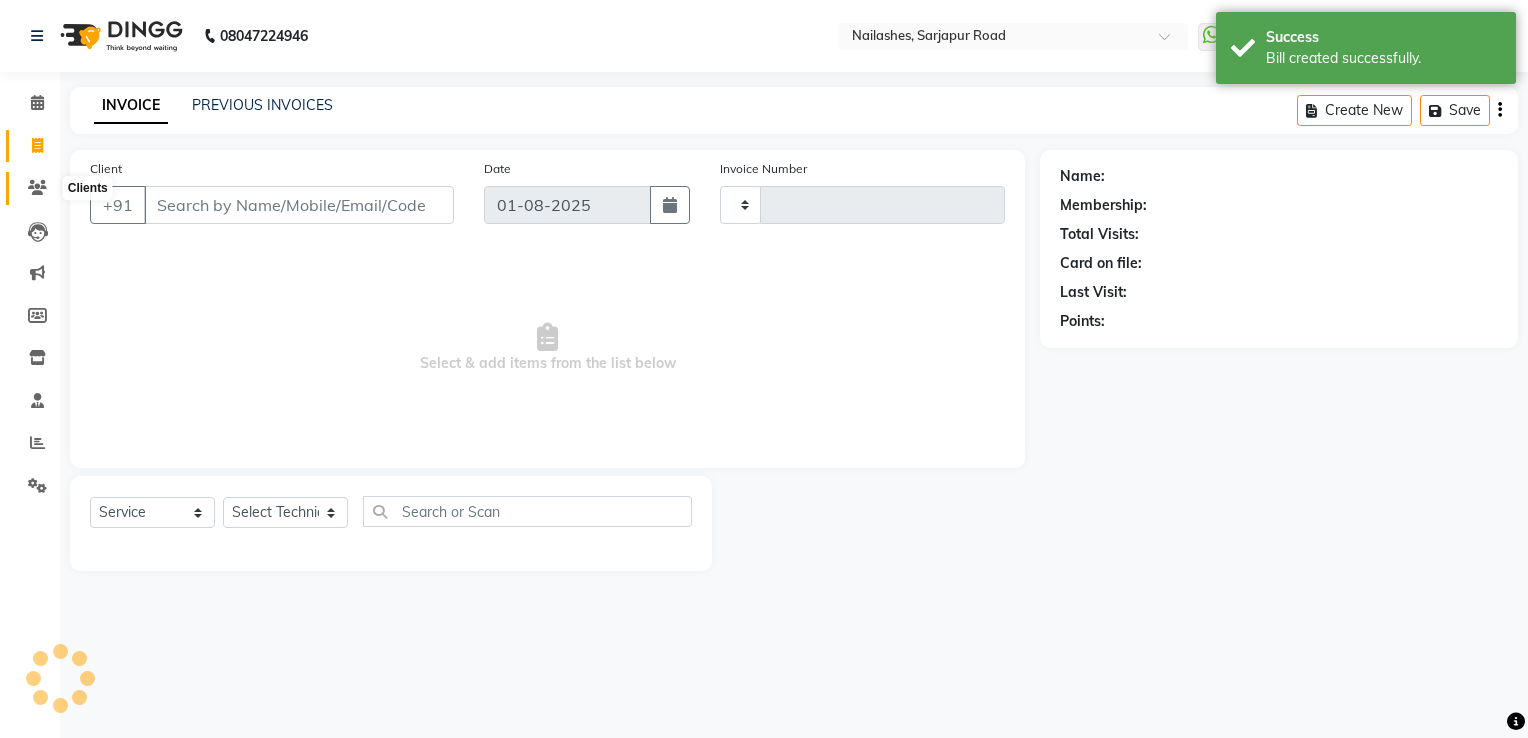 type on "1411" 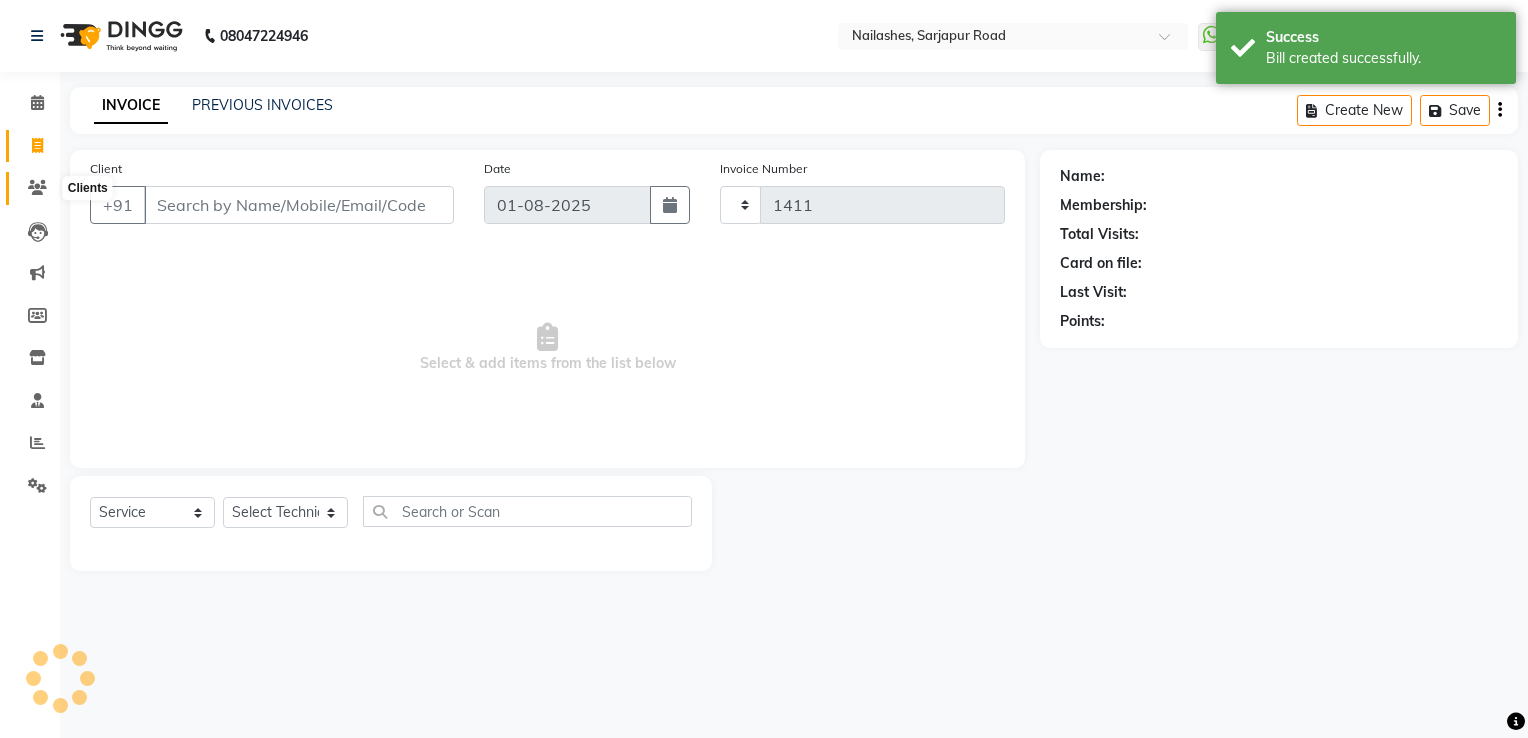 select on "6579" 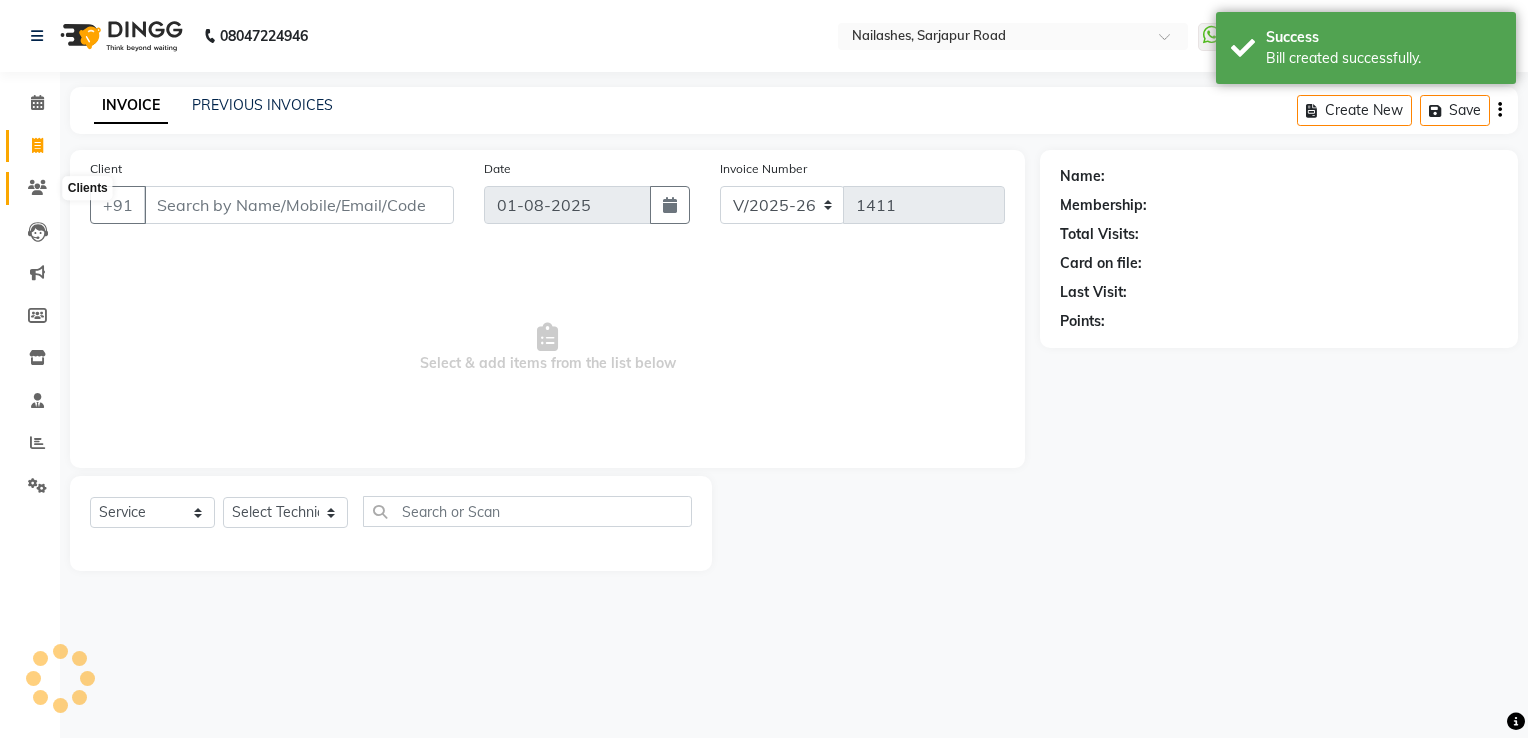 click 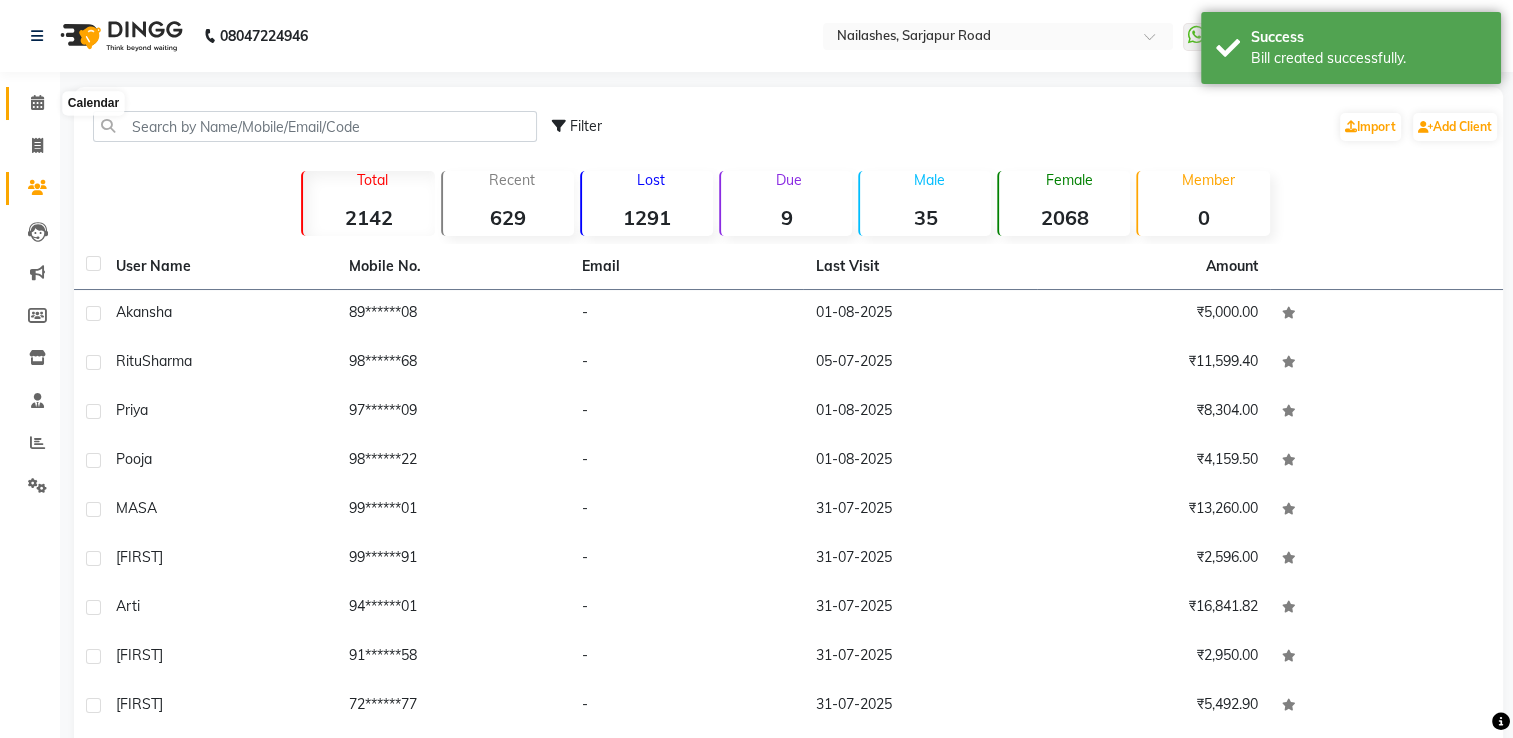 click 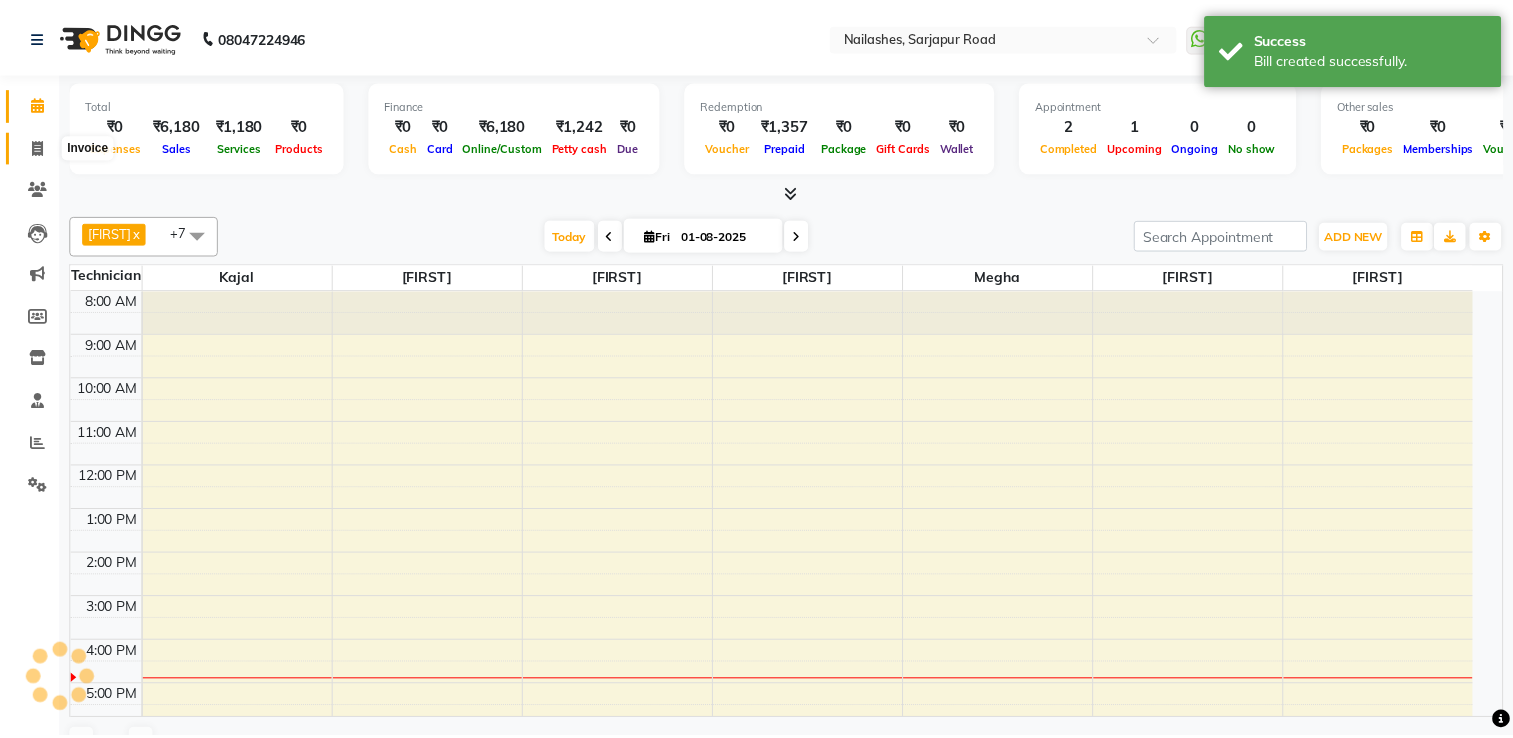 scroll, scrollTop: 127, scrollLeft: 0, axis: vertical 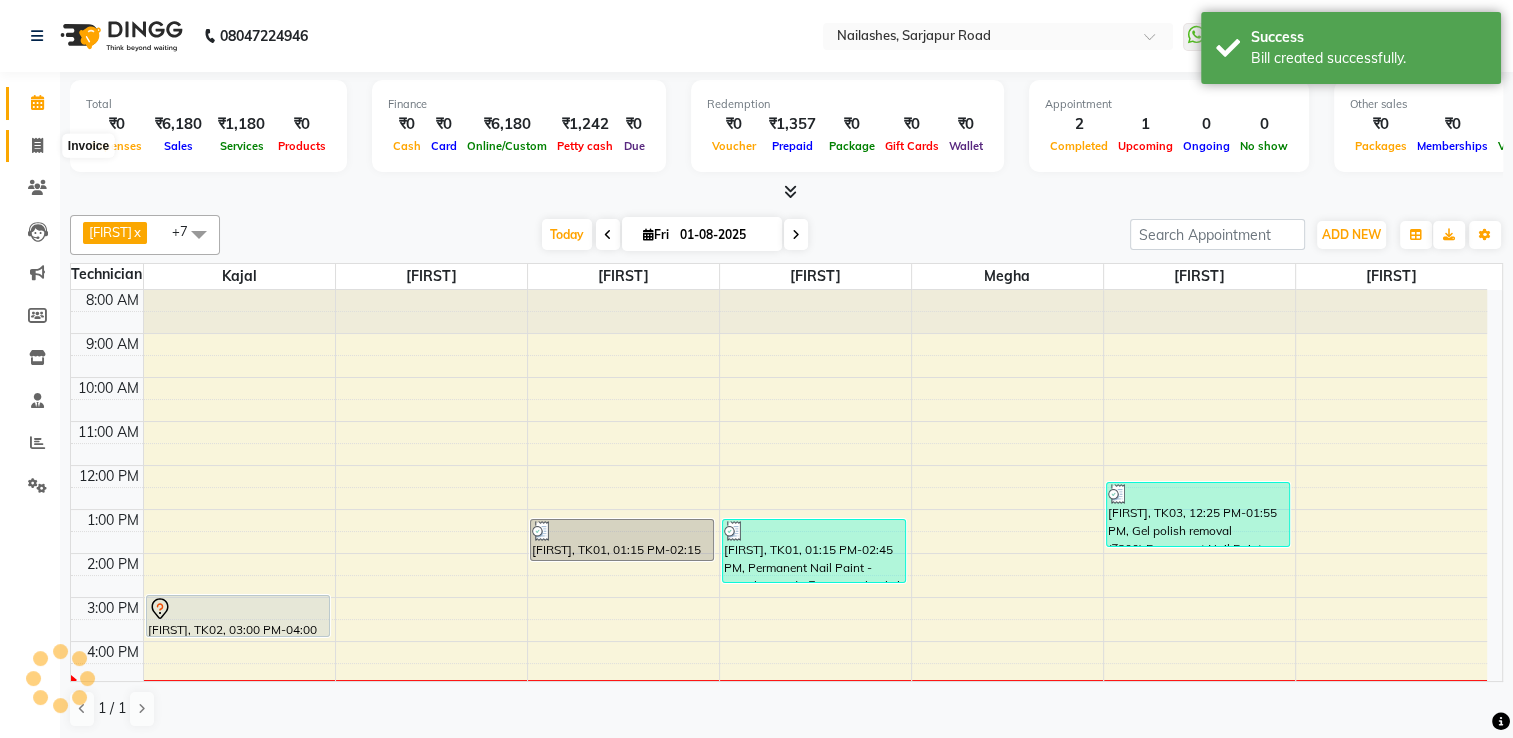 click 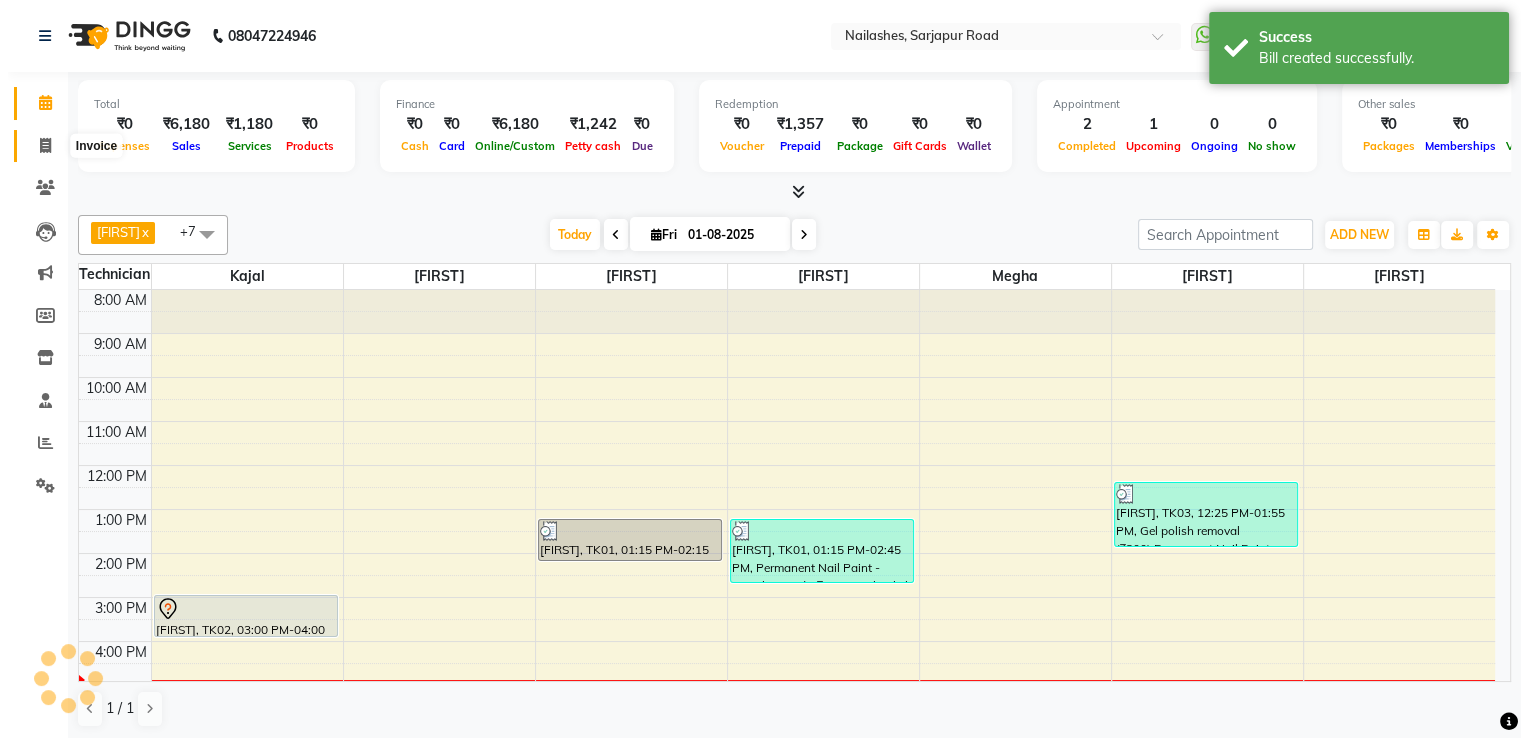 select on "service" 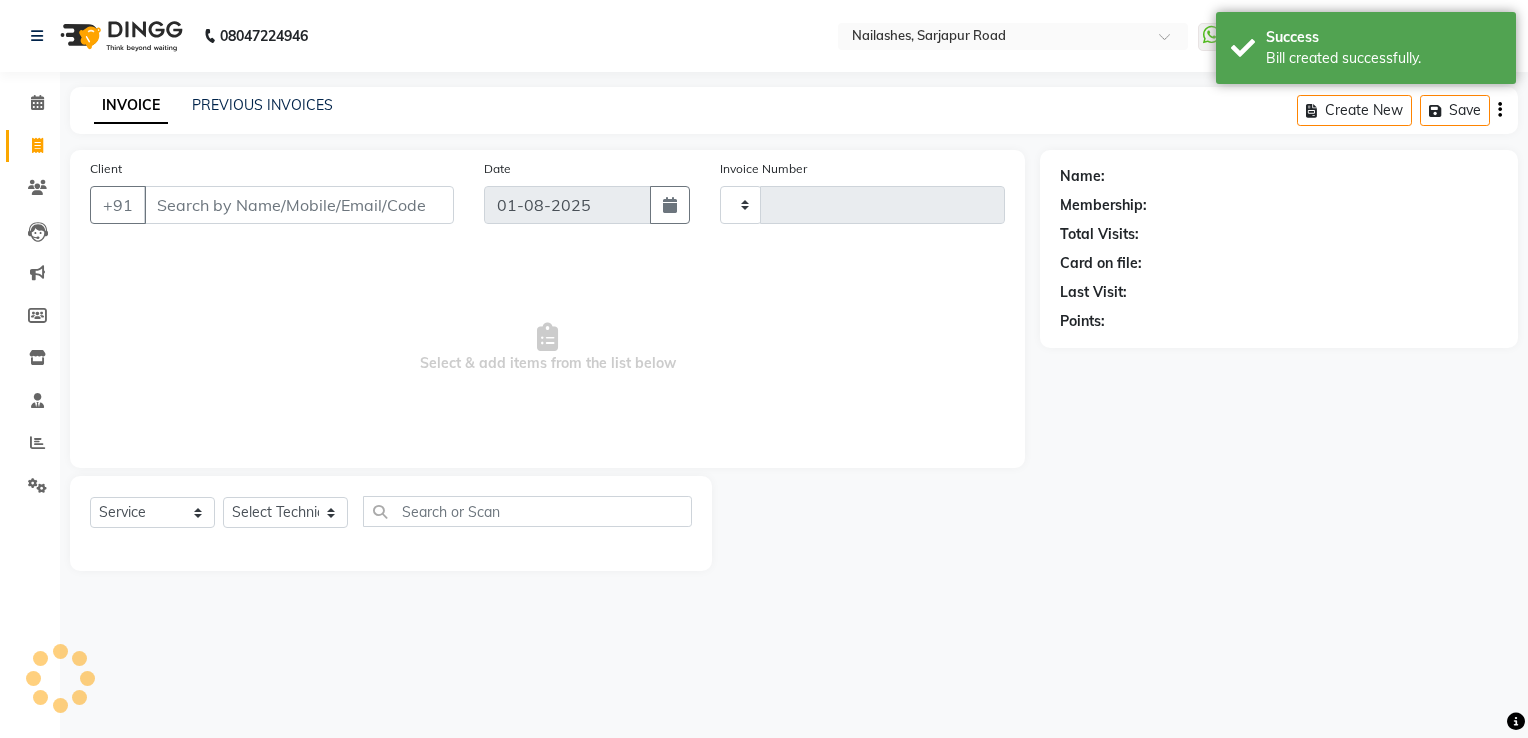 type on "1411" 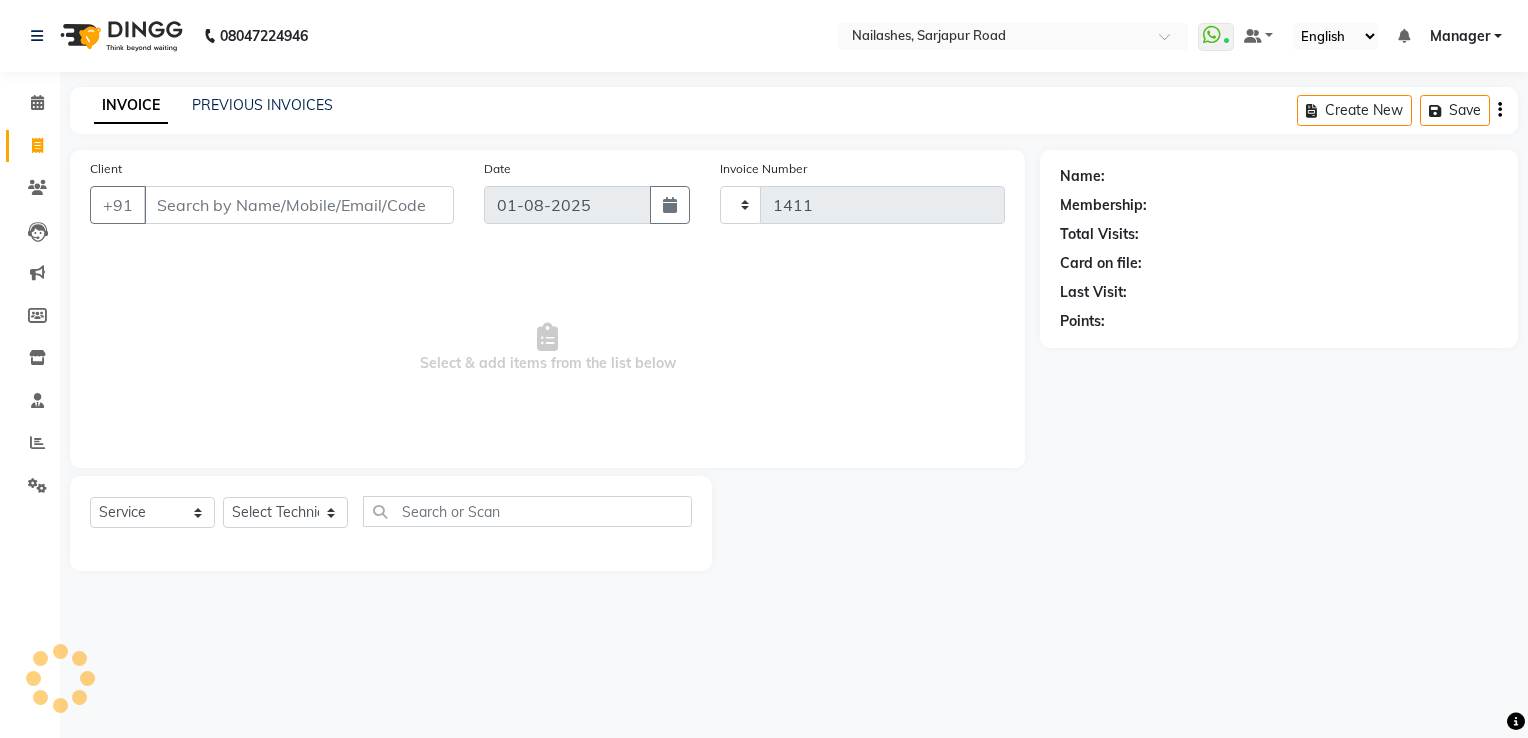 select on "6579" 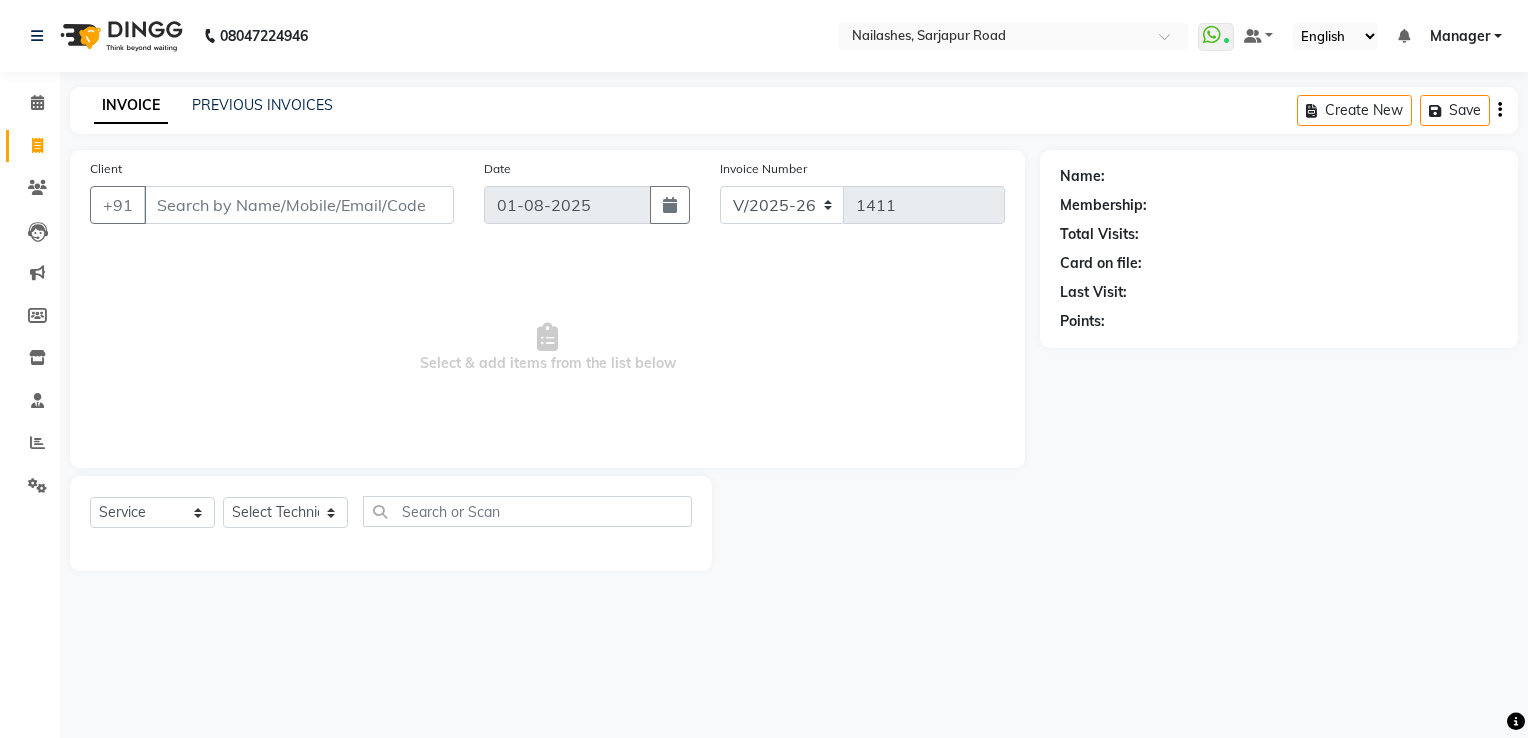 click on "Client" at bounding box center [299, 205] 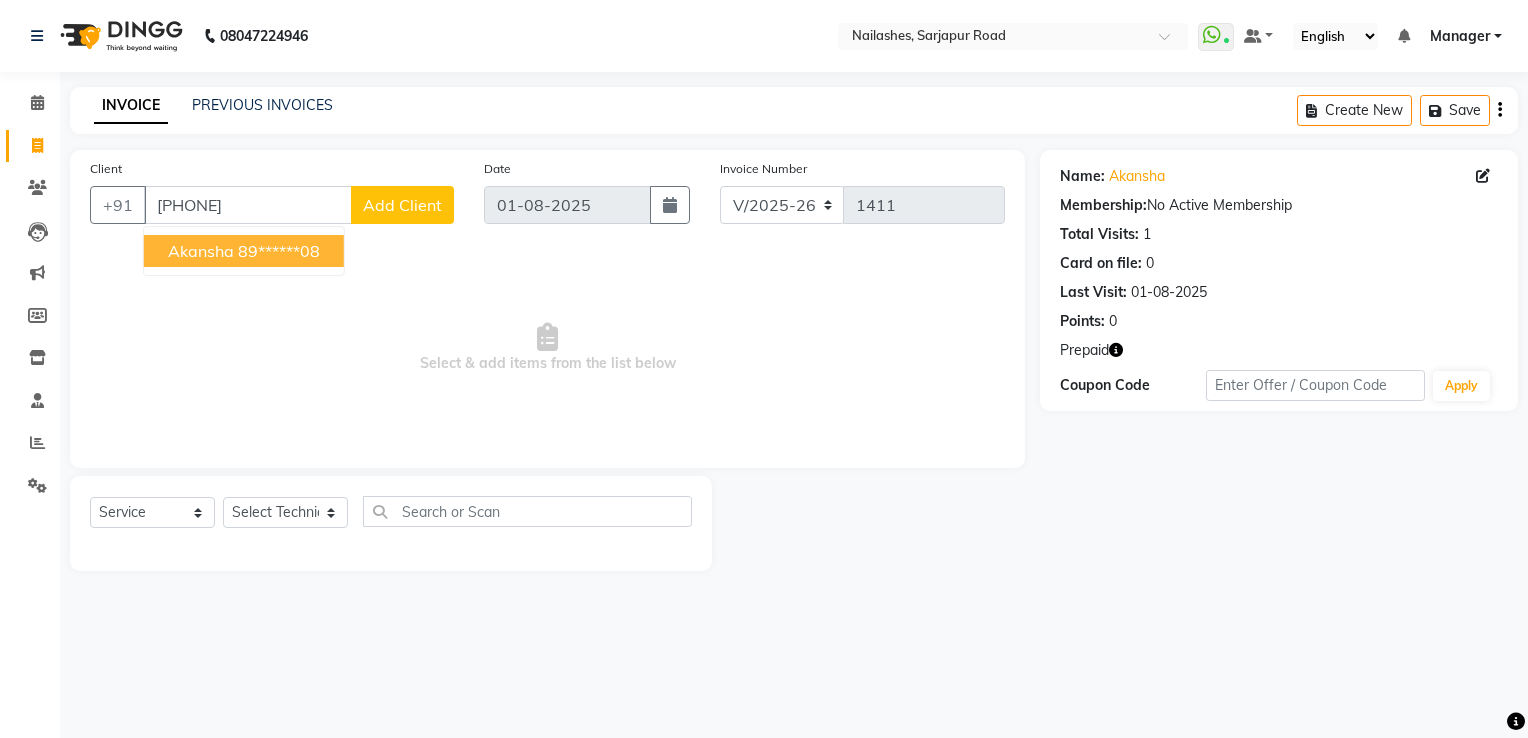 click on "89******08" at bounding box center (279, 251) 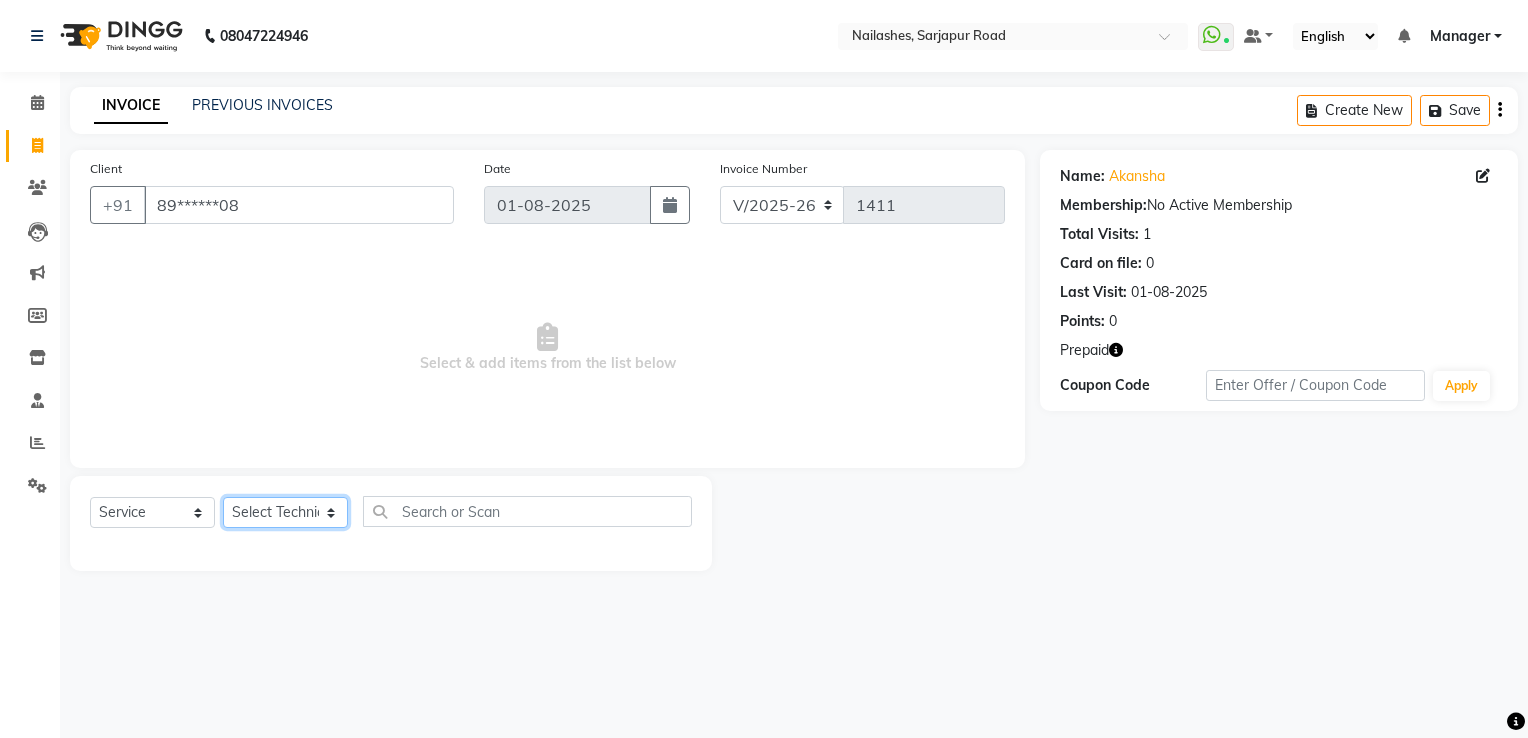 click on "Select Technician ARISH [FIRST] chandu Dipen [FIRST] [FIRST] [FIRST] [FIRST] [FIRST] Manager [FIRST] Owner [FIRST] [FIRST] [FIRST]" 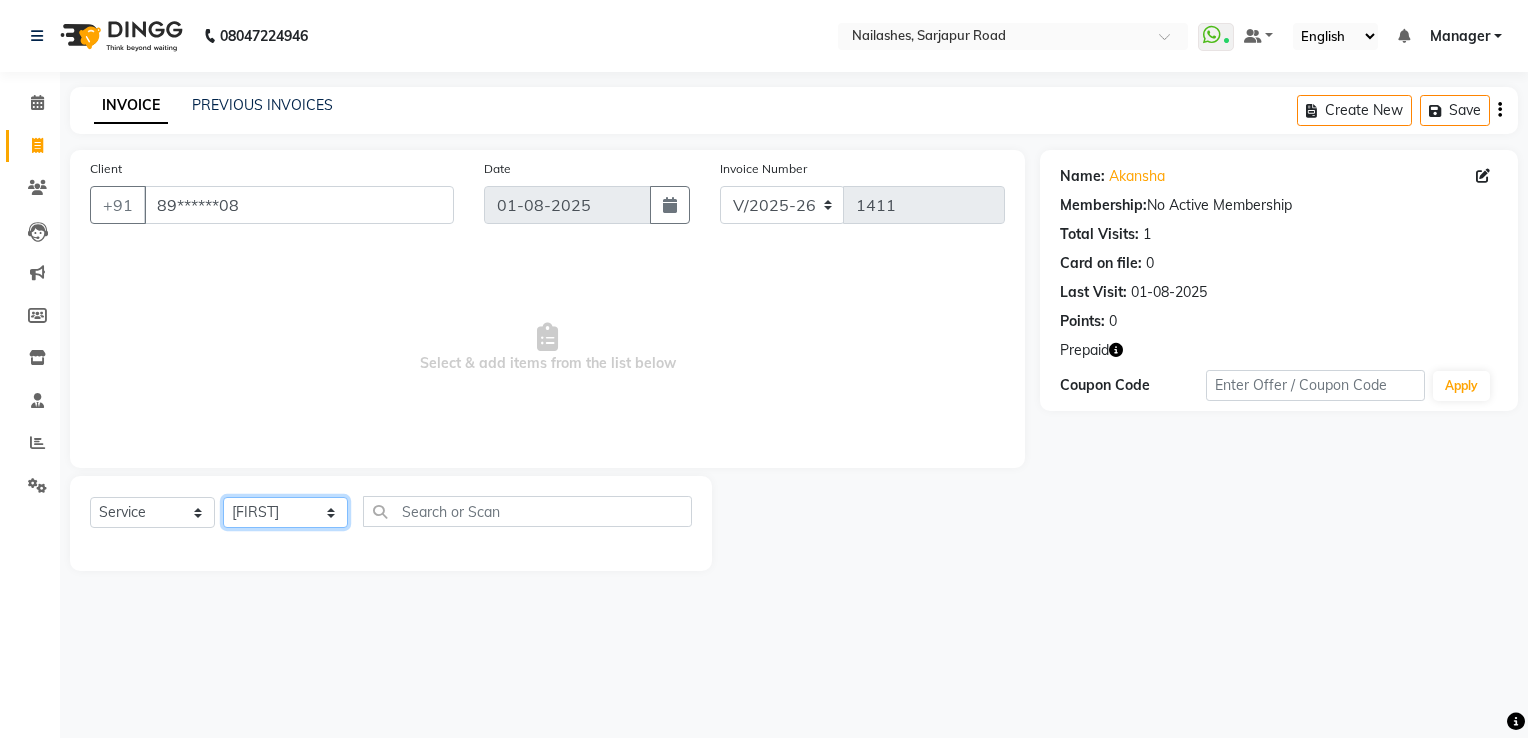 click on "Select Technician ARISH [FIRST] chandu Dipen [FIRST] [FIRST] [FIRST] [FIRST] [FIRST] Manager [FIRST] Owner [FIRST] [FIRST] [FIRST]" 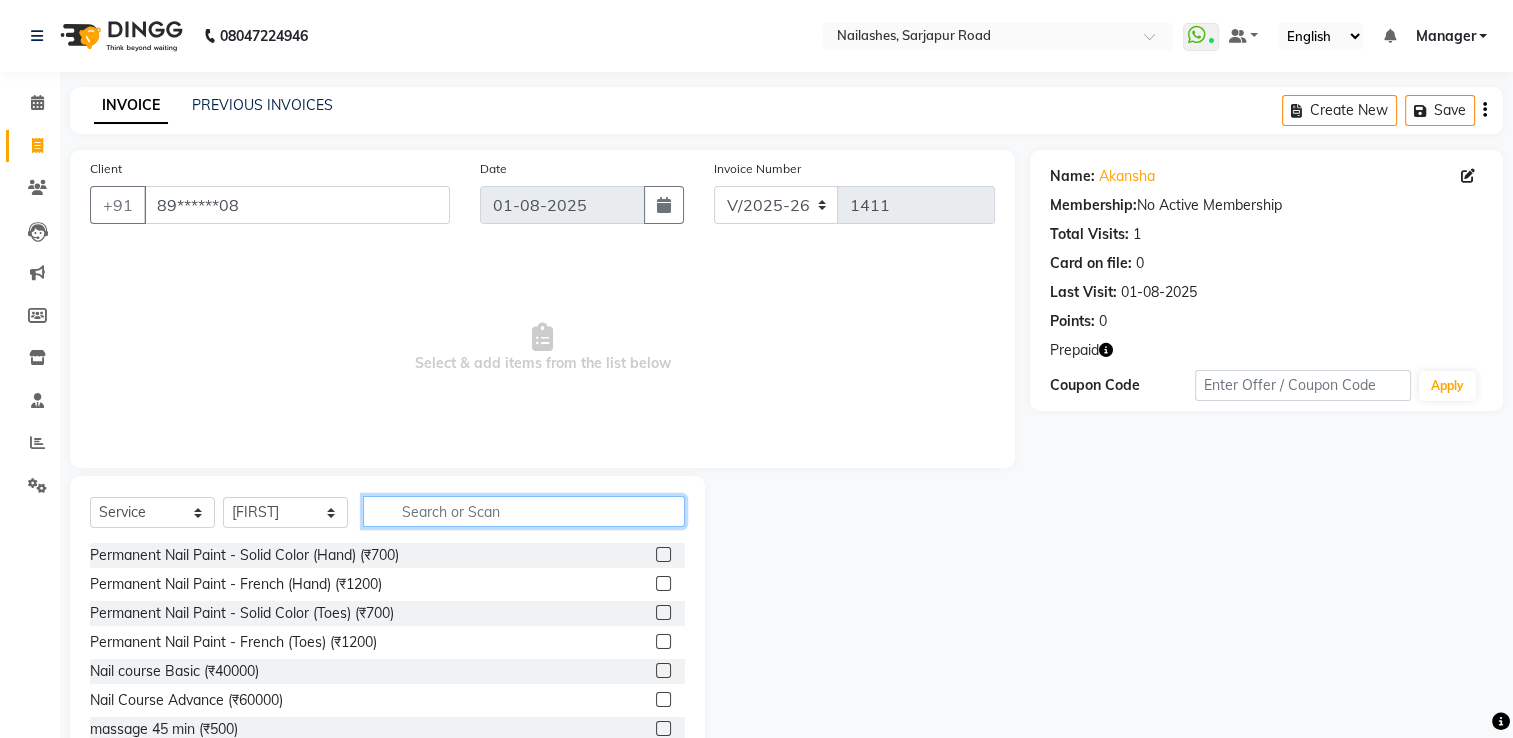 click 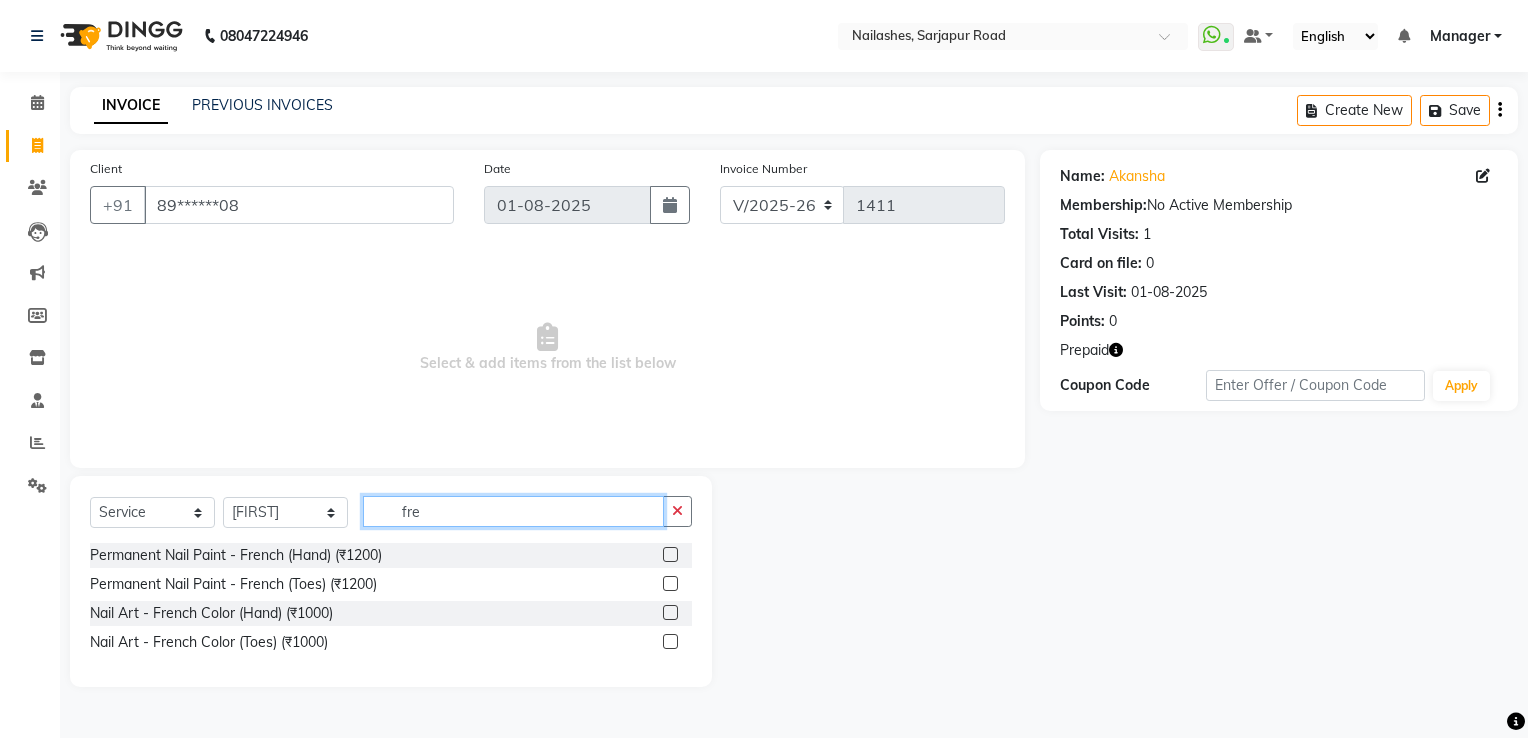 type on "fre" 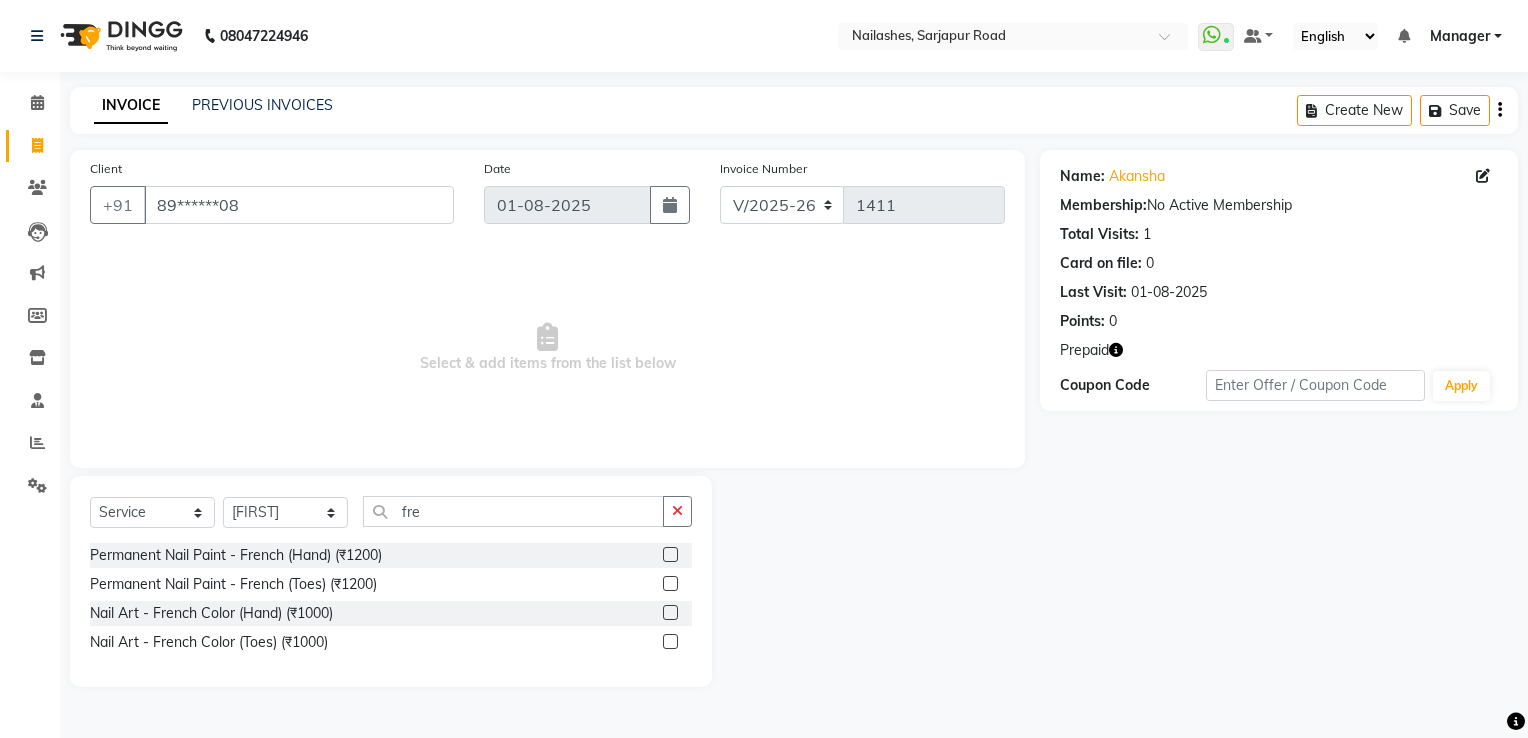 click 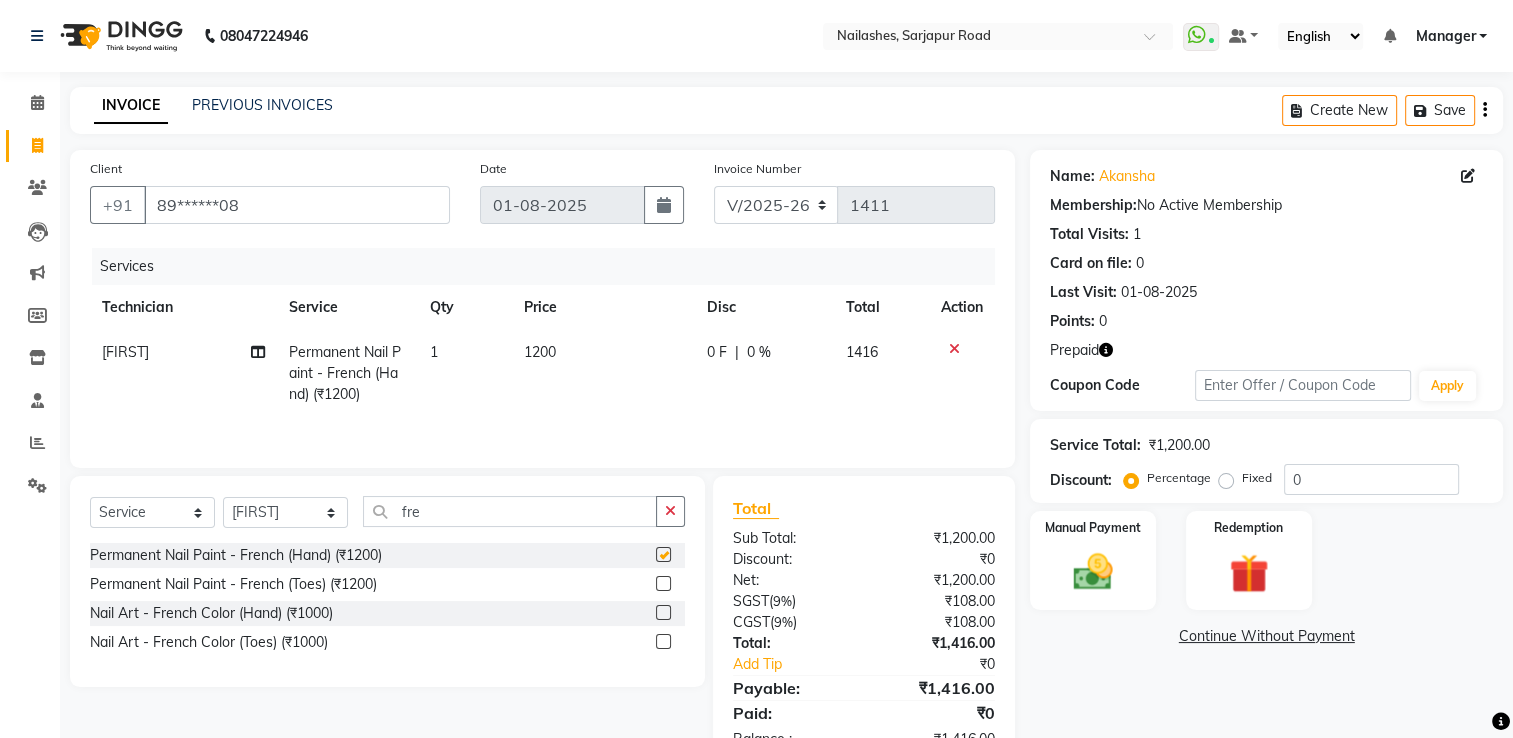 checkbox on "false" 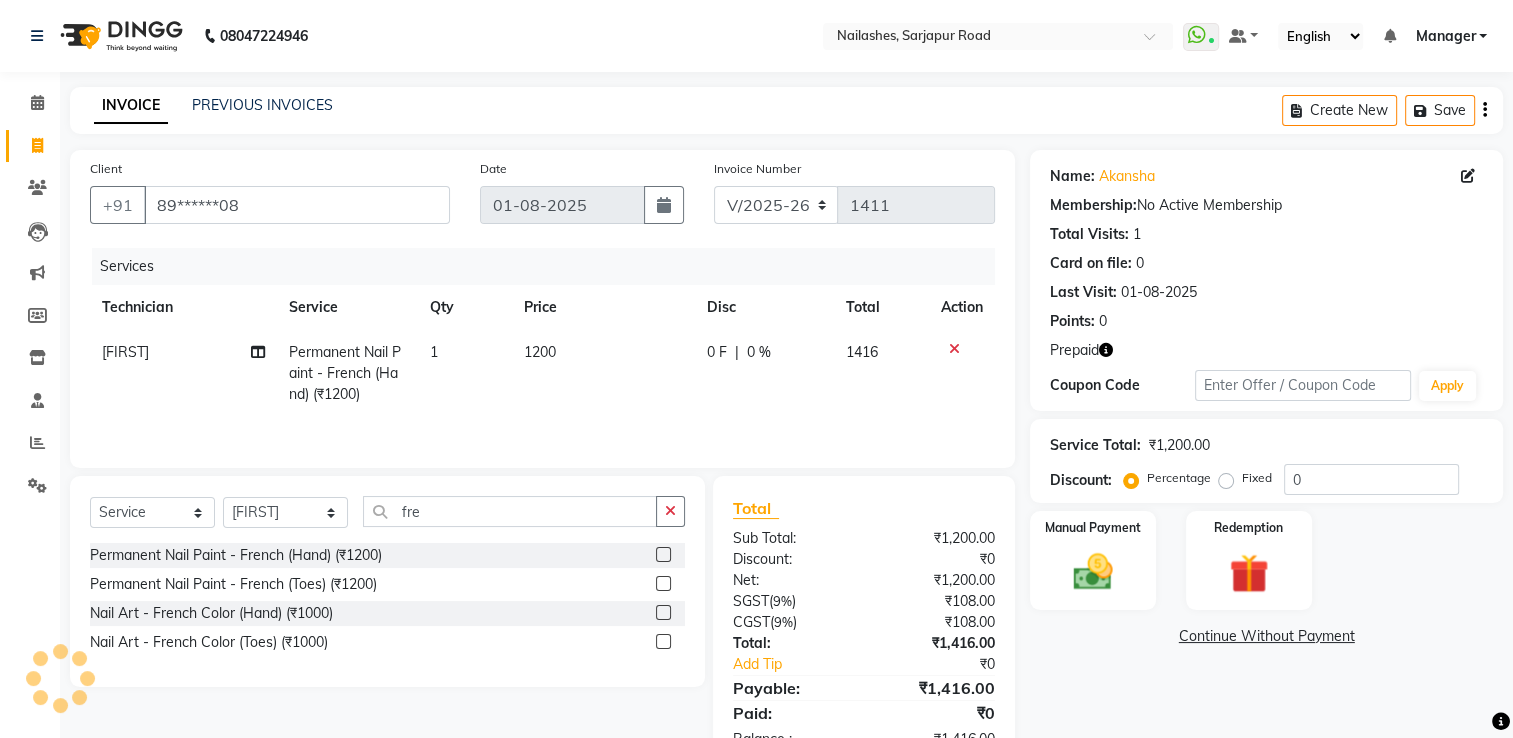 click on "1200" 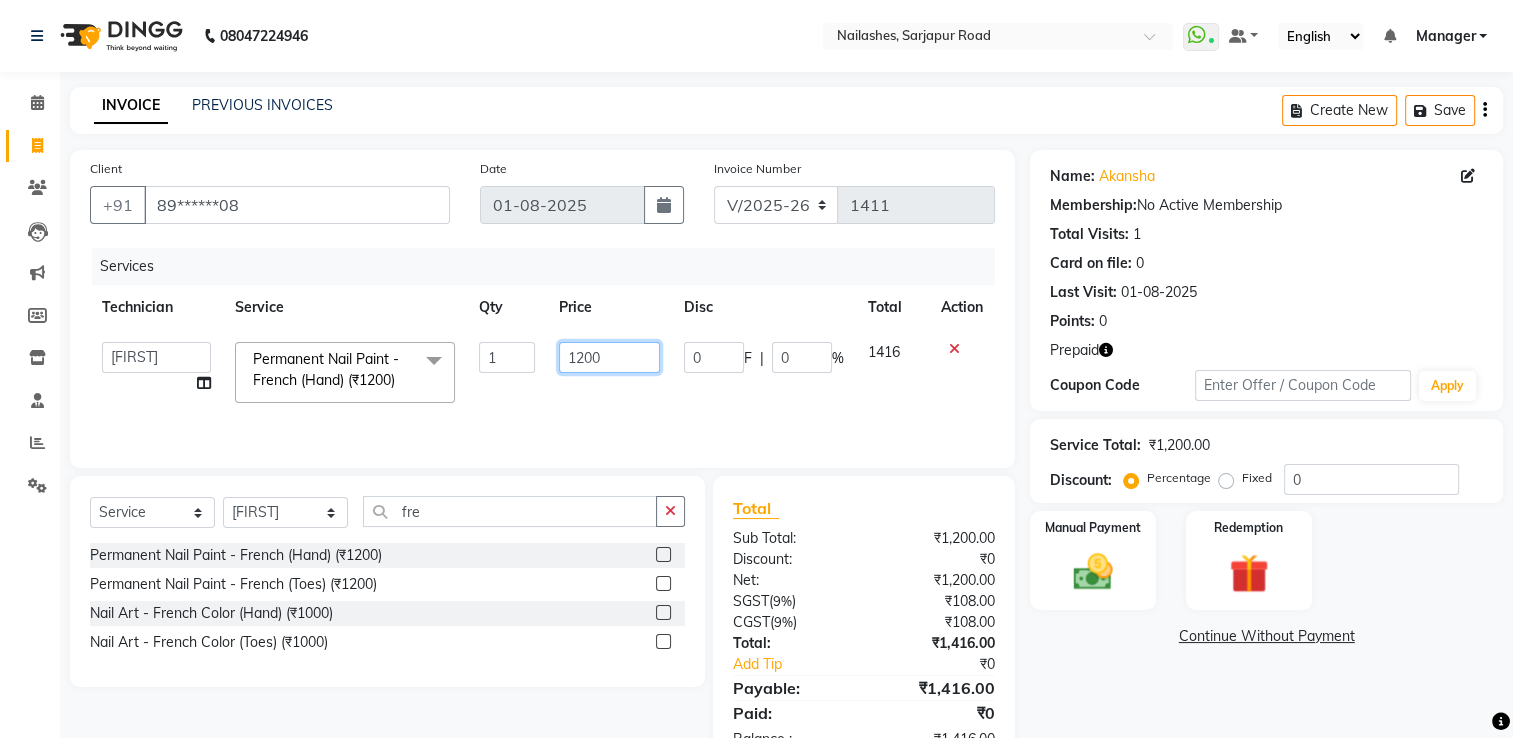 click on "1200" 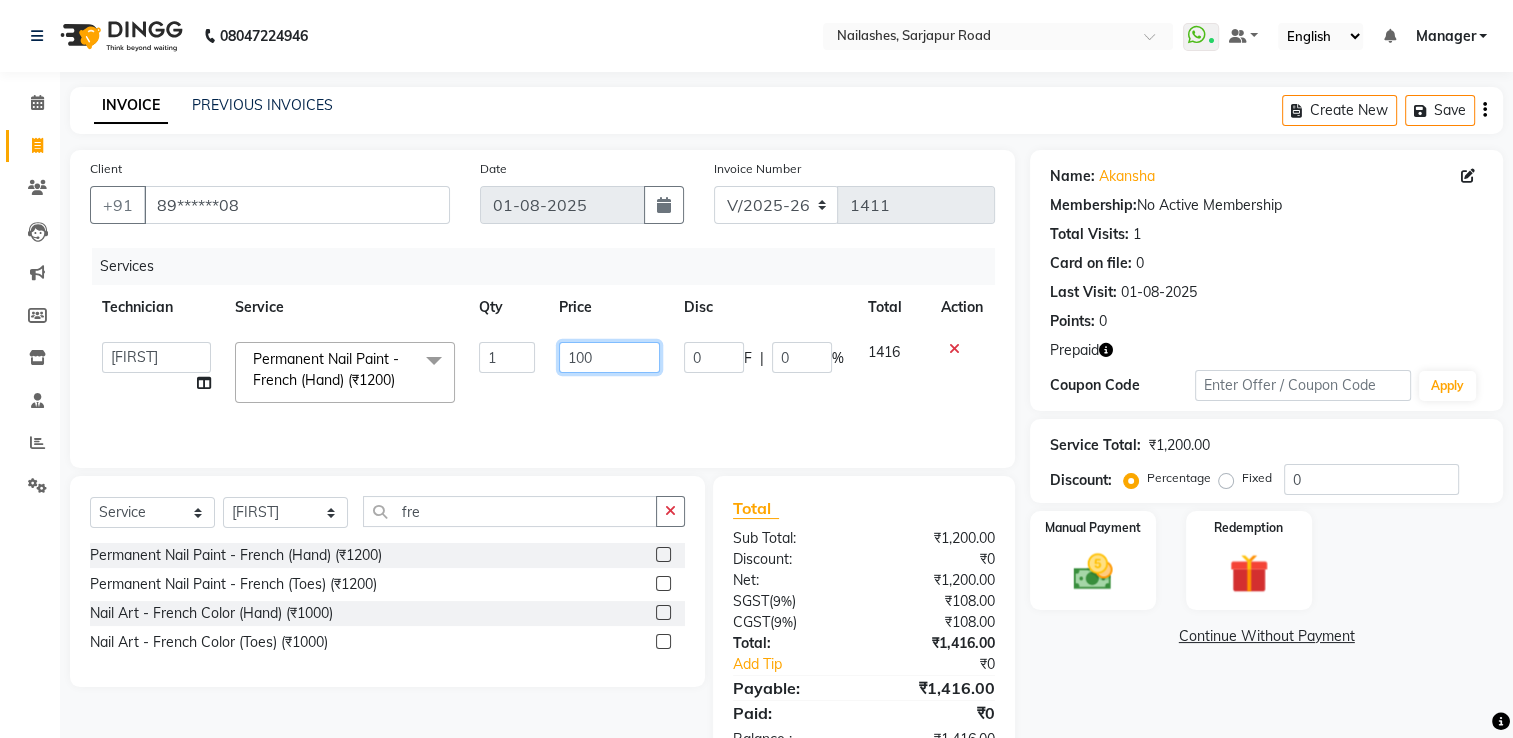 type on "1000" 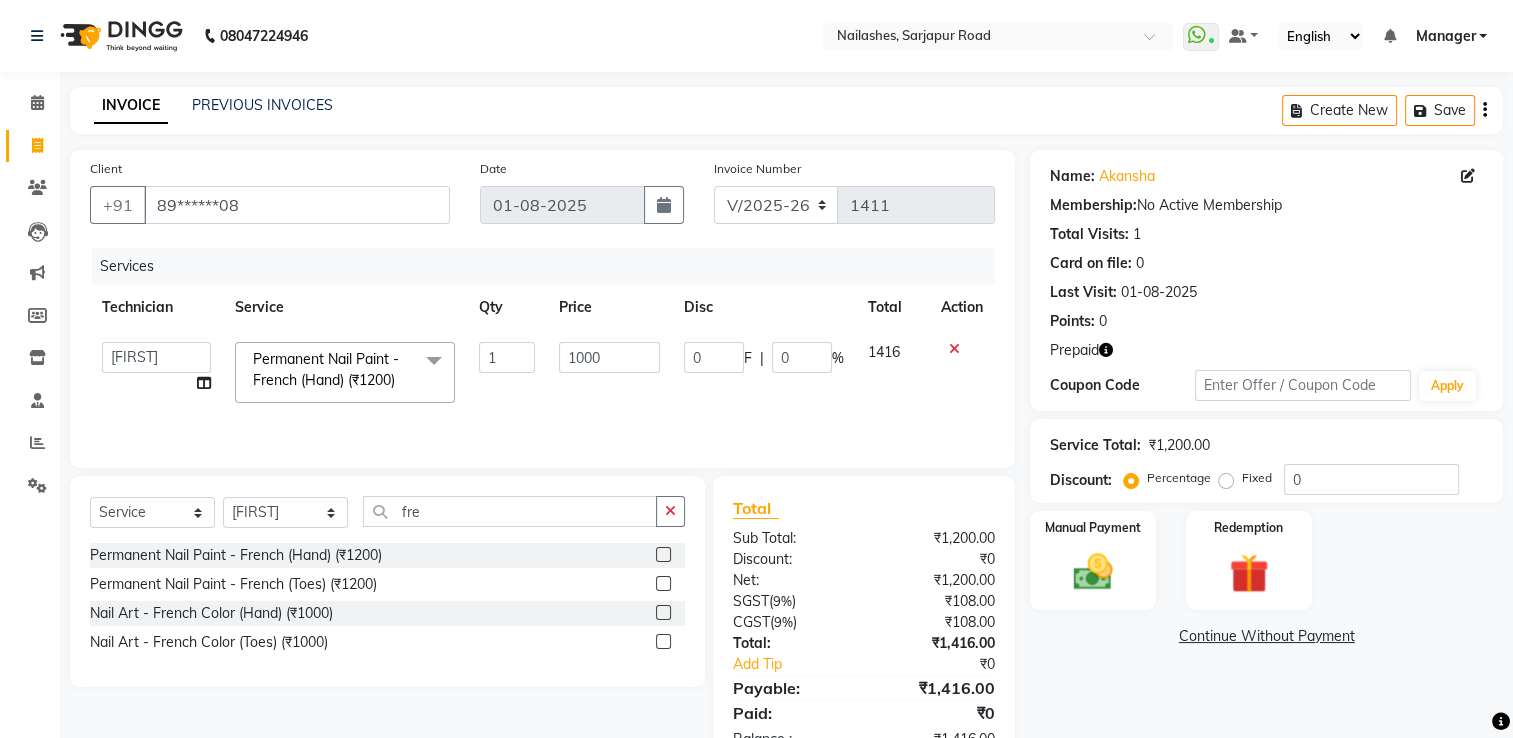 click on "1000" 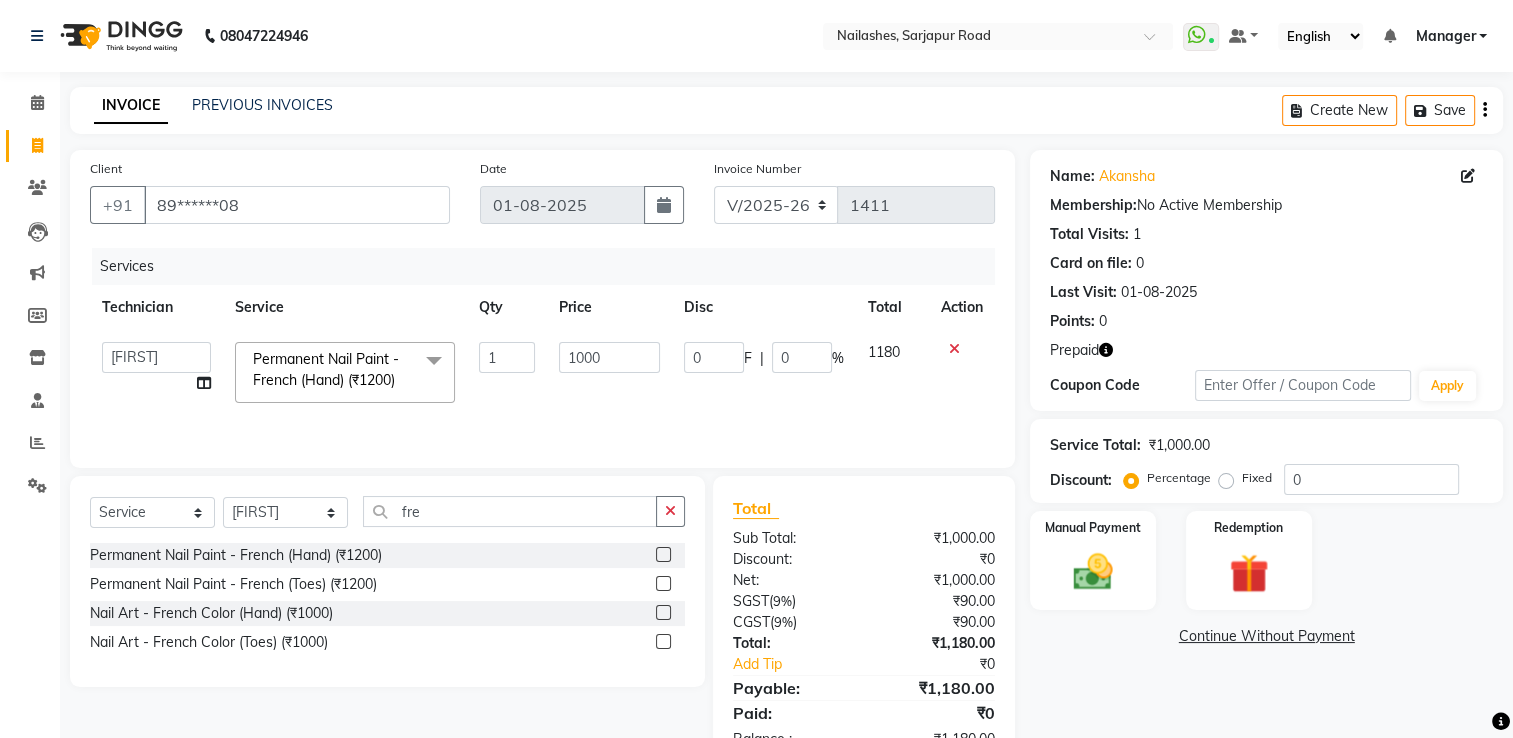 scroll, scrollTop: 62, scrollLeft: 0, axis: vertical 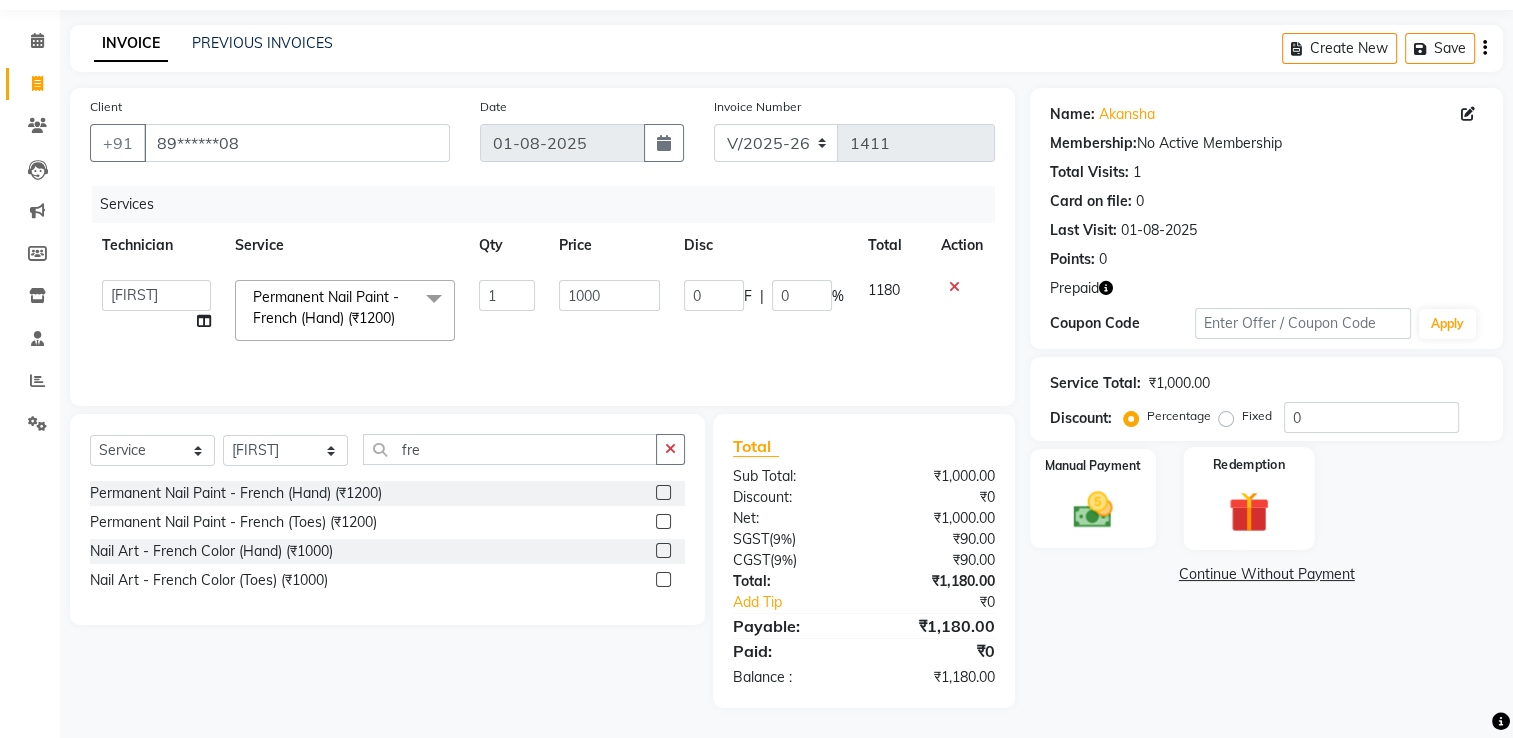 click 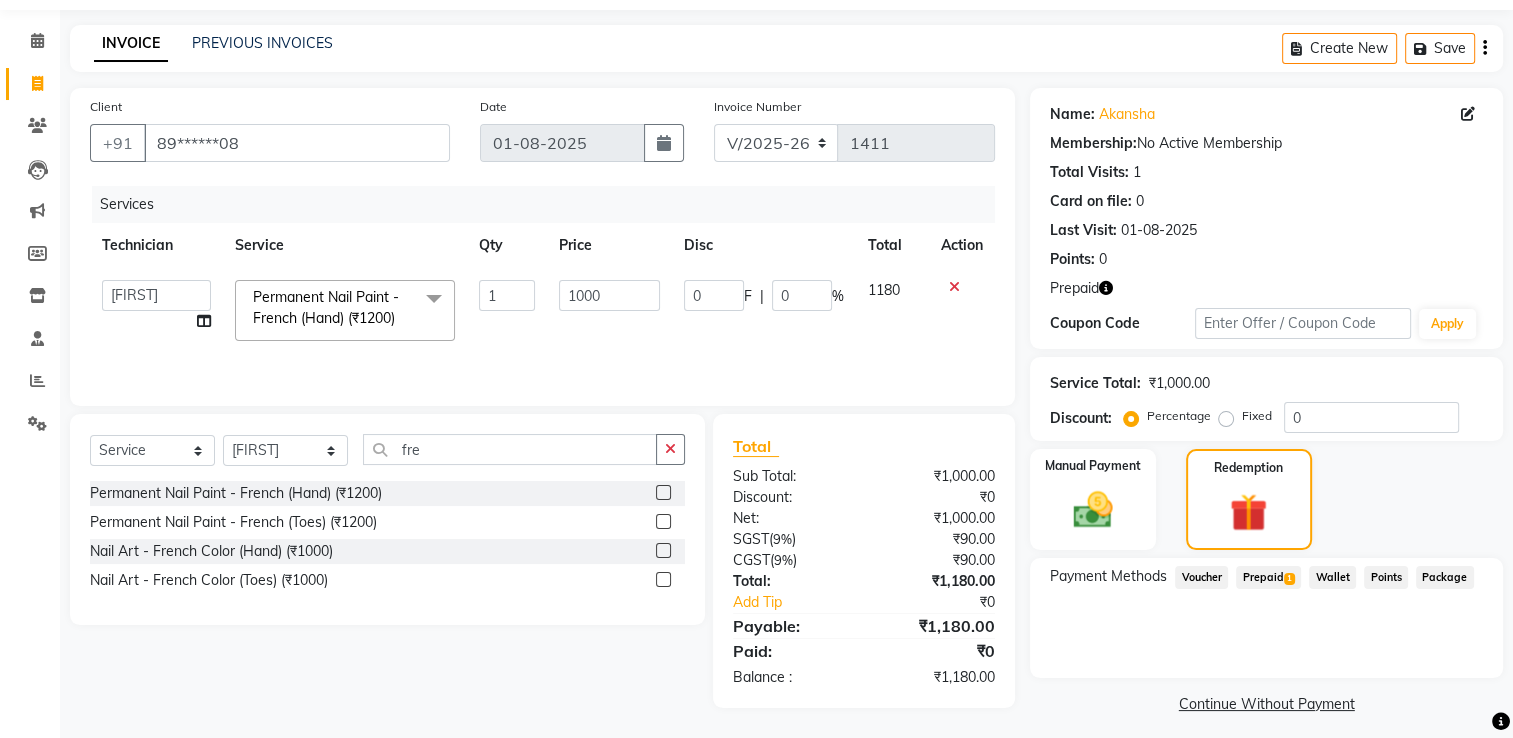 click on "Prepaid  1" 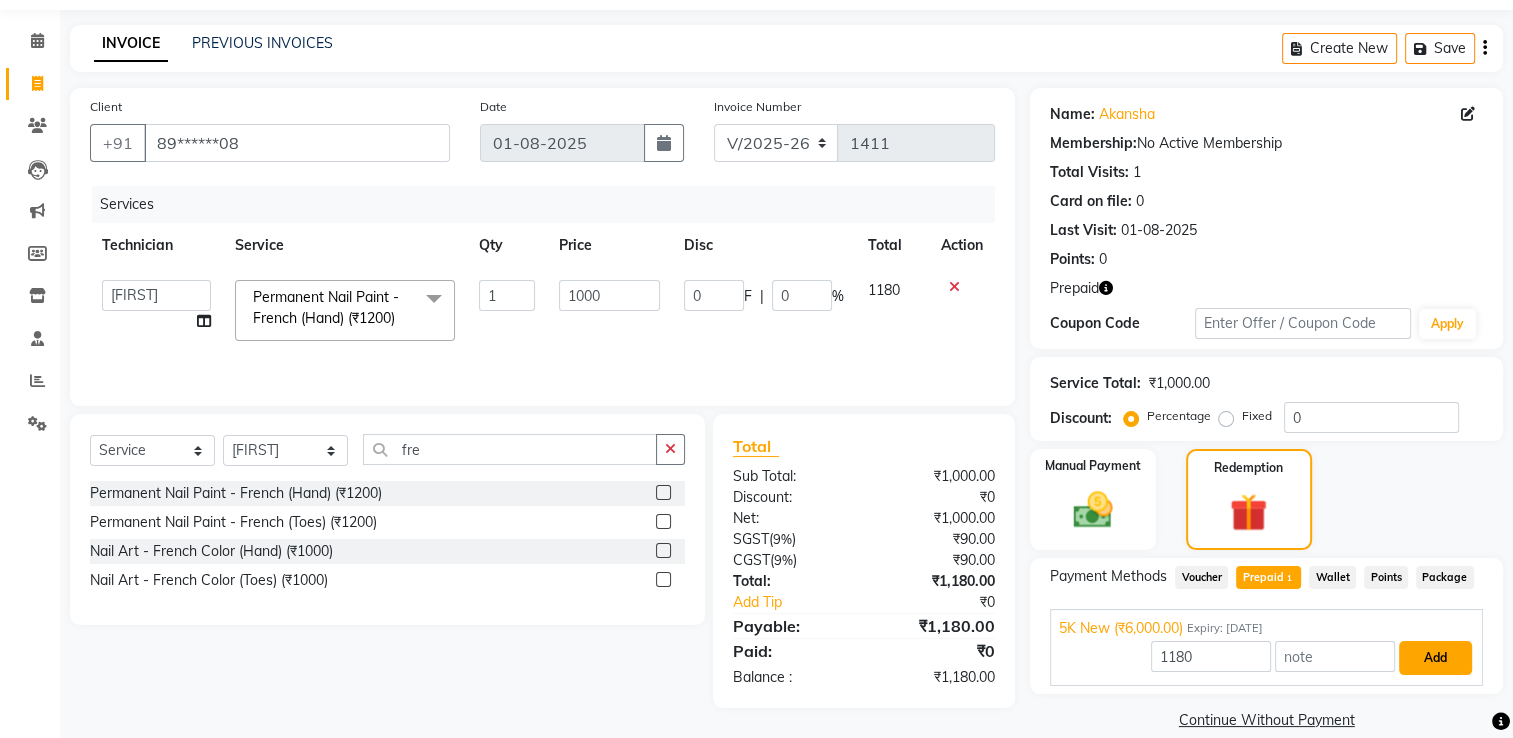 click on "Add" at bounding box center [1435, 658] 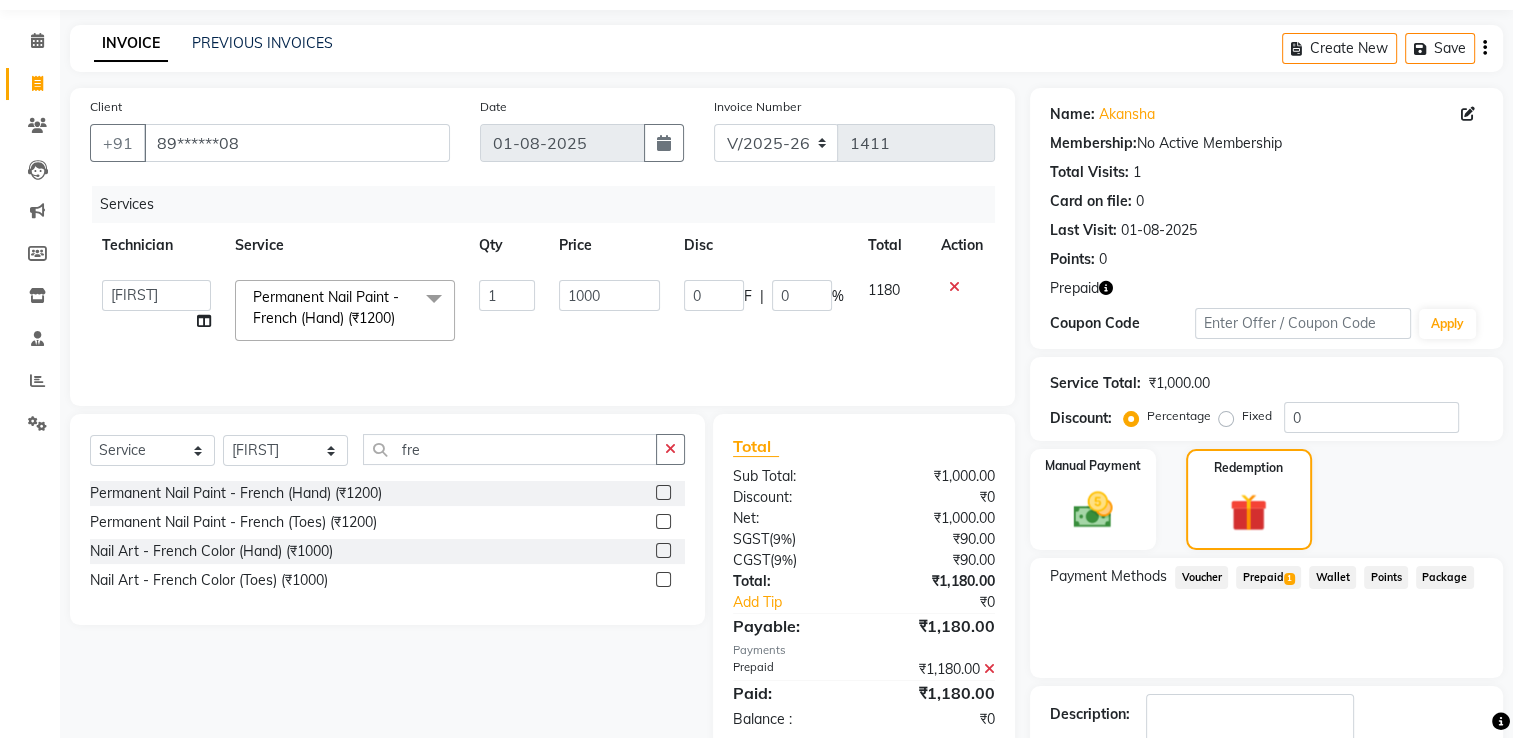 scroll, scrollTop: 184, scrollLeft: 0, axis: vertical 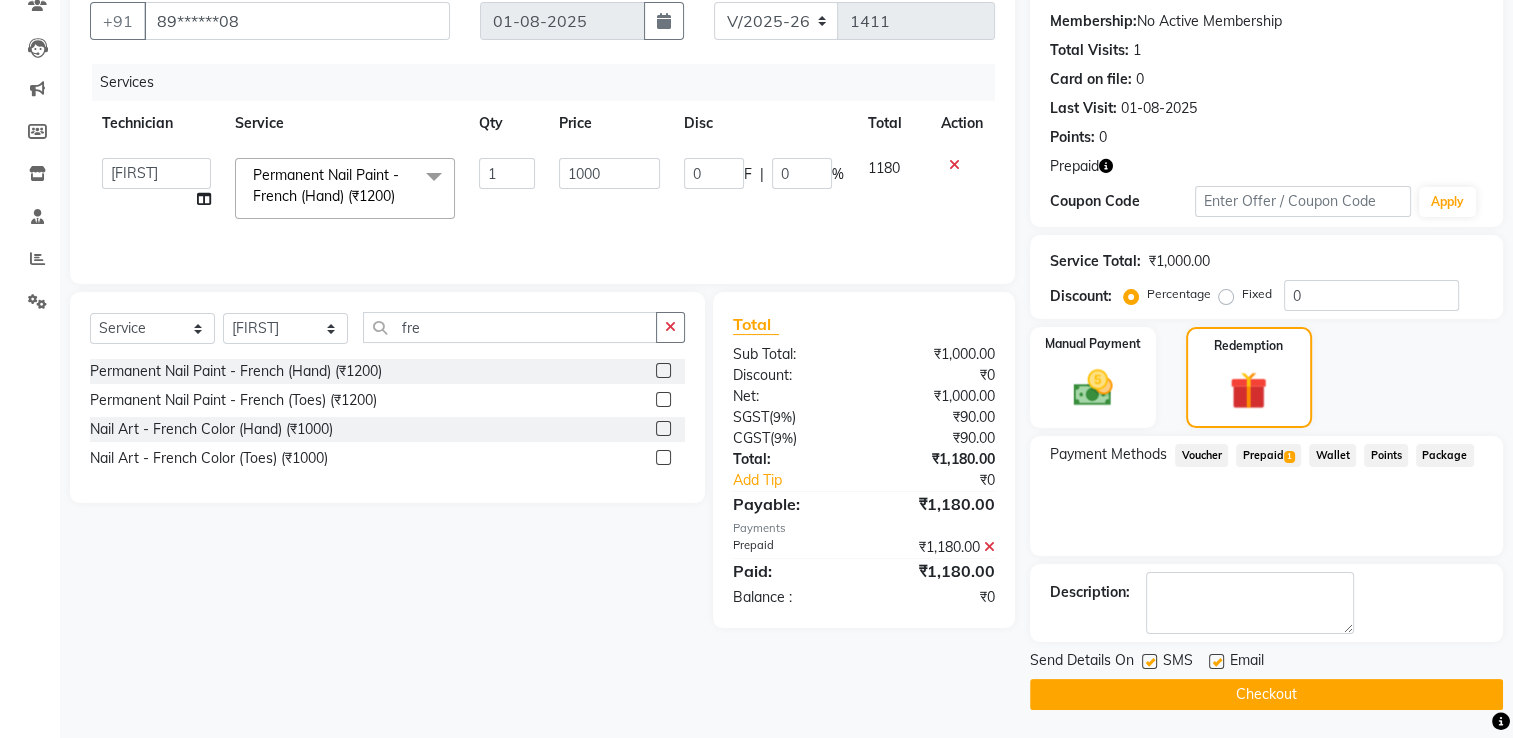 click on "Checkout" 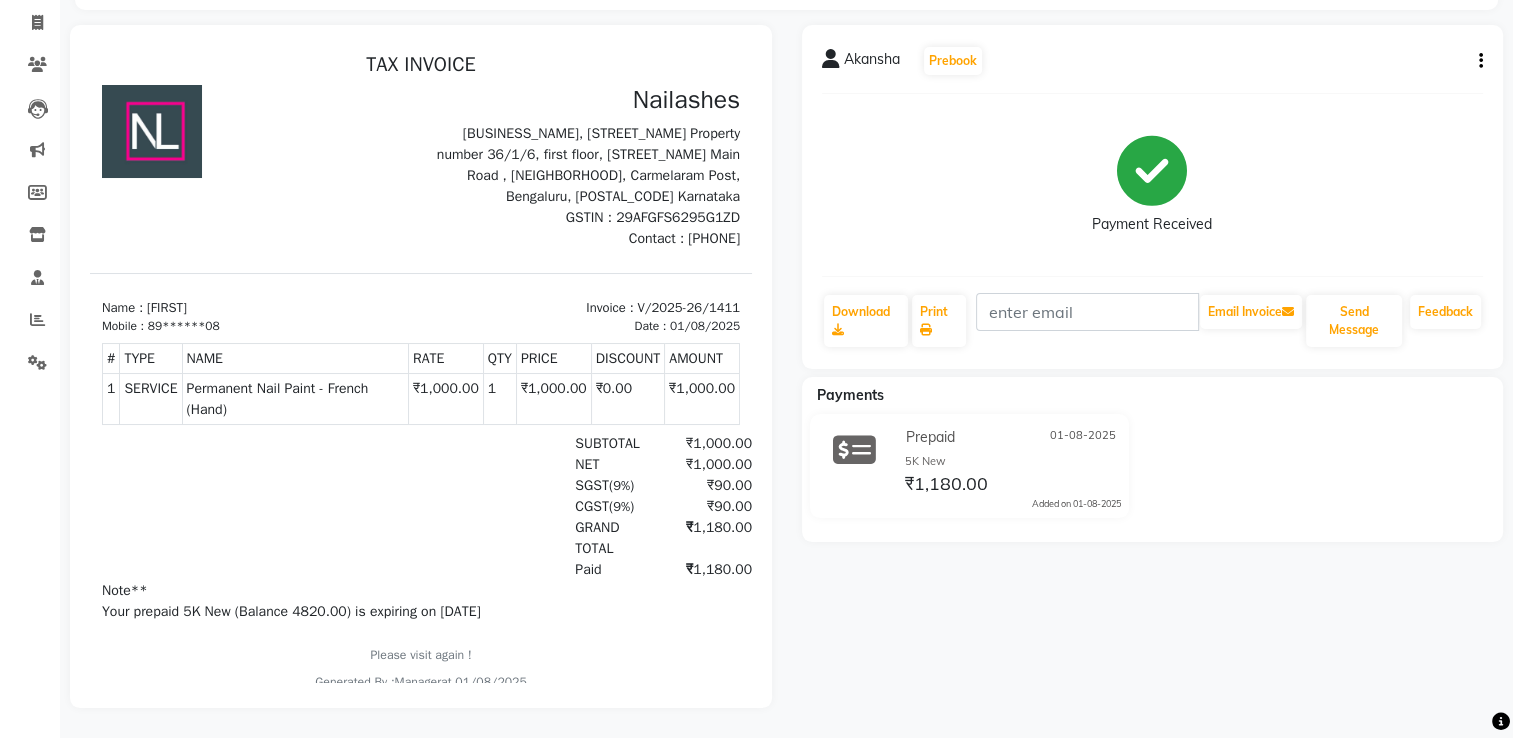 scroll, scrollTop: 0, scrollLeft: 0, axis: both 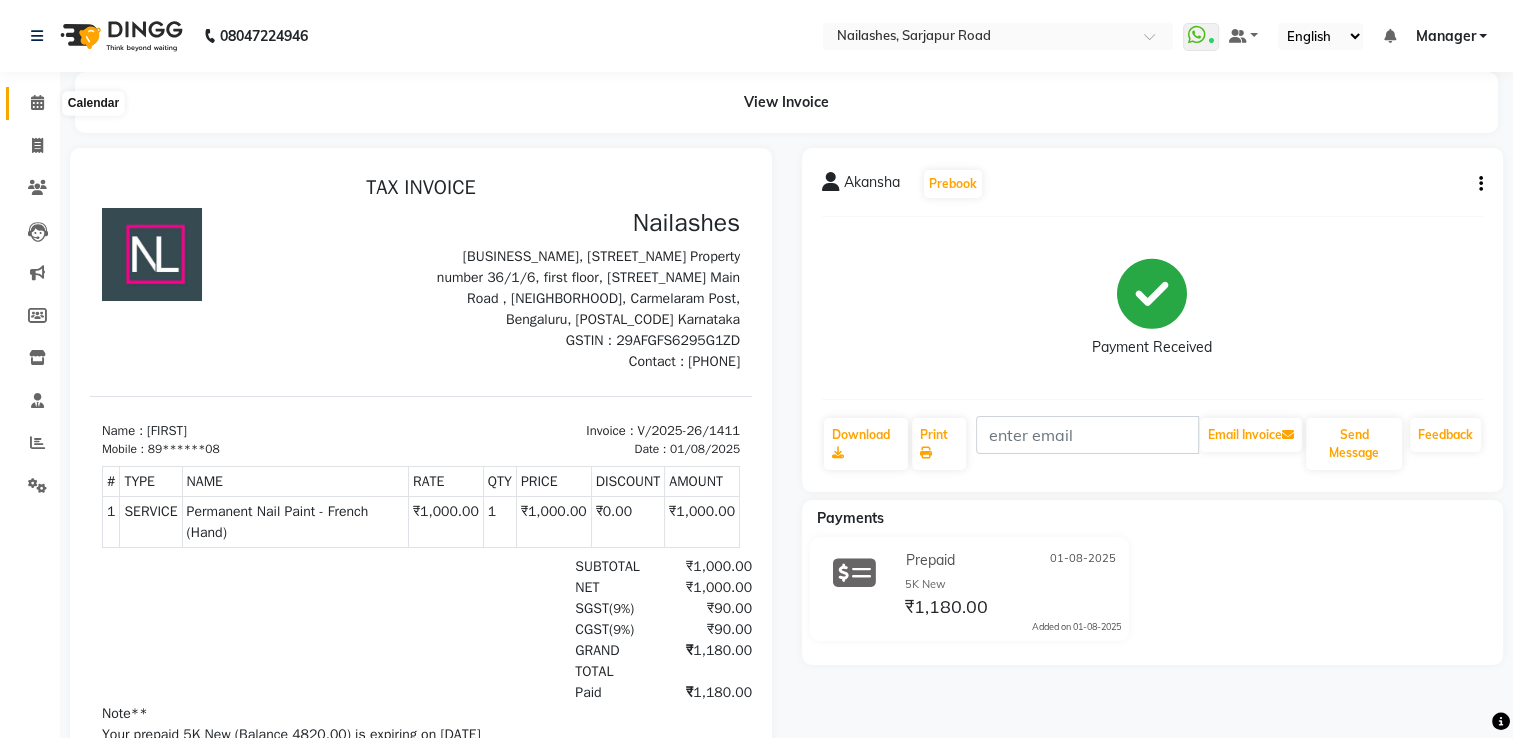 click 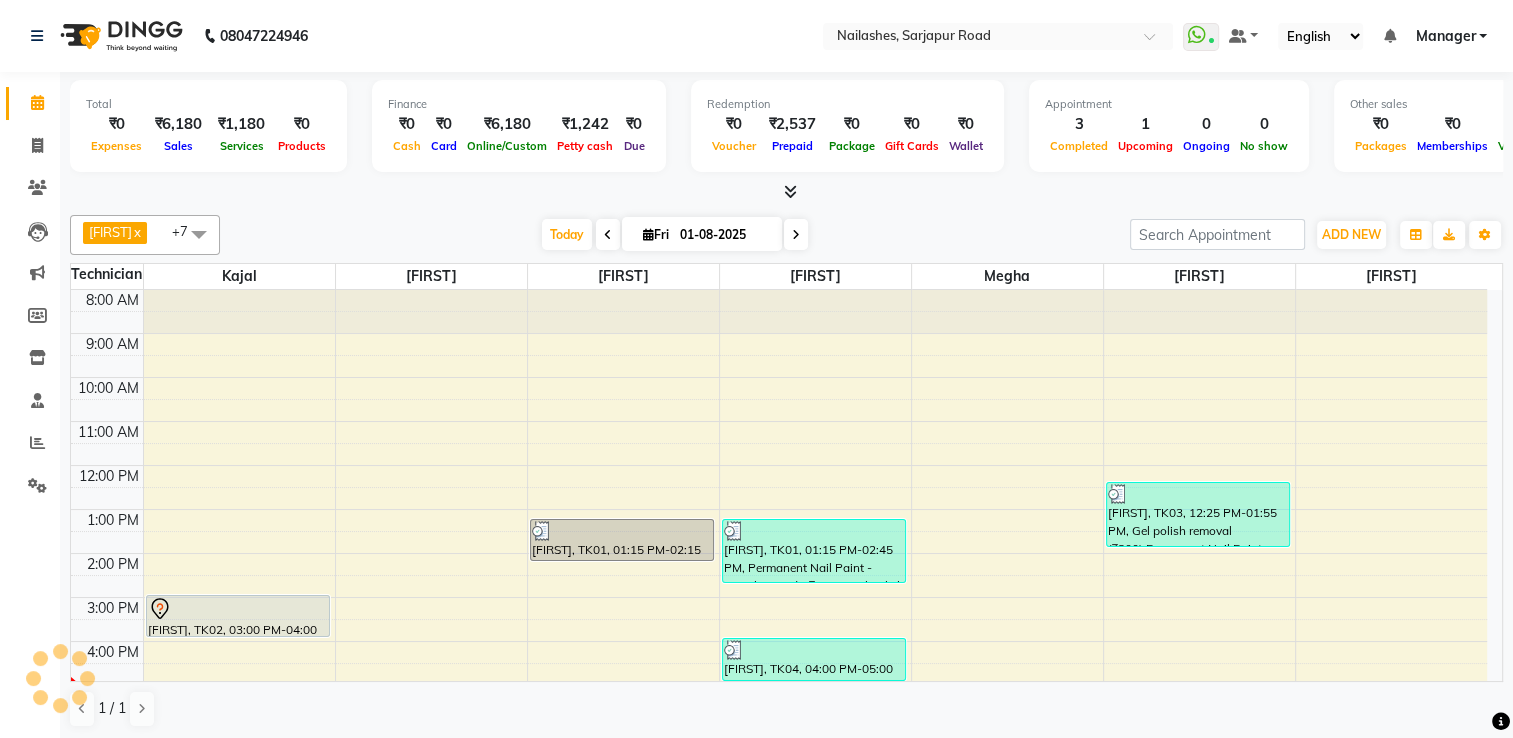 scroll, scrollTop: 0, scrollLeft: 0, axis: both 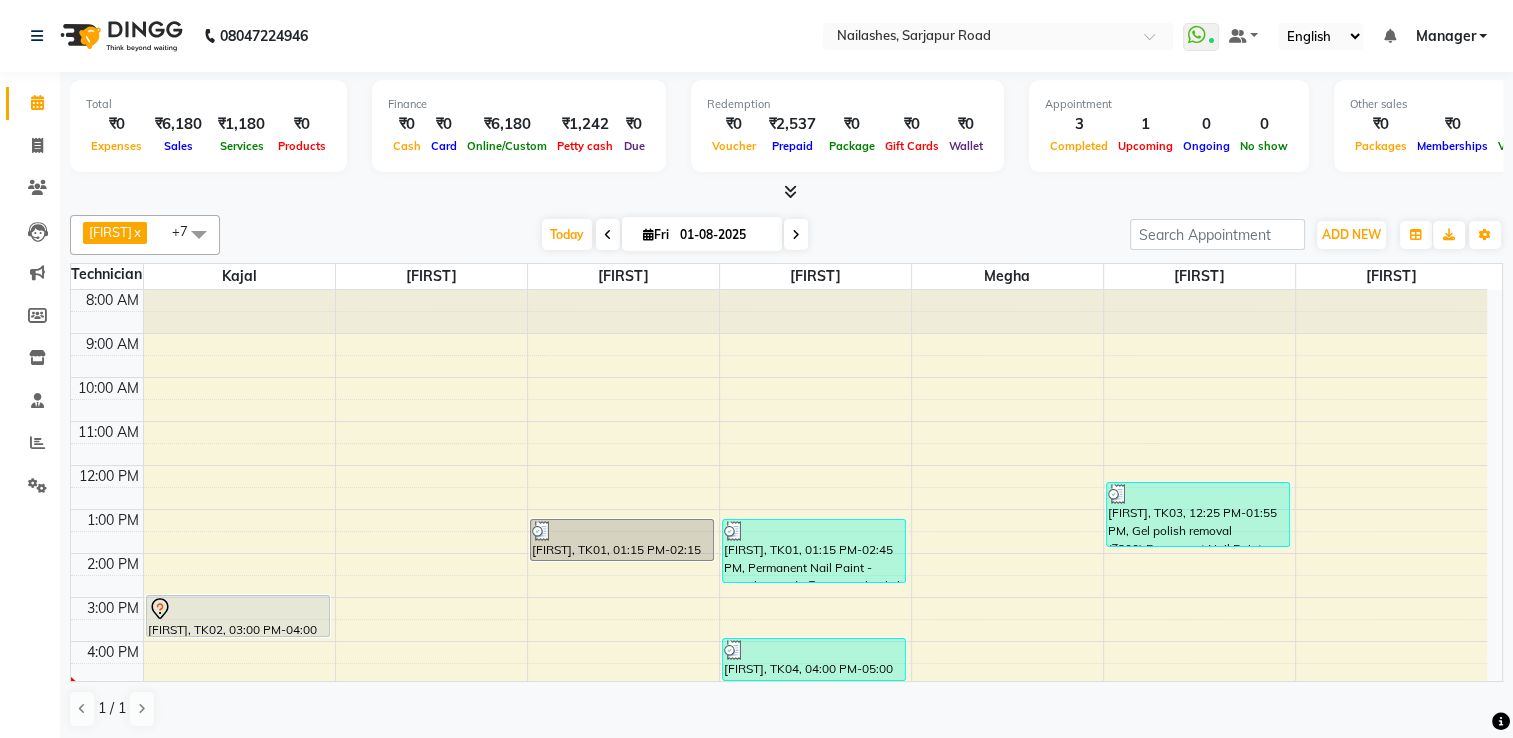click on "Total  ₹0  Expenses ₹6,180  Sales ₹1,180  Services ₹0  Products Finance  ₹0  Cash ₹0  Card ₹6,180  Online/Custom ₹1,242 Petty cash ₹0 Due  Redemption  ₹0 Voucher ₹2,537 Prepaid ₹0 Package ₹0  Gift Cards ₹0  Wallet  Appointment  3 Completed 1 Upcoming 0 Ongoing 0 No show  Other sales  ₹0  Packages ₹0  Memberships ₹0  Vouchers ₹5,000  Prepaids ₹0  Gift Cards [FIRST]  x [FIRST]  x [FIRST]  x [FIRST]  x [FIRST]  x [LAST]  x [FIRST]  x [FIRST]  x +7 Select All ARISH [FIRST] [FIRST] chandu Dipen [FIRST] [FIRST] [FIRST] [FIRST] [FIRST] [FIRST] [FIRST] [FIRST] [FIRST] [FIRST] [FIRST] [FIRST] [FIRST] Today  Fri 01-08-2025 Toggle Dropdown Add Appointment Add Invoice Add Expense Add Attendance Add Client Add Transaction Toggle Dropdown Add Appointment Add Invoice Add Expense Add Attendance Add Client ADD NEW Toggle Dropdown Add Appointment Add Invoice Add Expense Add Attendance Add Client Add Transaction [FIRST]  x [FIRST]  x [FIRST]  x [FIRST]  x [FIRST]  x [LAST]  x [FIRST]  x [FIRST]  x +7 Select All ARISH [FIRST] [FIRST] chandu Dipen" 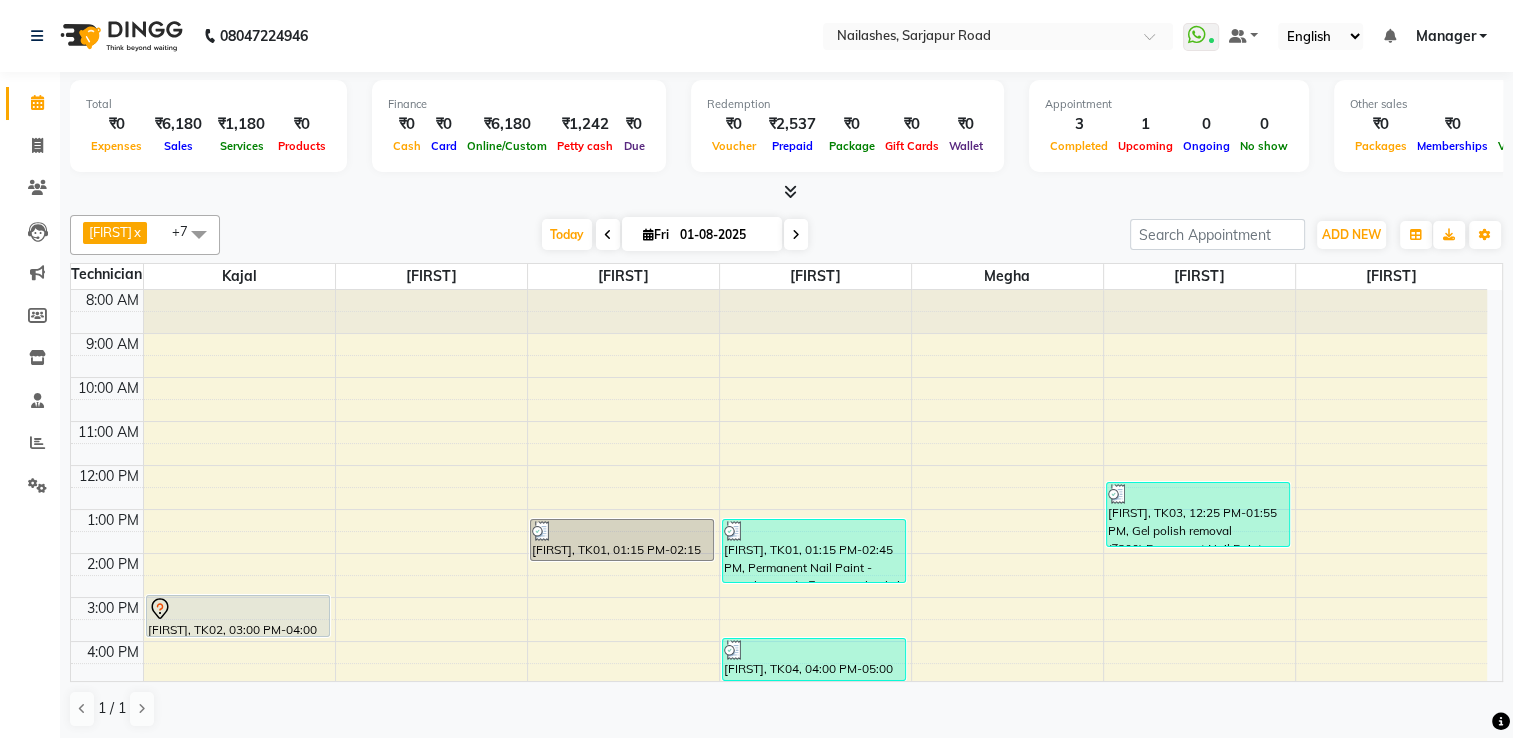 scroll, scrollTop: 83, scrollLeft: 0, axis: vertical 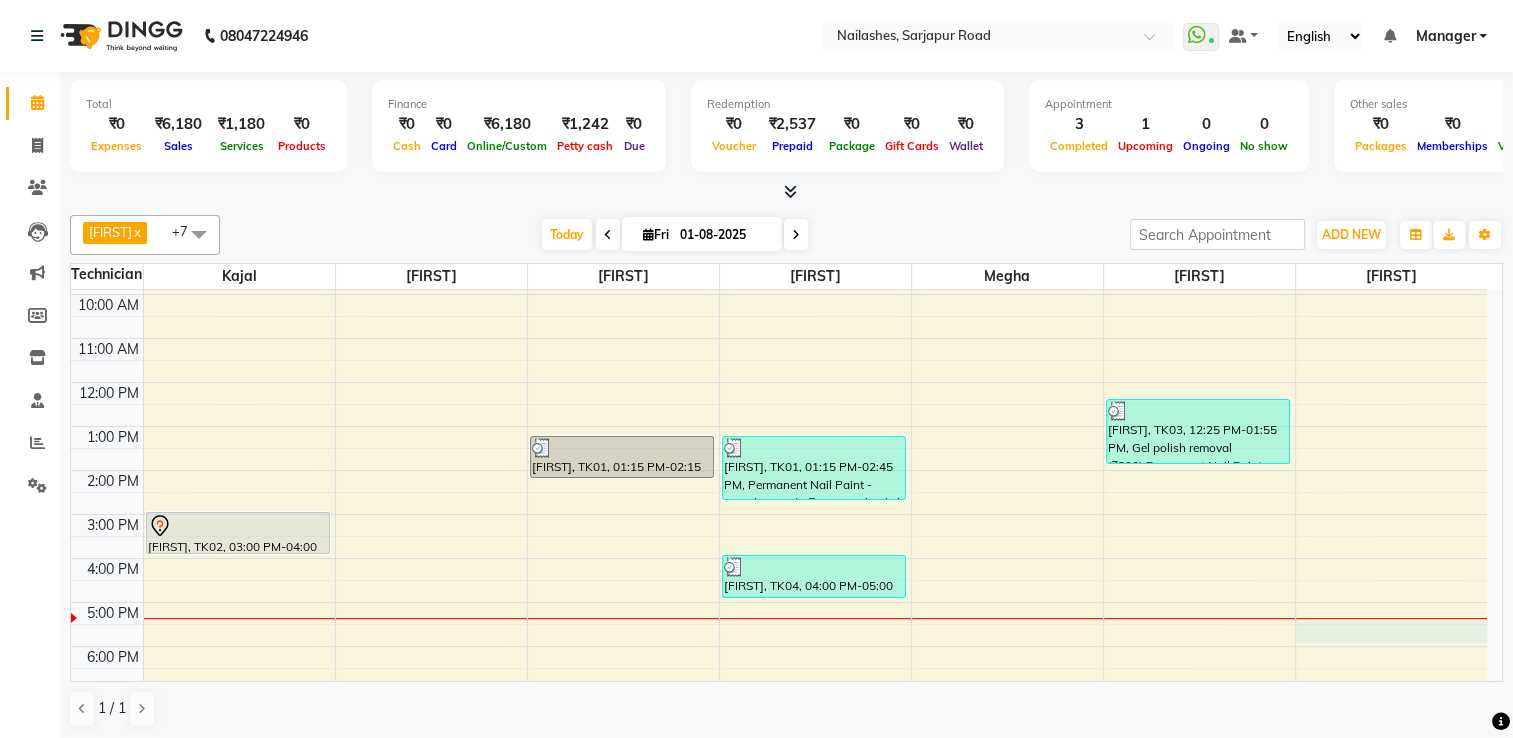 click on "8:00 AM 9:00 AM 10:00 AM 11:00 AM 12:00 PM 1:00 PM 2:00 PM 3:00 PM 4:00 PM 5:00 PM 6:00 PM 7:00 PM 8:00 PM             [FIRST], TK02, 03:00 PM-04:00 PM, Facials  - O3+Age Lock Clean Up     [FIRST], TK01, 01:15 PM-02:15 PM, Nail Extension - Acrylic (Hand)     [FIRST], TK01, 01:15 PM-02:45 PM, Permanent Nail Paint - French (Hand) (₹1200),Gel polish removal (₹300)     [FIRST], TK04, 04:00 PM-05:00 PM, Permanent Nail Paint - French (Hand) (₹1200)     [FIRST], TK03, 12:25 PM-01:55 PM, Gel polish removal (₹300),Permanent Nail Paint - Solid Color (Toes) (₹700)" at bounding box center (779, 492) 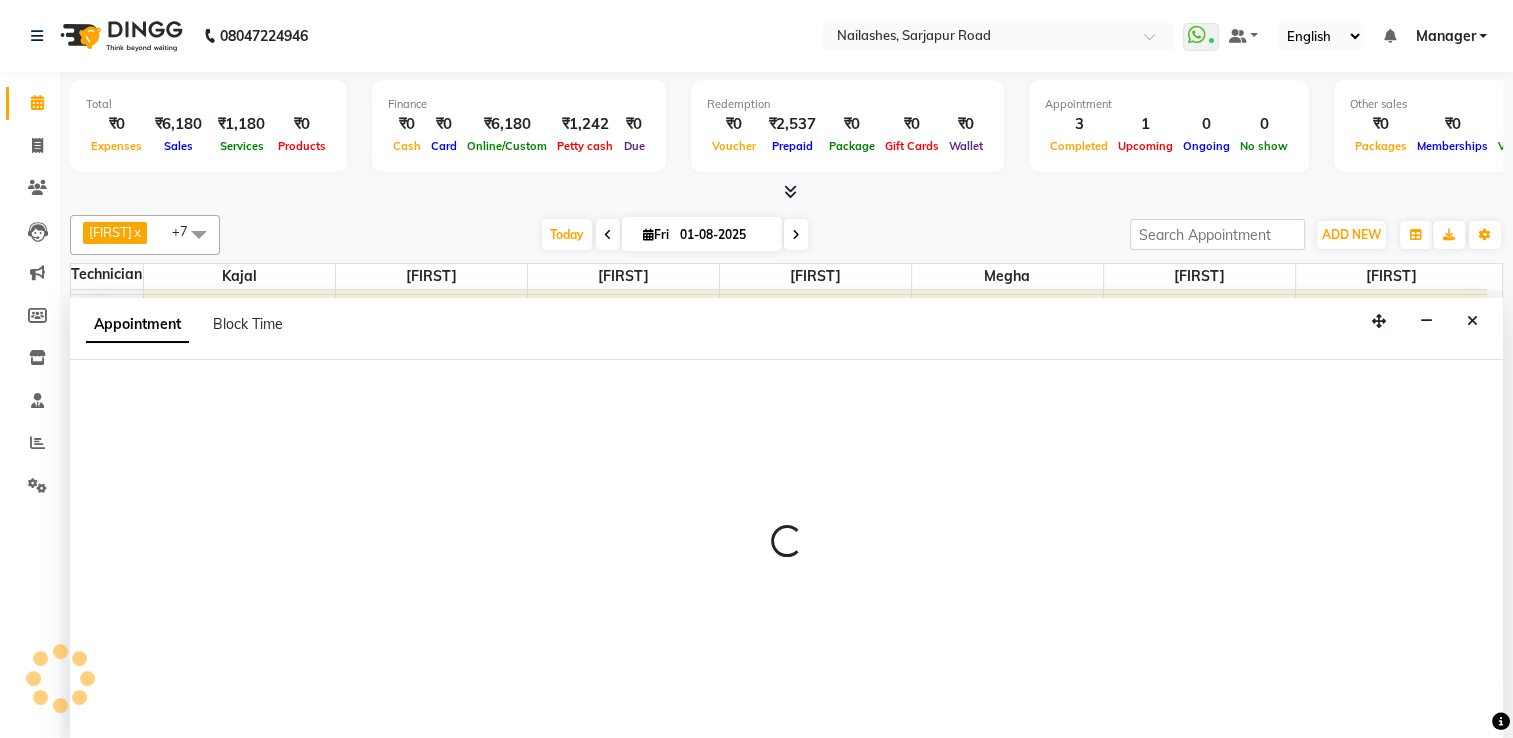 scroll, scrollTop: 0, scrollLeft: 0, axis: both 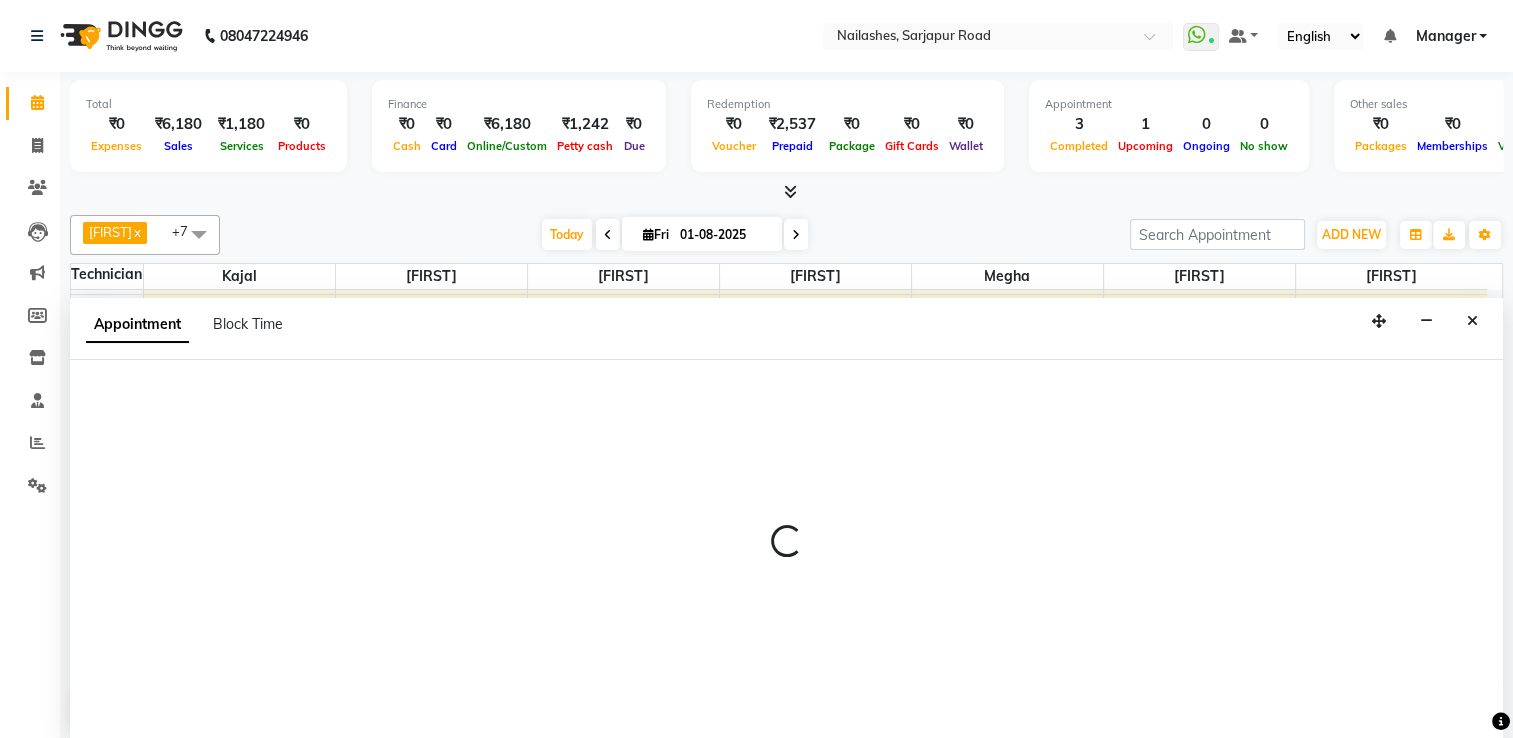 select on "84916" 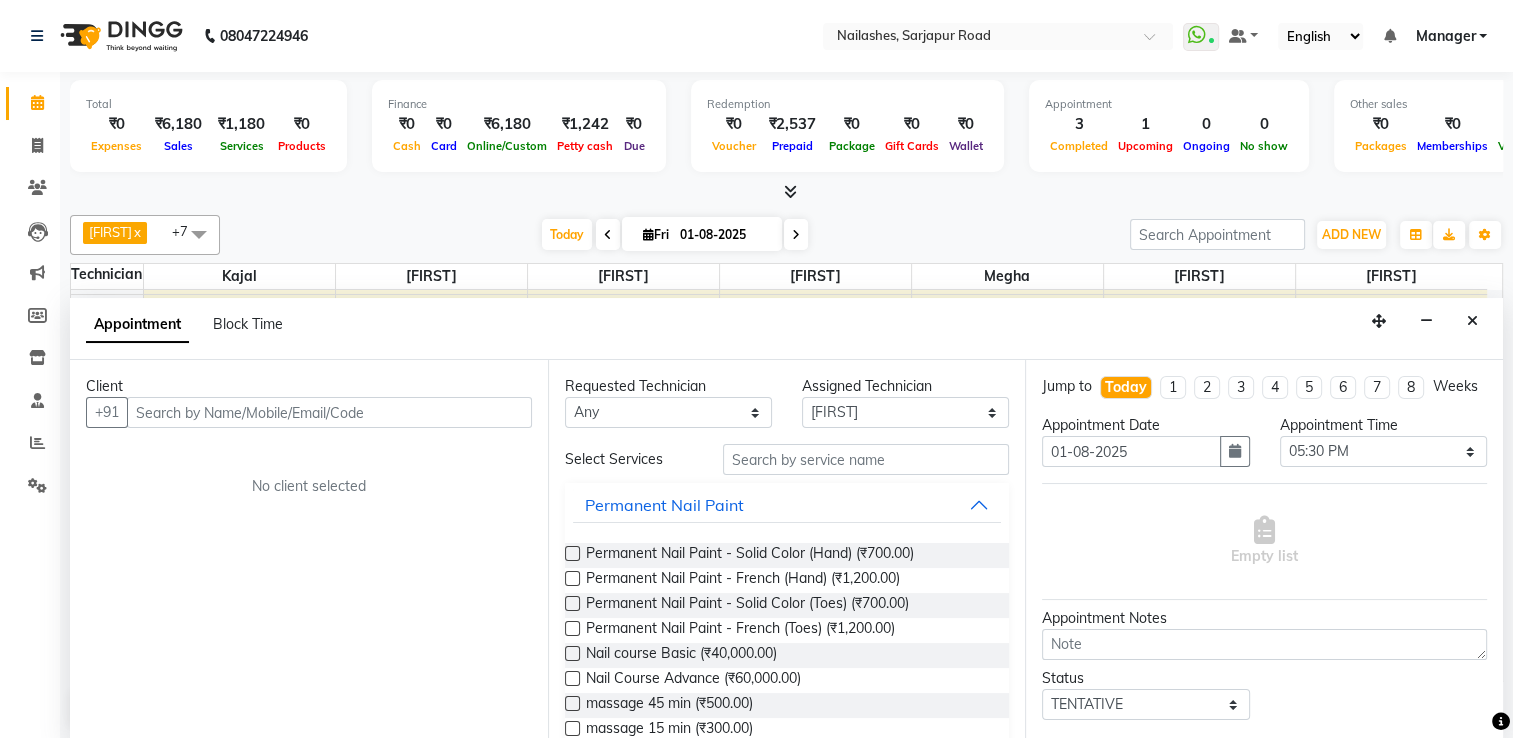 click at bounding box center [329, 412] 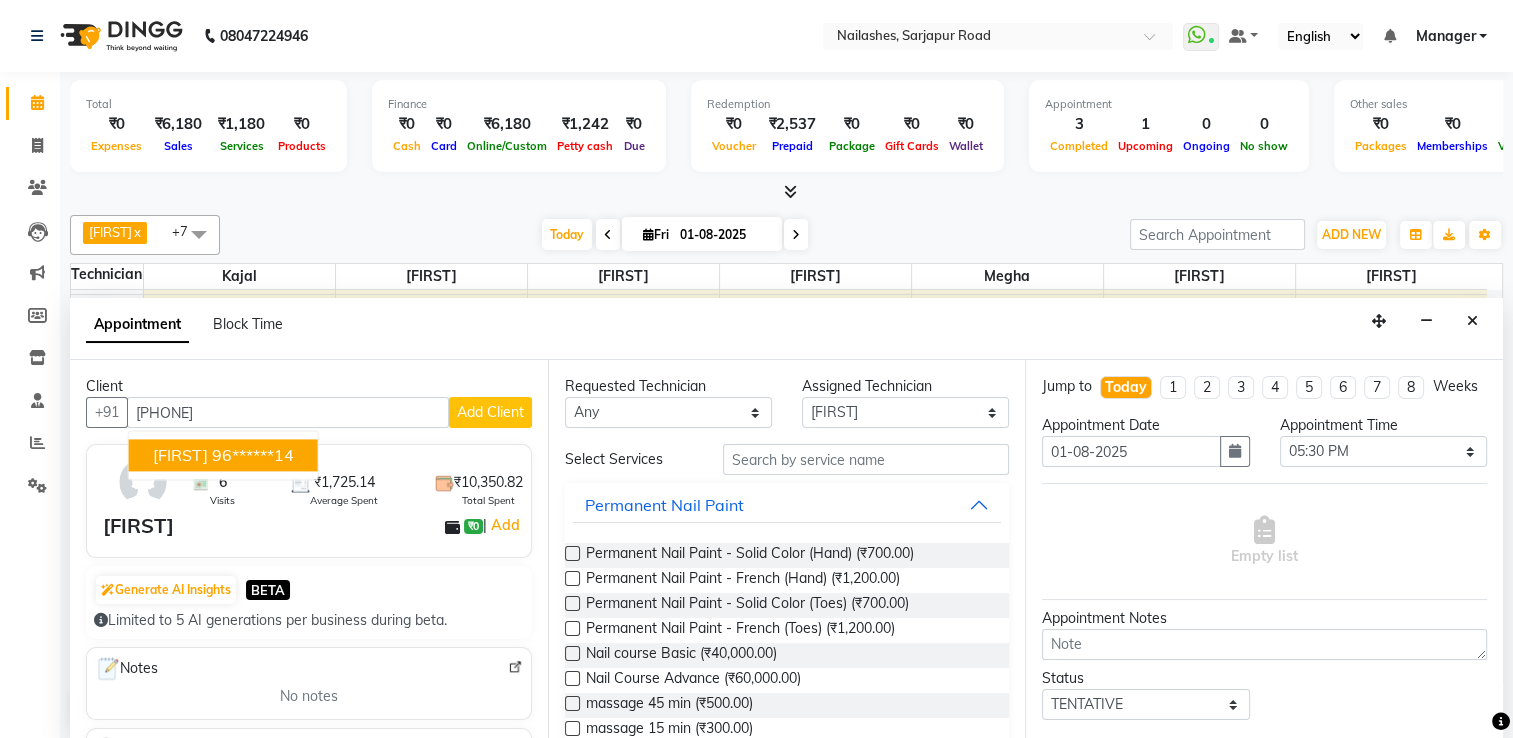click on "[FIRST] [PHONE]" at bounding box center [223, 455] 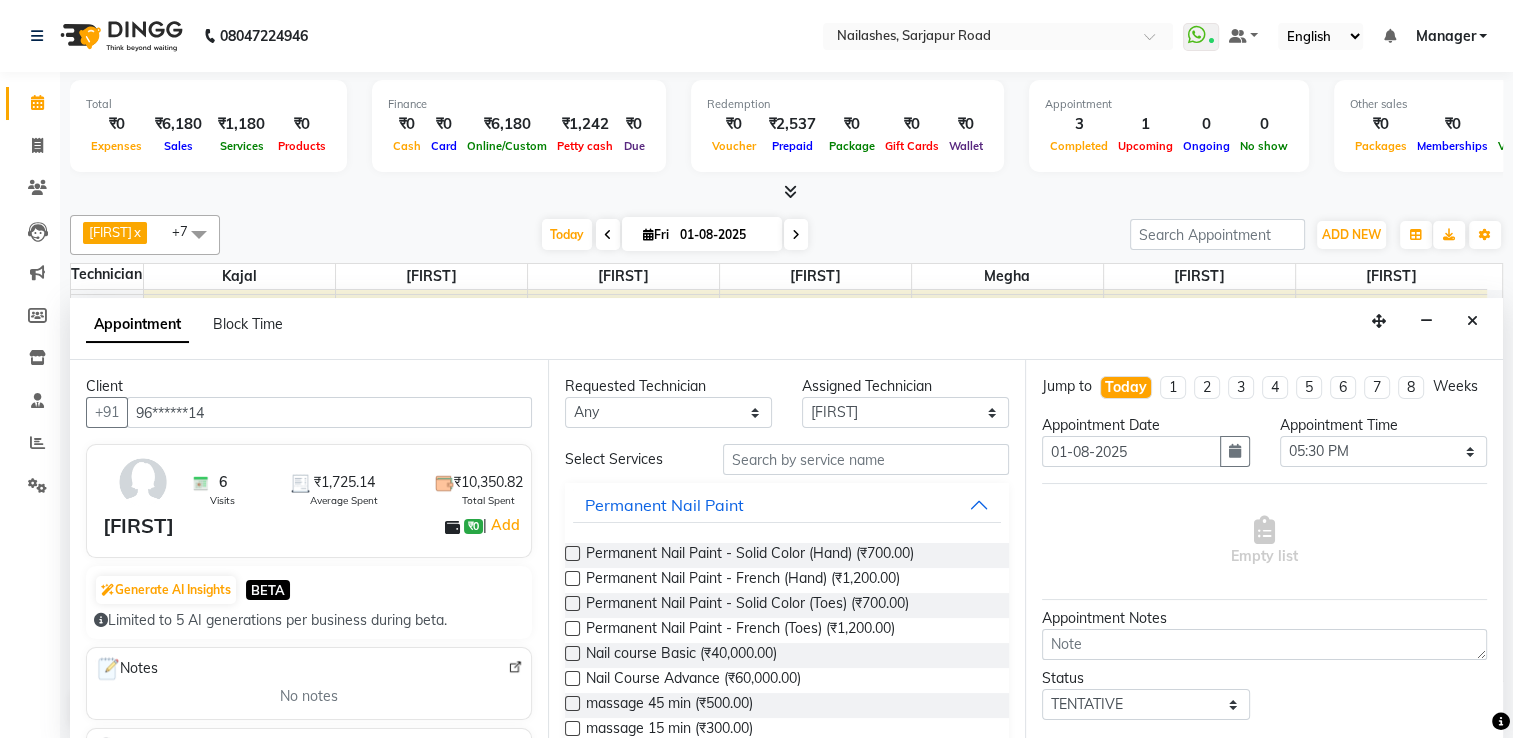 type on "96******14" 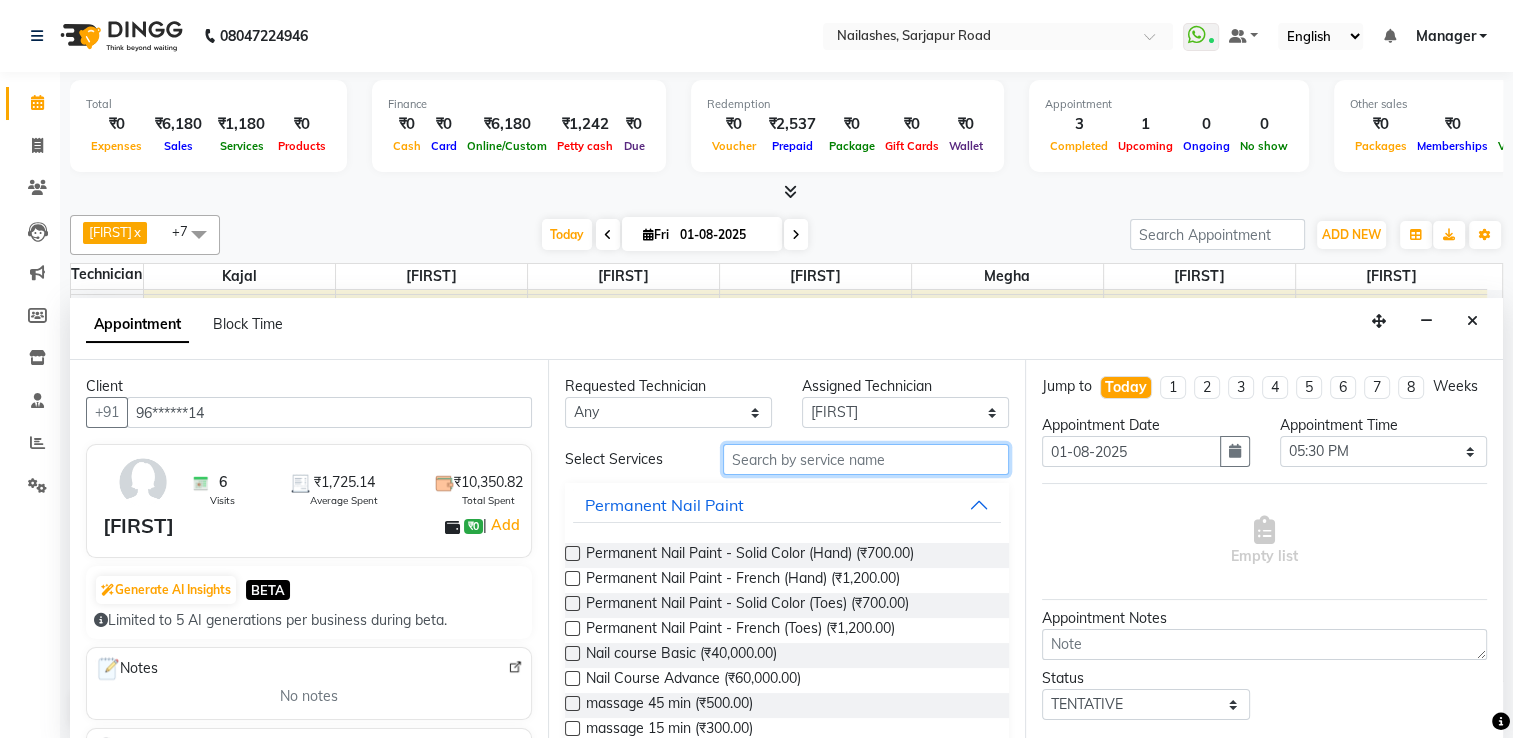 click at bounding box center (866, 459) 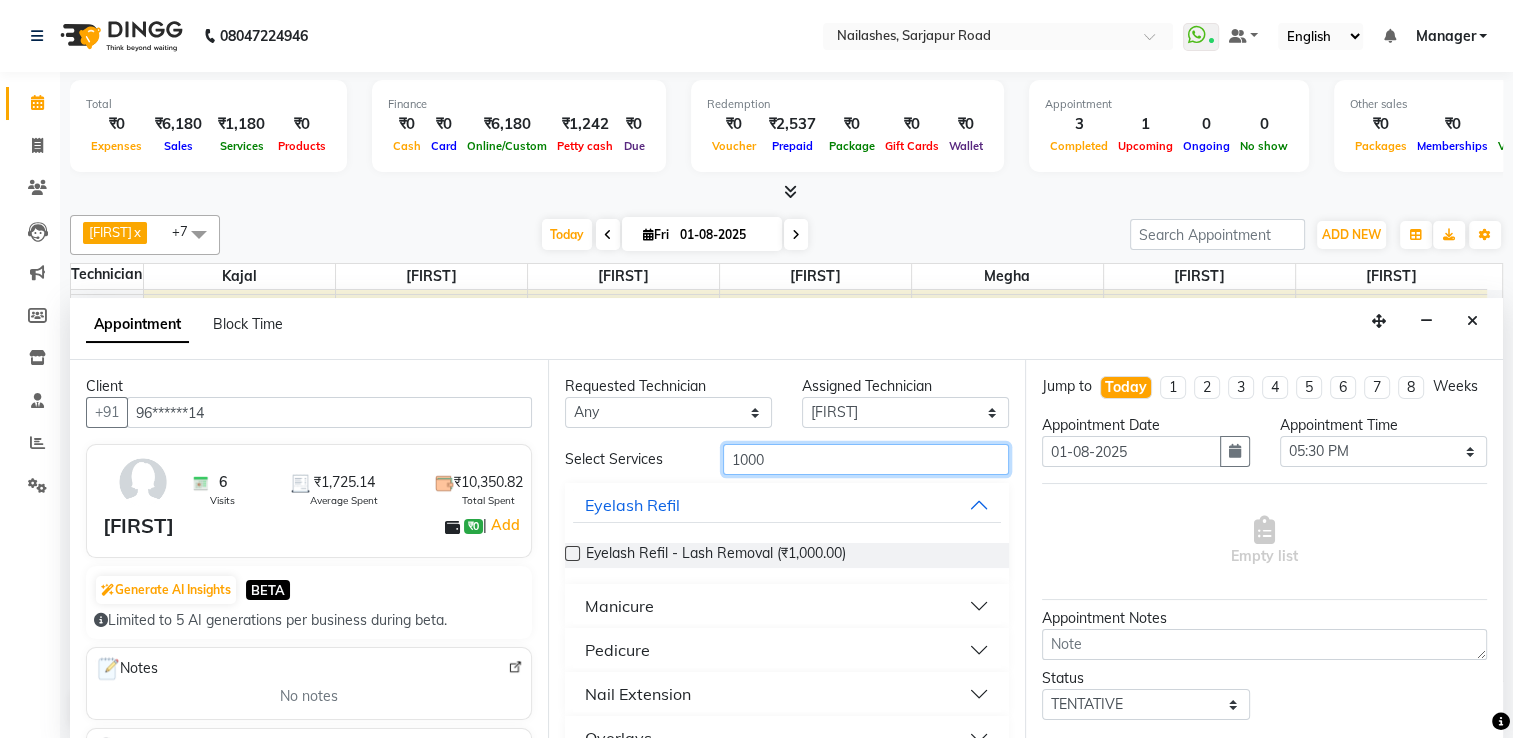 type on "1000" 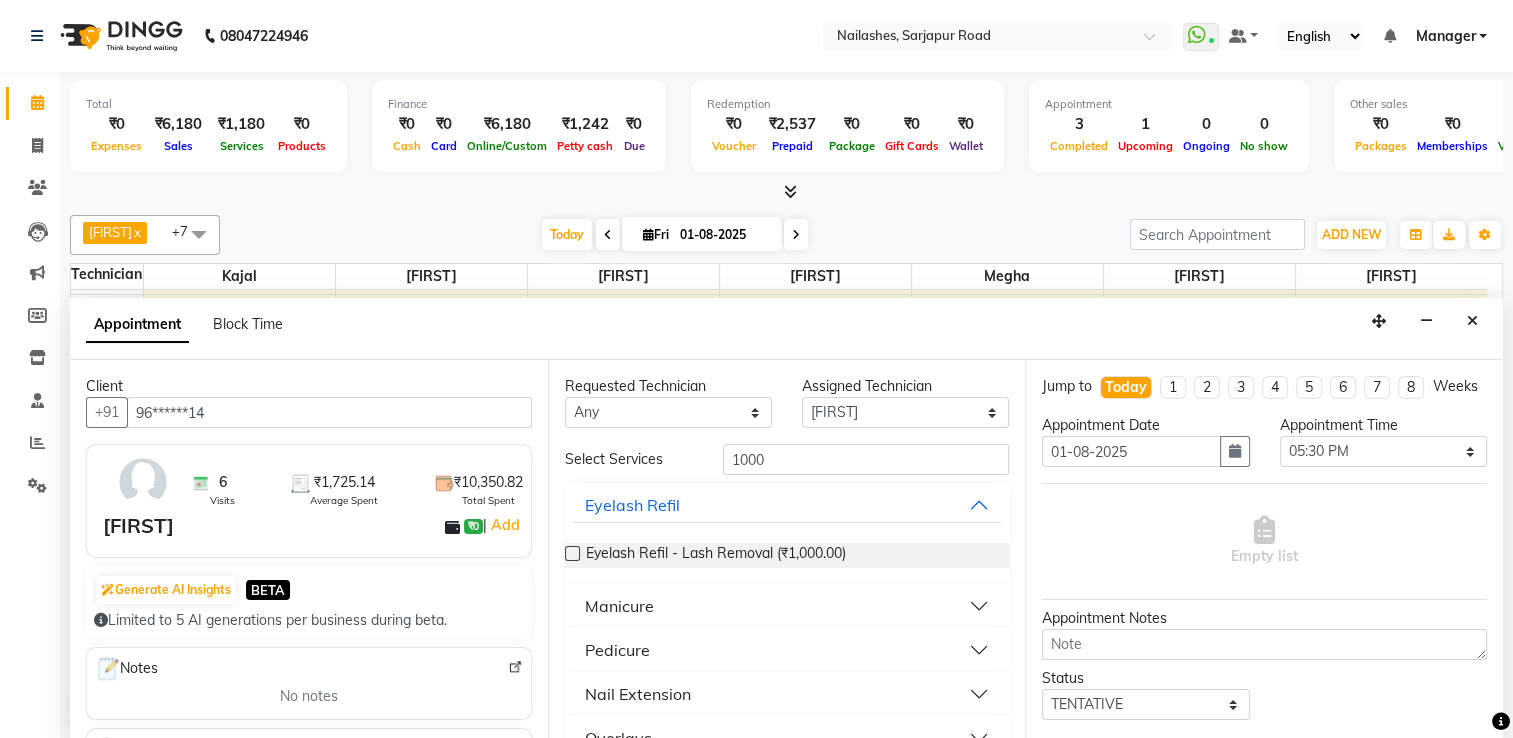 click on "Nail Extension" at bounding box center (787, 694) 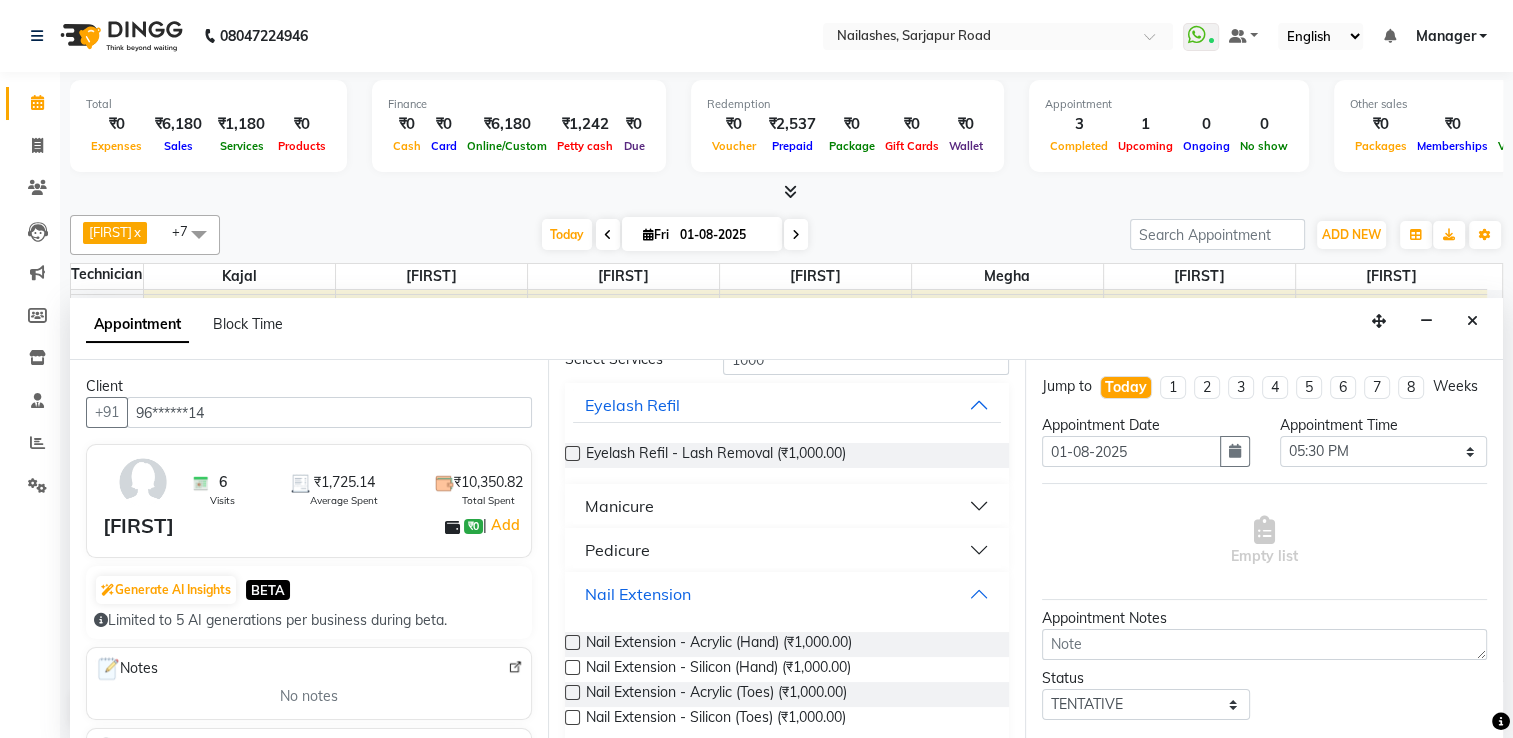 scroll, scrollTop: 102, scrollLeft: 0, axis: vertical 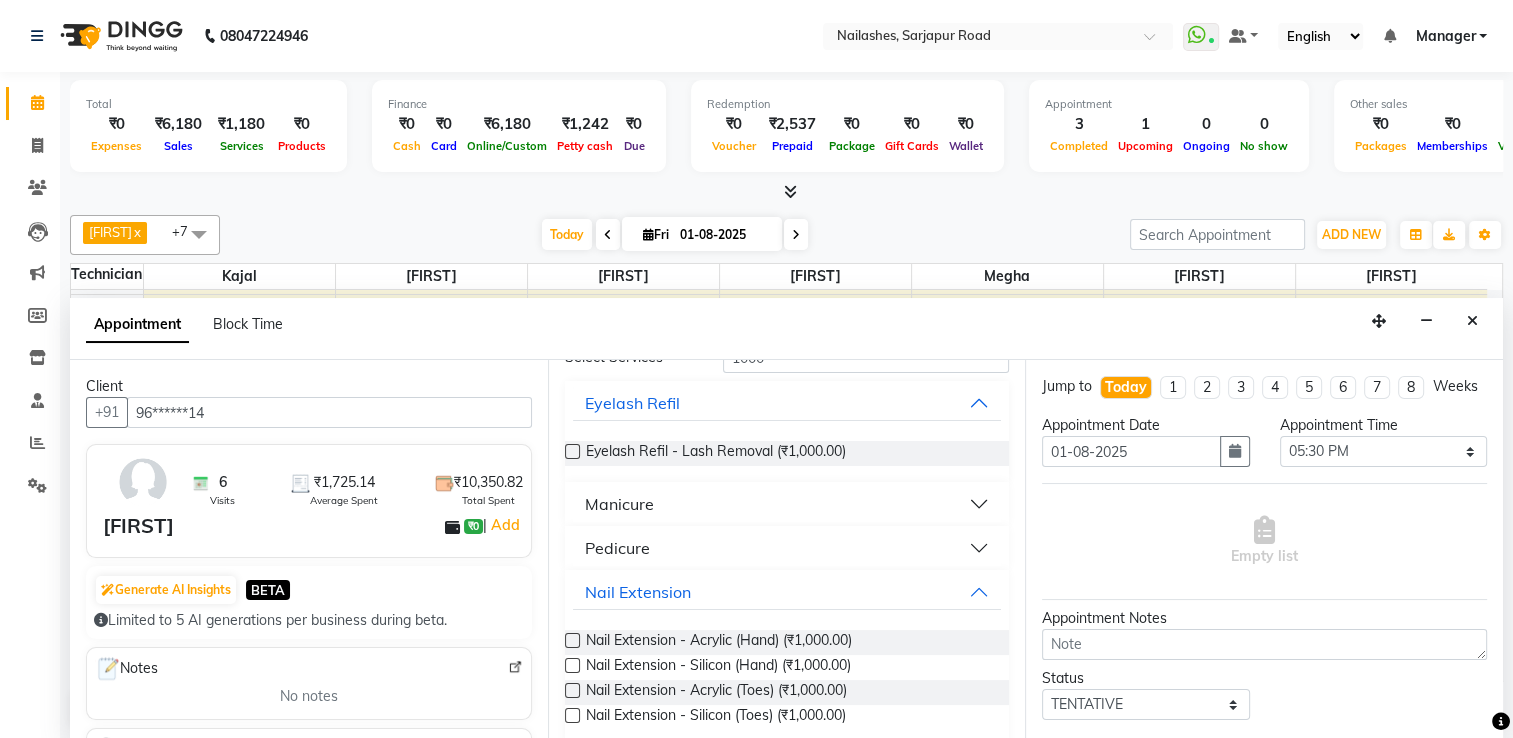 click at bounding box center [572, 640] 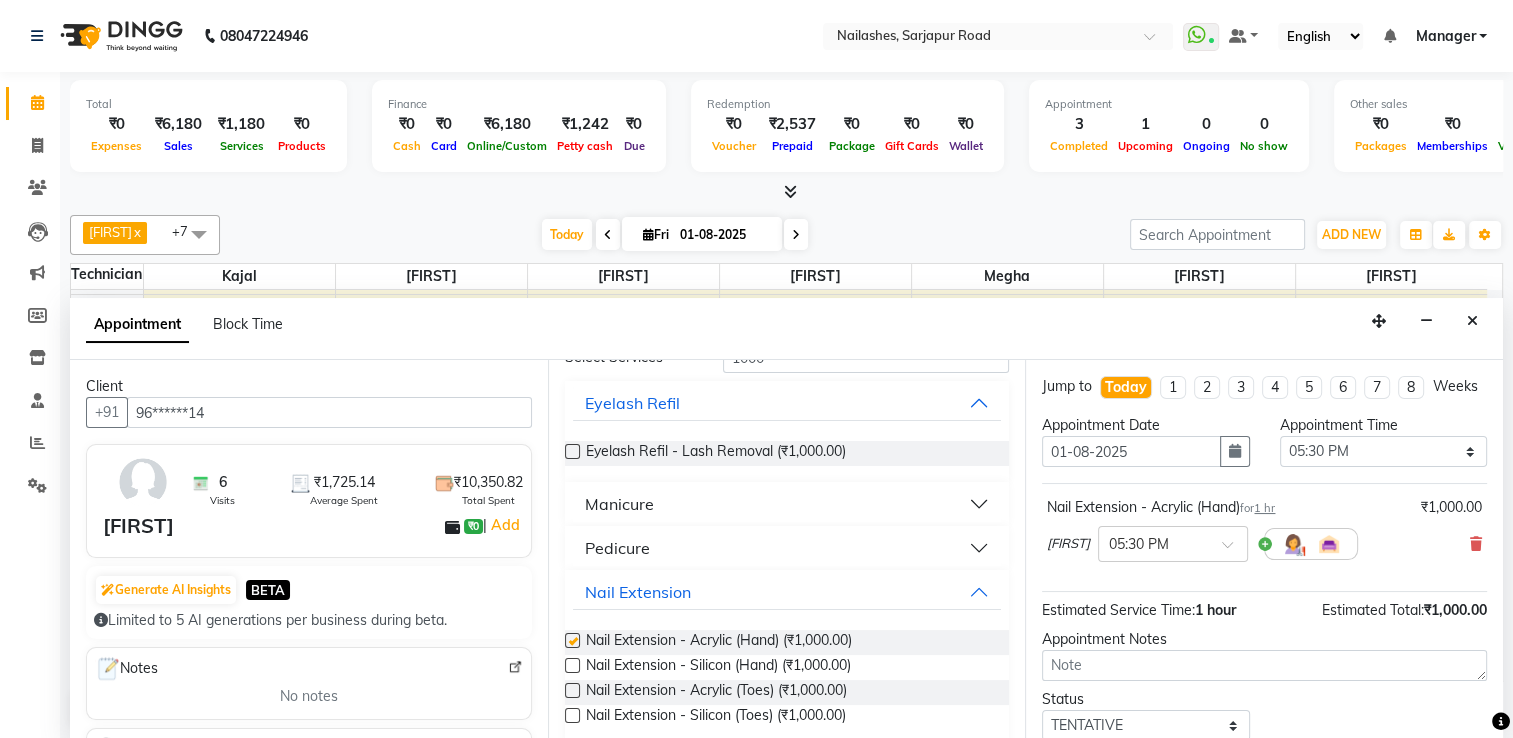 checkbox on "false" 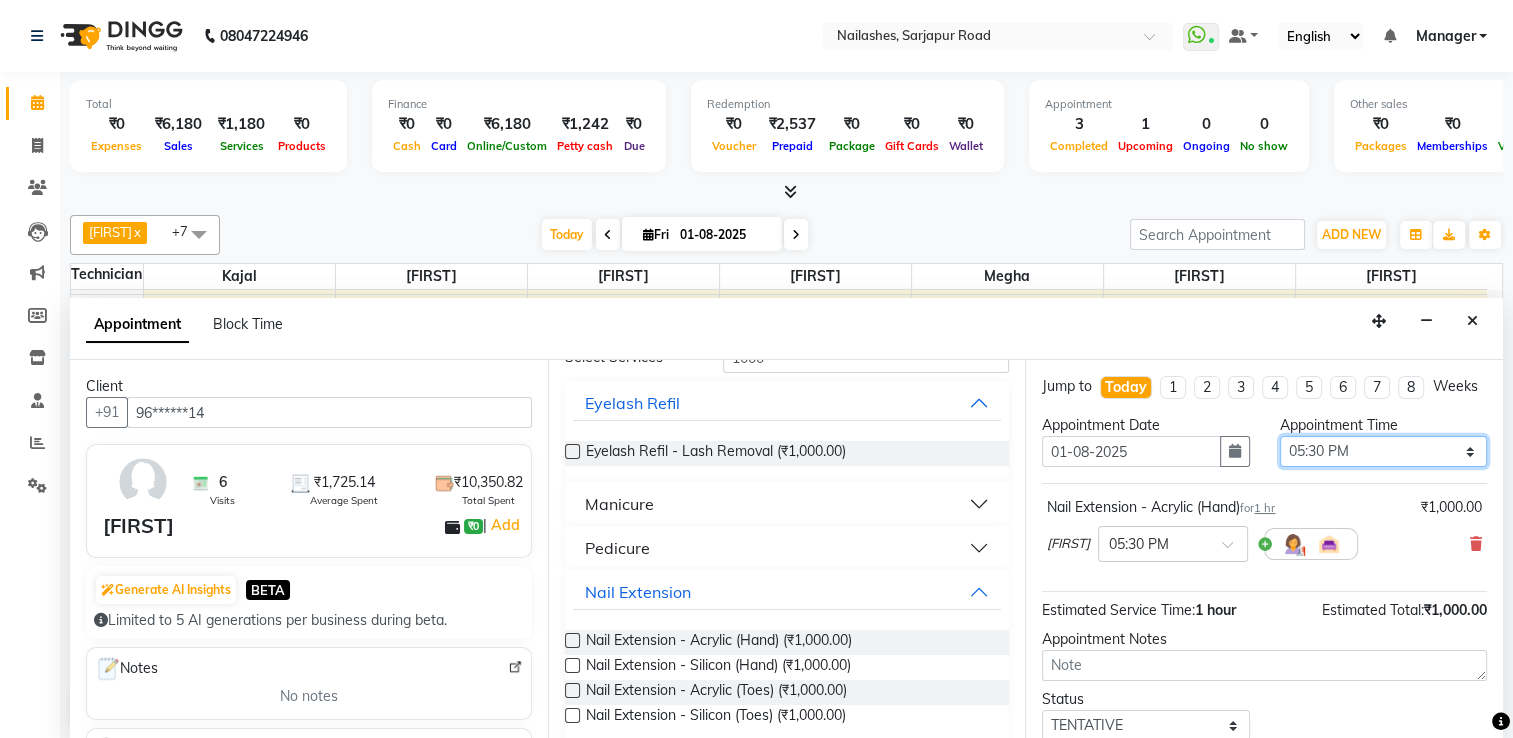 click on "Select 09:00 AM 09:15 AM 09:30 AM 09:45 AM 10:00 AM 10:15 AM 10:30 AM 10:45 AM 11:00 AM 11:15 AM 11:30 AM 11:45 AM 12:00 PM 12:15 PM 12:30 PM 12:45 PM 01:00 PM 01:15 PM 01:30 PM 01:45 PM 02:00 PM 02:15 PM 02:30 PM 02:45 PM 03:00 PM 03:15 PM 03:30 PM 03:45 PM 04:00 PM 04:15 PM 04:30 PM 04:45 PM 05:00 PM 05:15 PM 05:30 PM 05:45 PM 06:00 PM 06:15 PM 06:30 PM 06:45 PM 07:00 PM 07:15 PM 07:30 PM 07:45 PM 08:00 PM" at bounding box center [1383, 451] 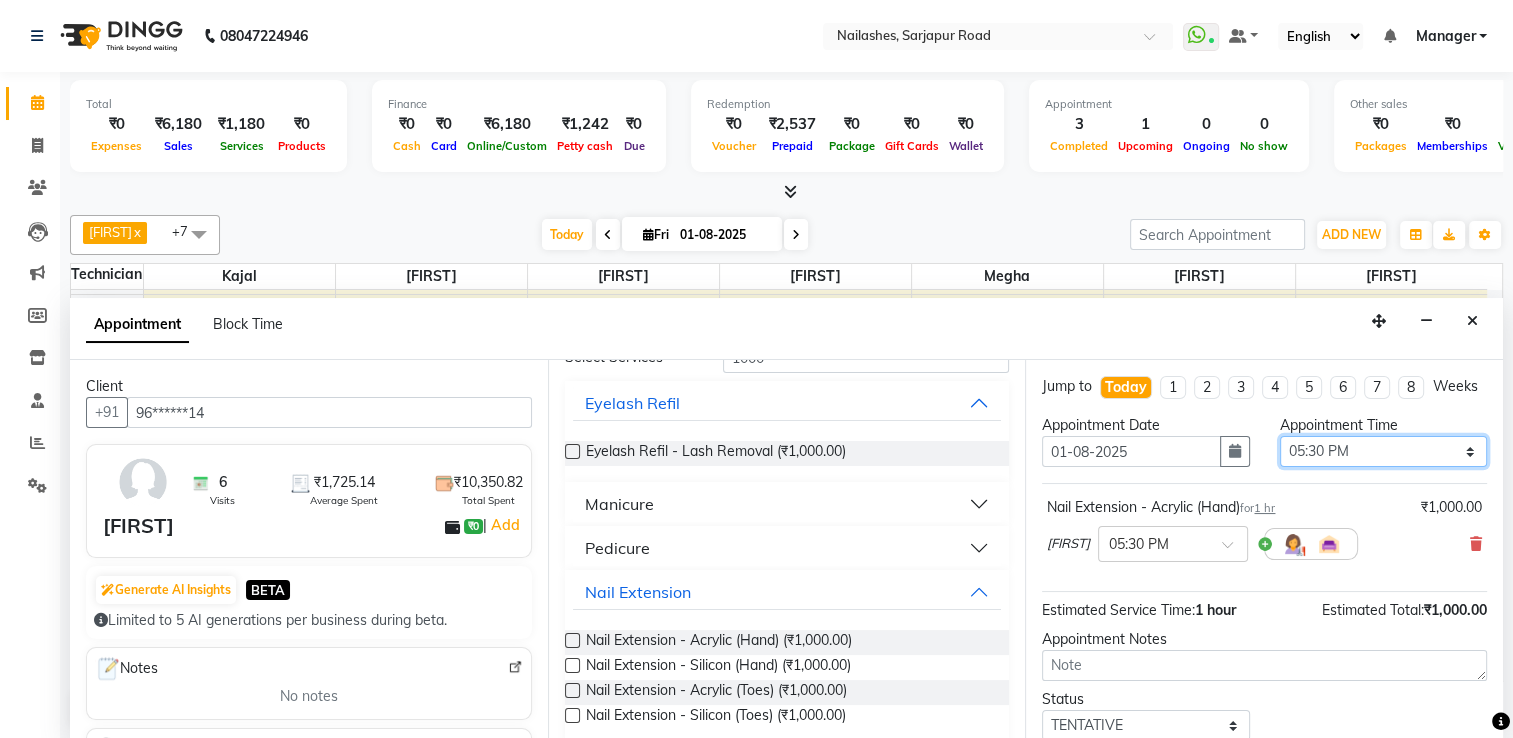 select on "1065" 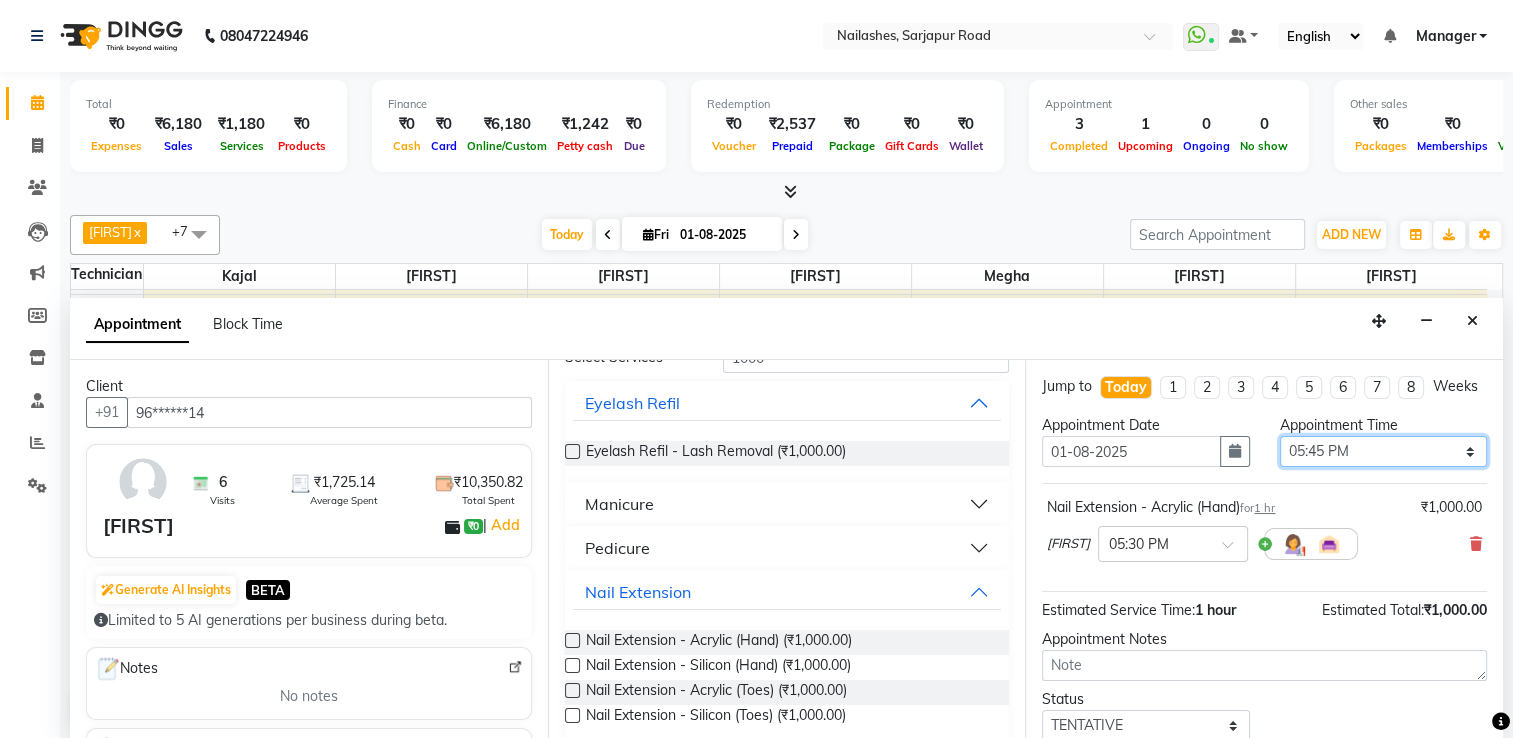 click on "Select 09:00 AM 09:15 AM 09:30 AM 09:45 AM 10:00 AM 10:15 AM 10:30 AM 10:45 AM 11:00 AM 11:15 AM 11:30 AM 11:45 AM 12:00 PM 12:15 PM 12:30 PM 12:45 PM 01:00 PM 01:15 PM 01:30 PM 01:45 PM 02:00 PM 02:15 PM 02:30 PM 02:45 PM 03:00 PM 03:15 PM 03:30 PM 03:45 PM 04:00 PM 04:15 PM 04:30 PM 04:45 PM 05:00 PM 05:15 PM 05:30 PM 05:45 PM 06:00 PM 06:15 PM 06:30 PM 06:45 PM 07:00 PM 07:15 PM 07:30 PM 07:45 PM 08:00 PM" at bounding box center [1383, 451] 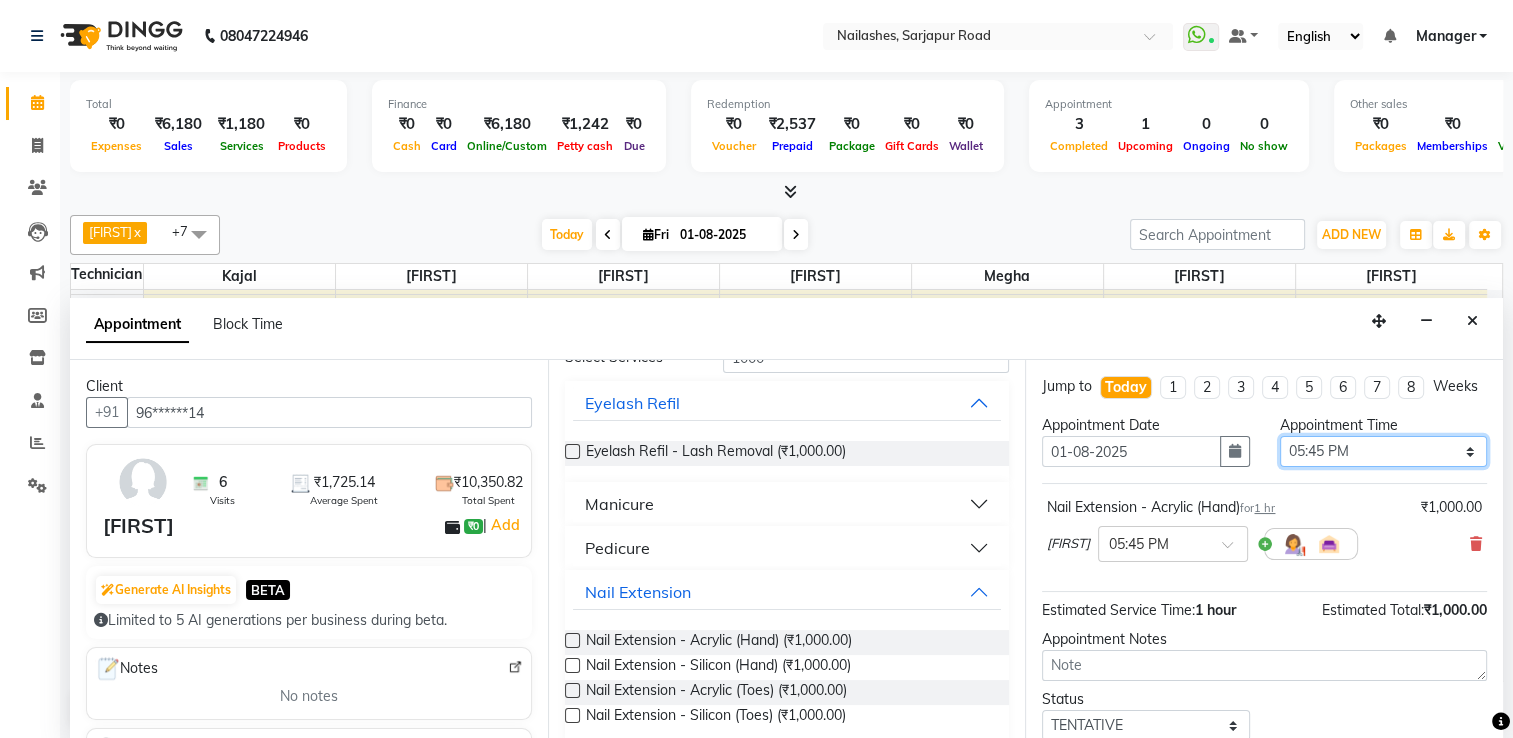 scroll, scrollTop: 144, scrollLeft: 0, axis: vertical 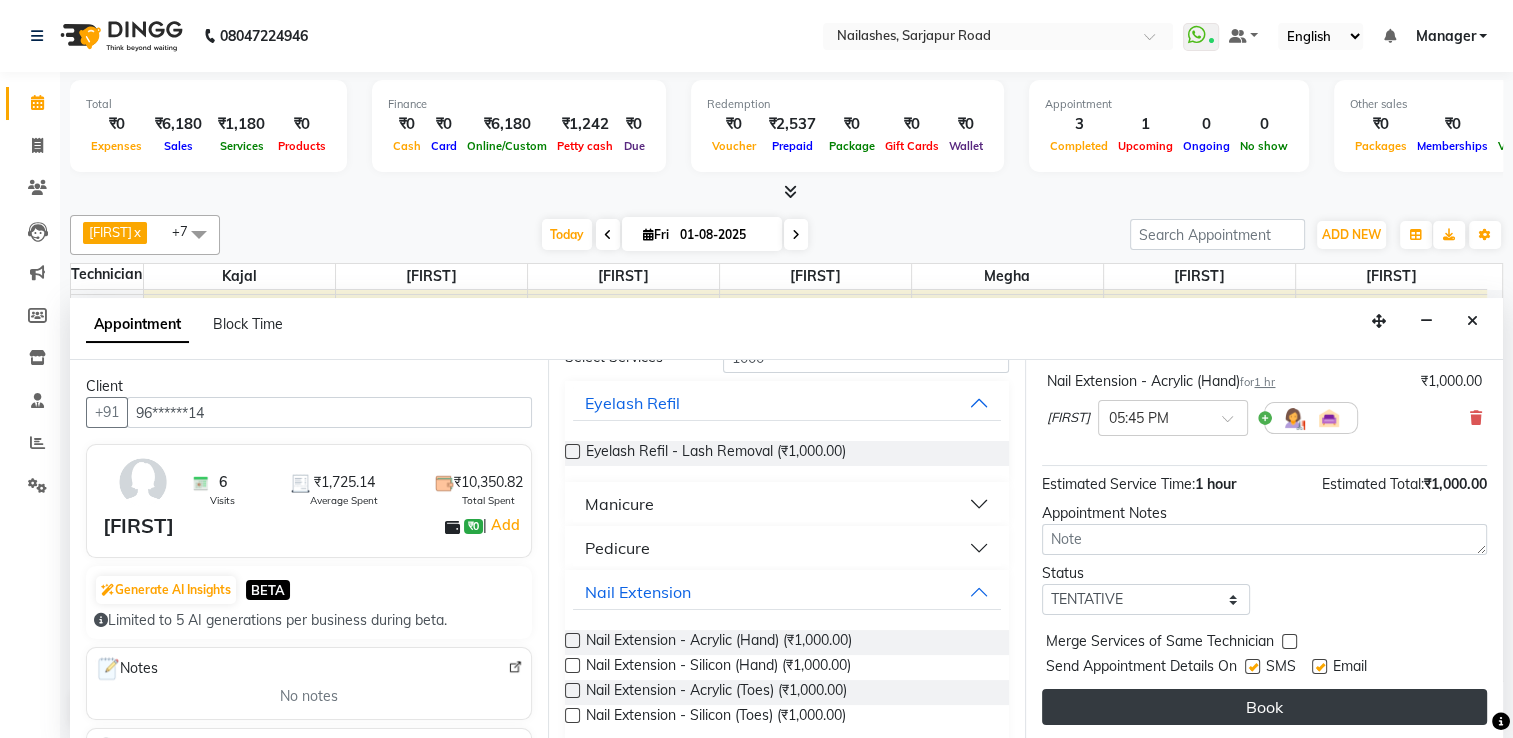 click on "Book" at bounding box center (1264, 707) 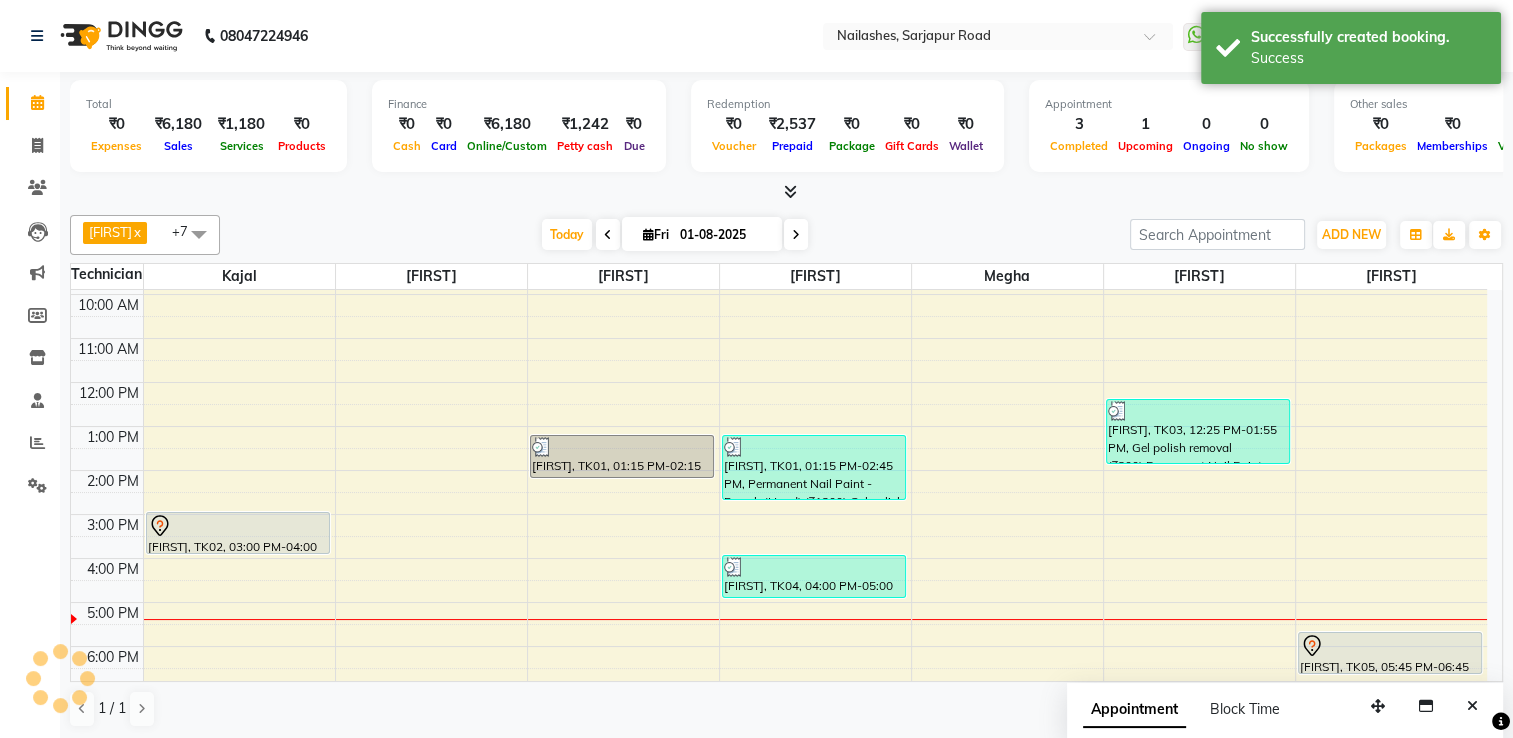 scroll, scrollTop: 0, scrollLeft: 0, axis: both 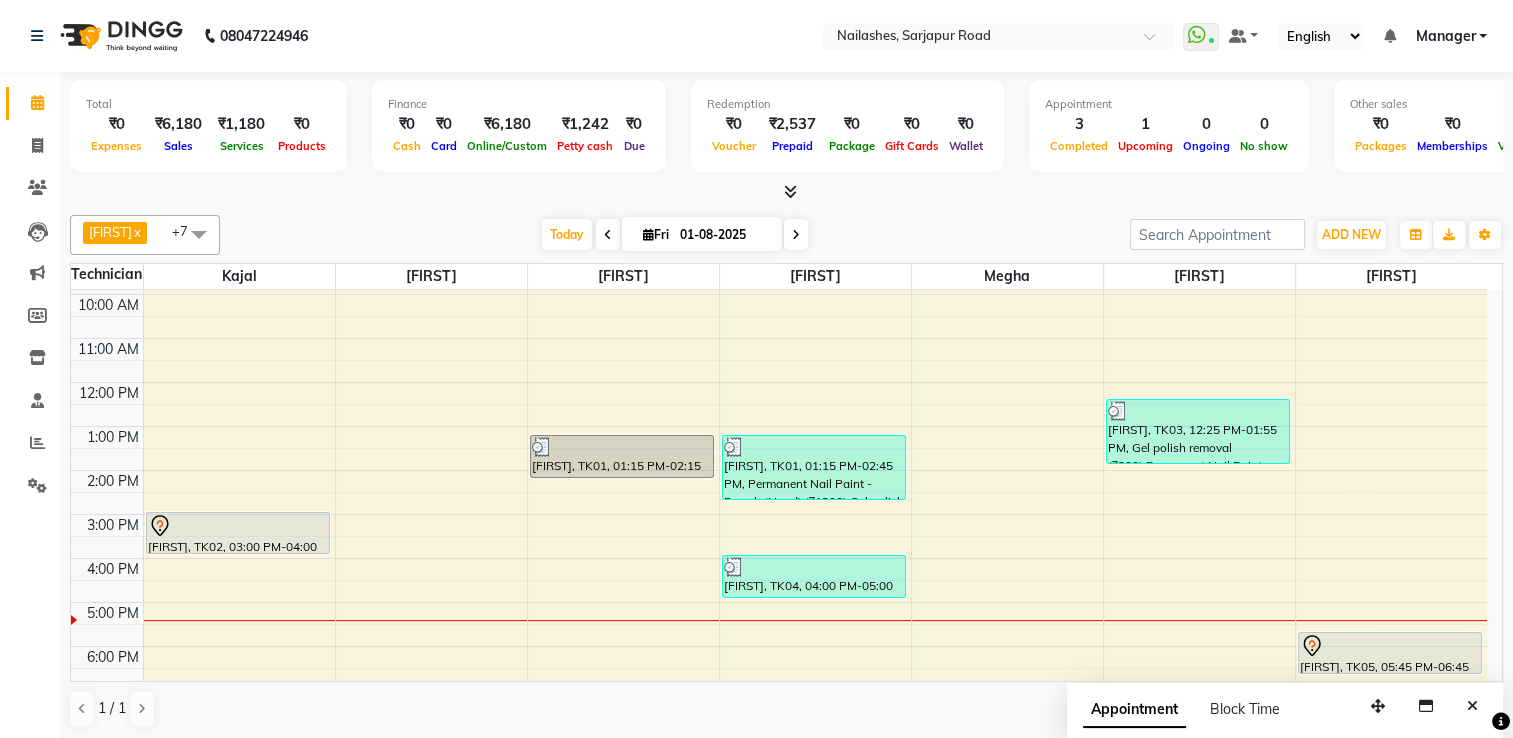 click on "Block Time" at bounding box center [1245, 709] 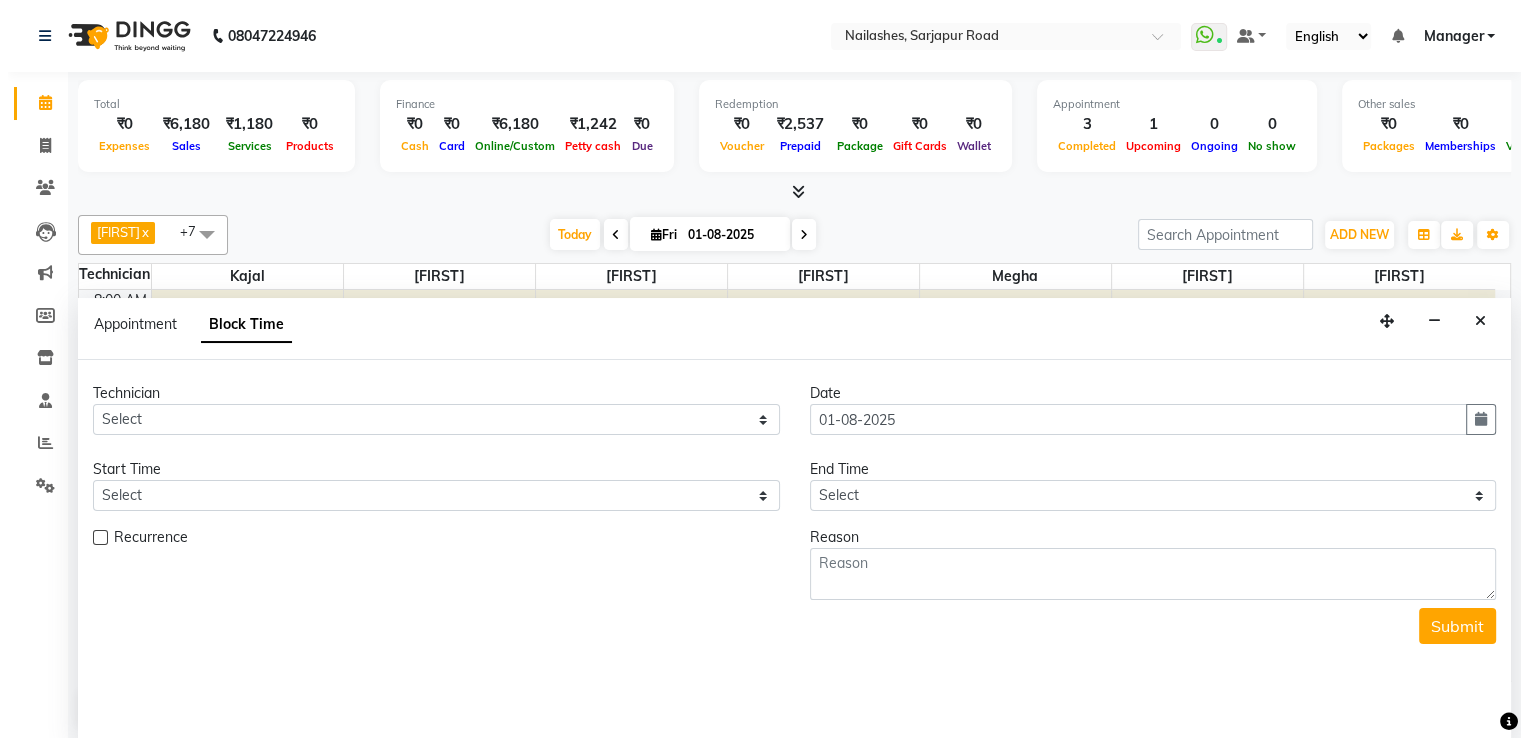 scroll, scrollTop: 175, scrollLeft: 0, axis: vertical 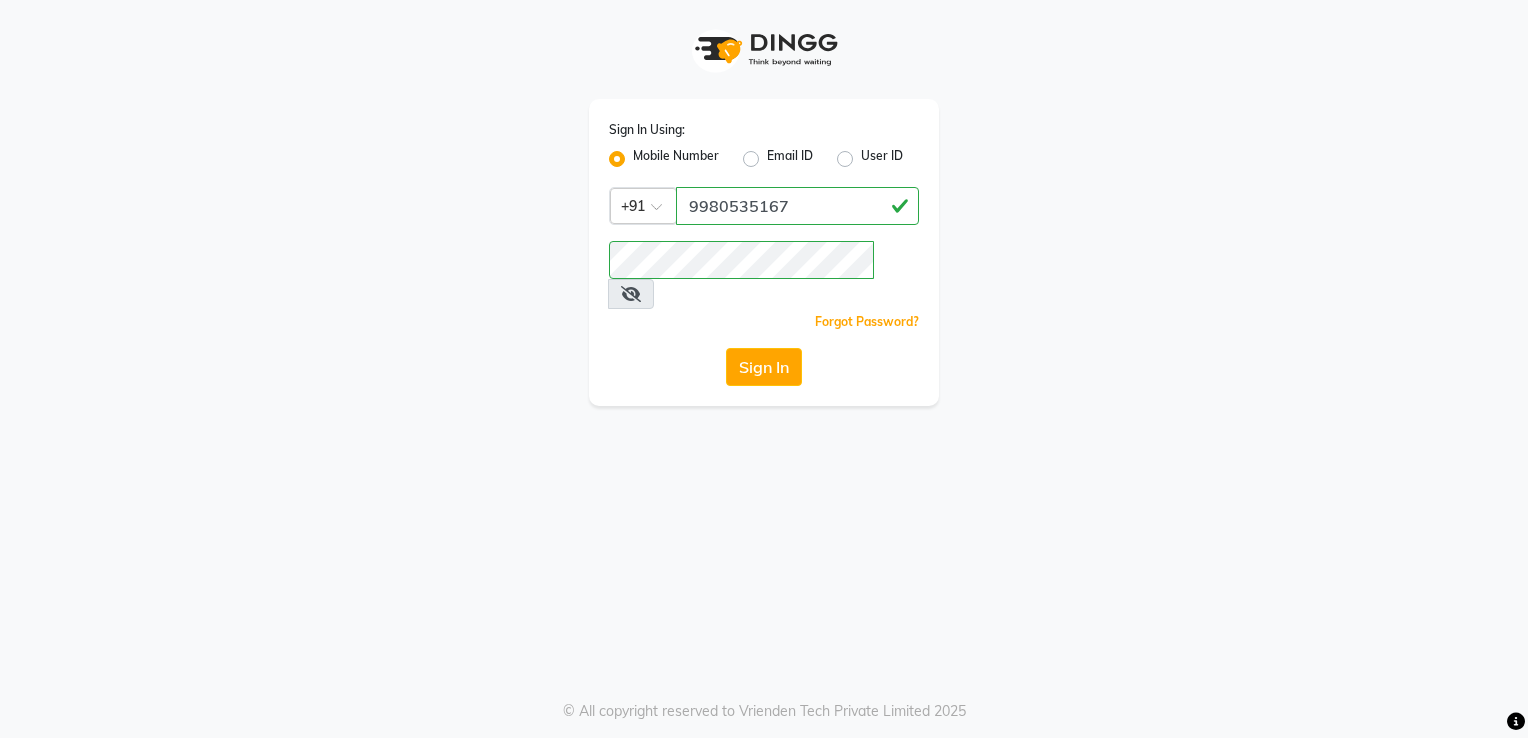 click on "Mobile Number" 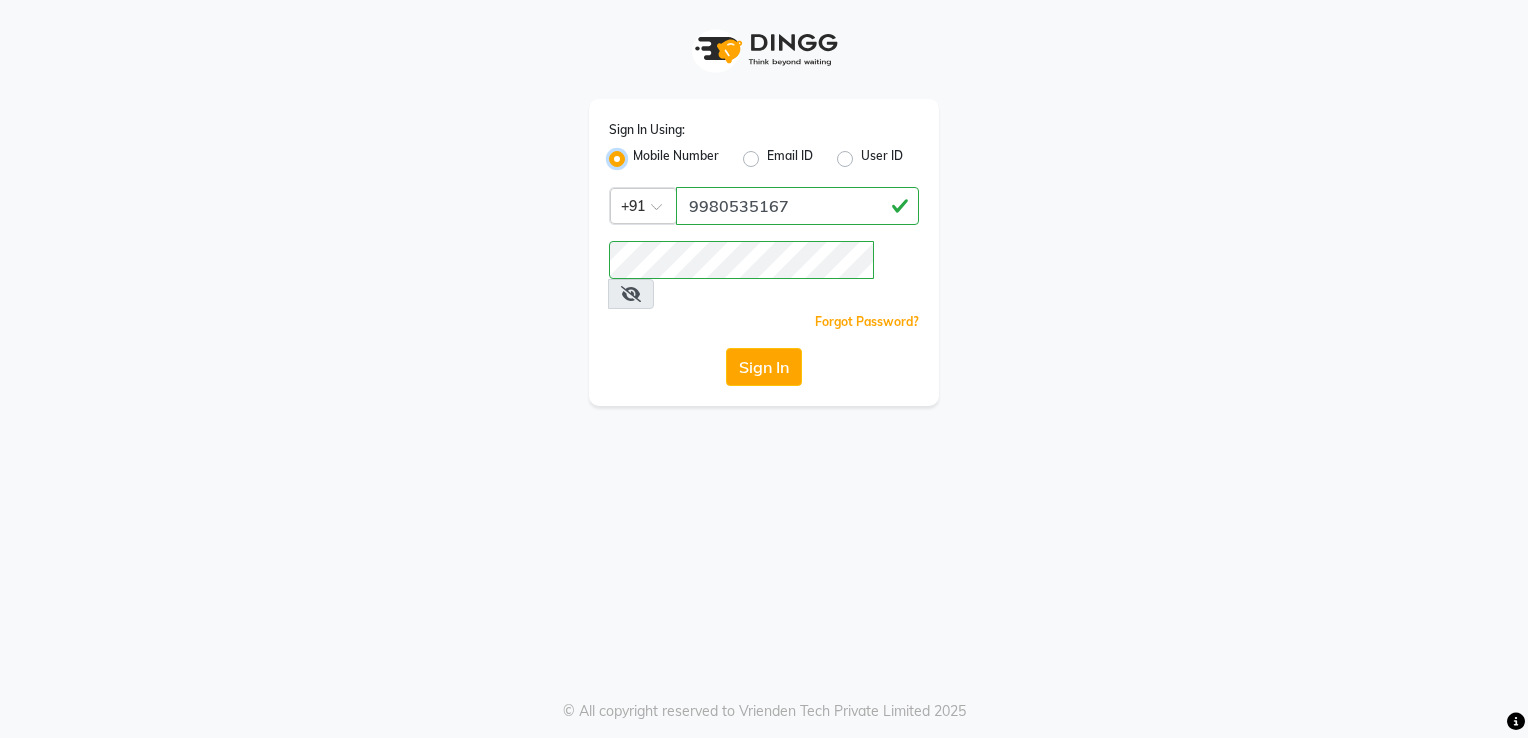 click on "Mobile Number" at bounding box center (639, 153) 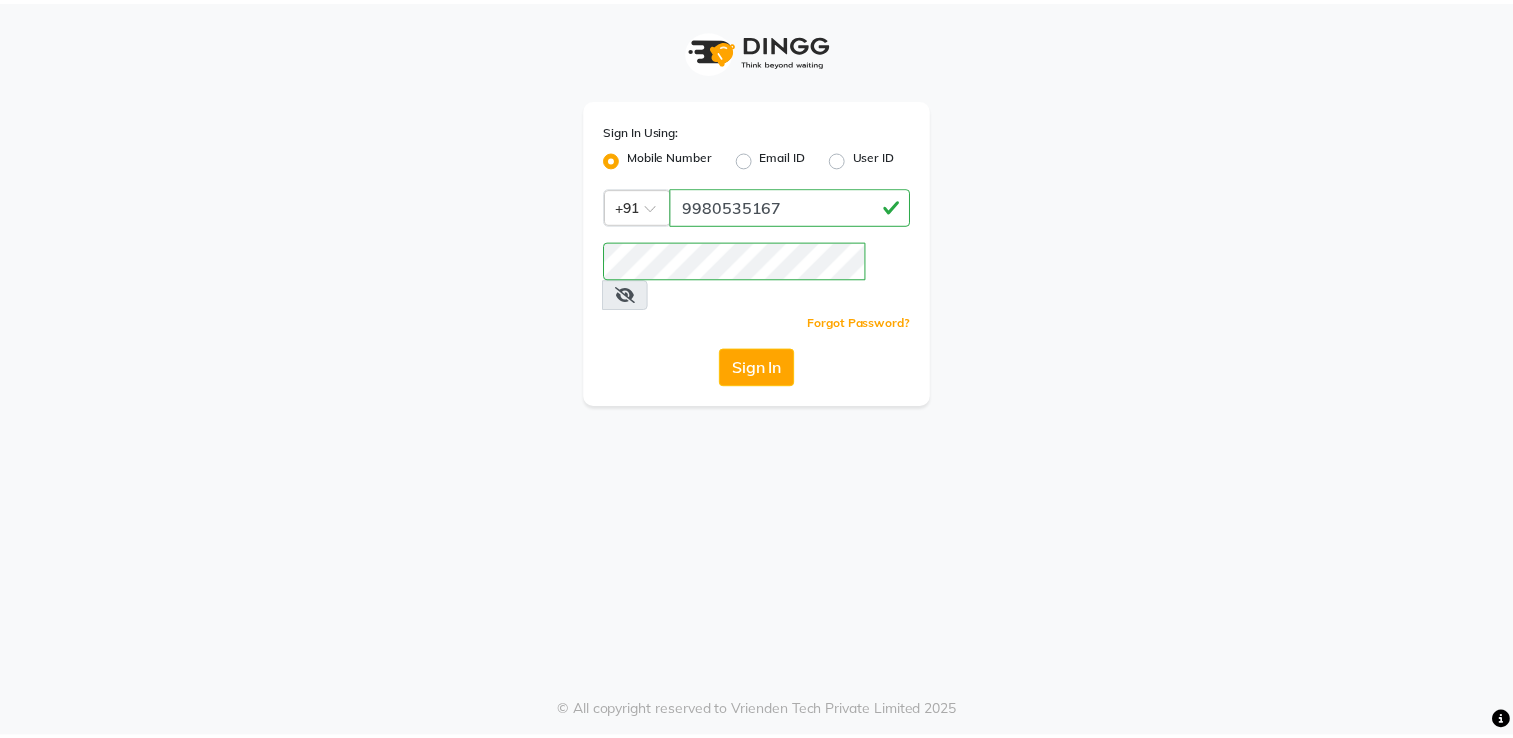 scroll, scrollTop: 0, scrollLeft: 0, axis: both 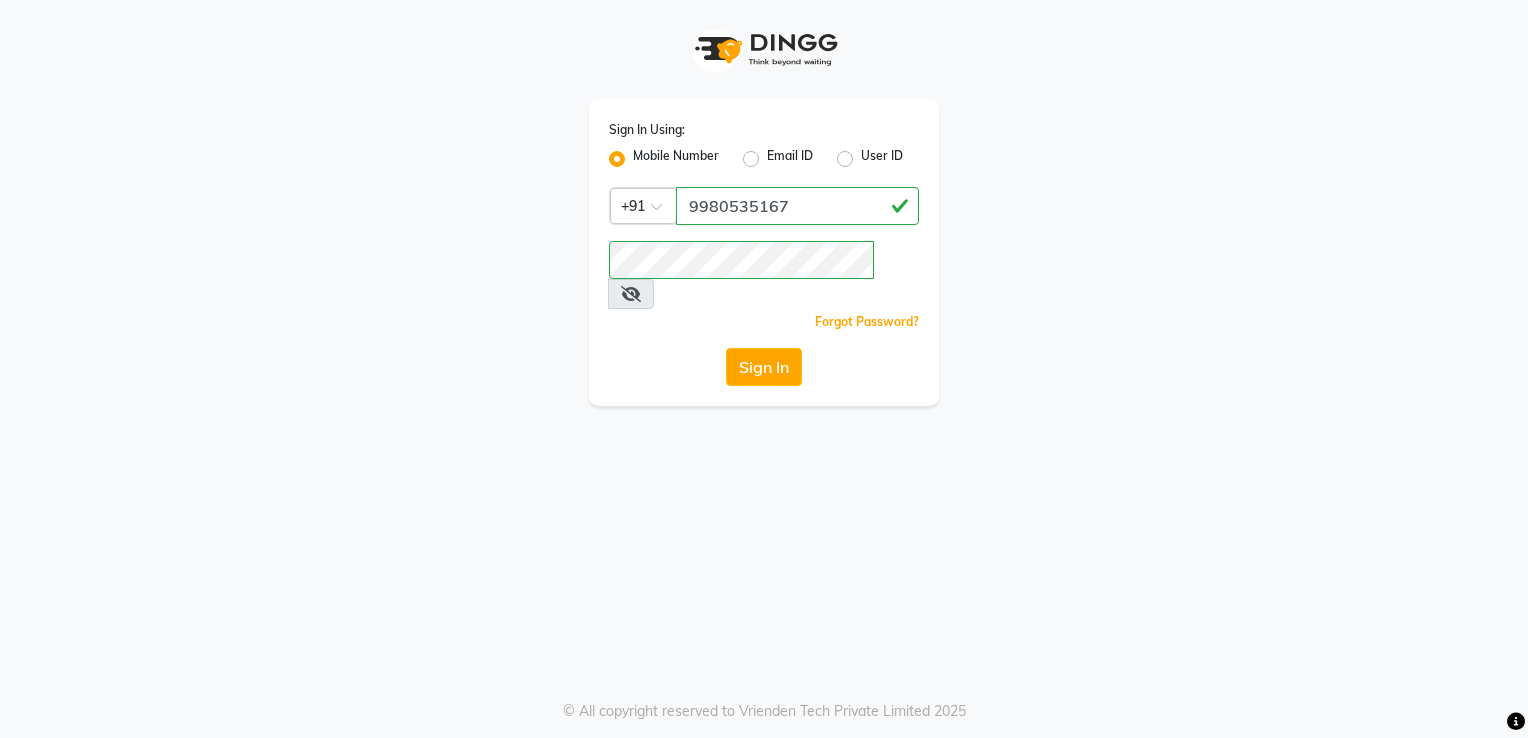 click on "Mobile Number" 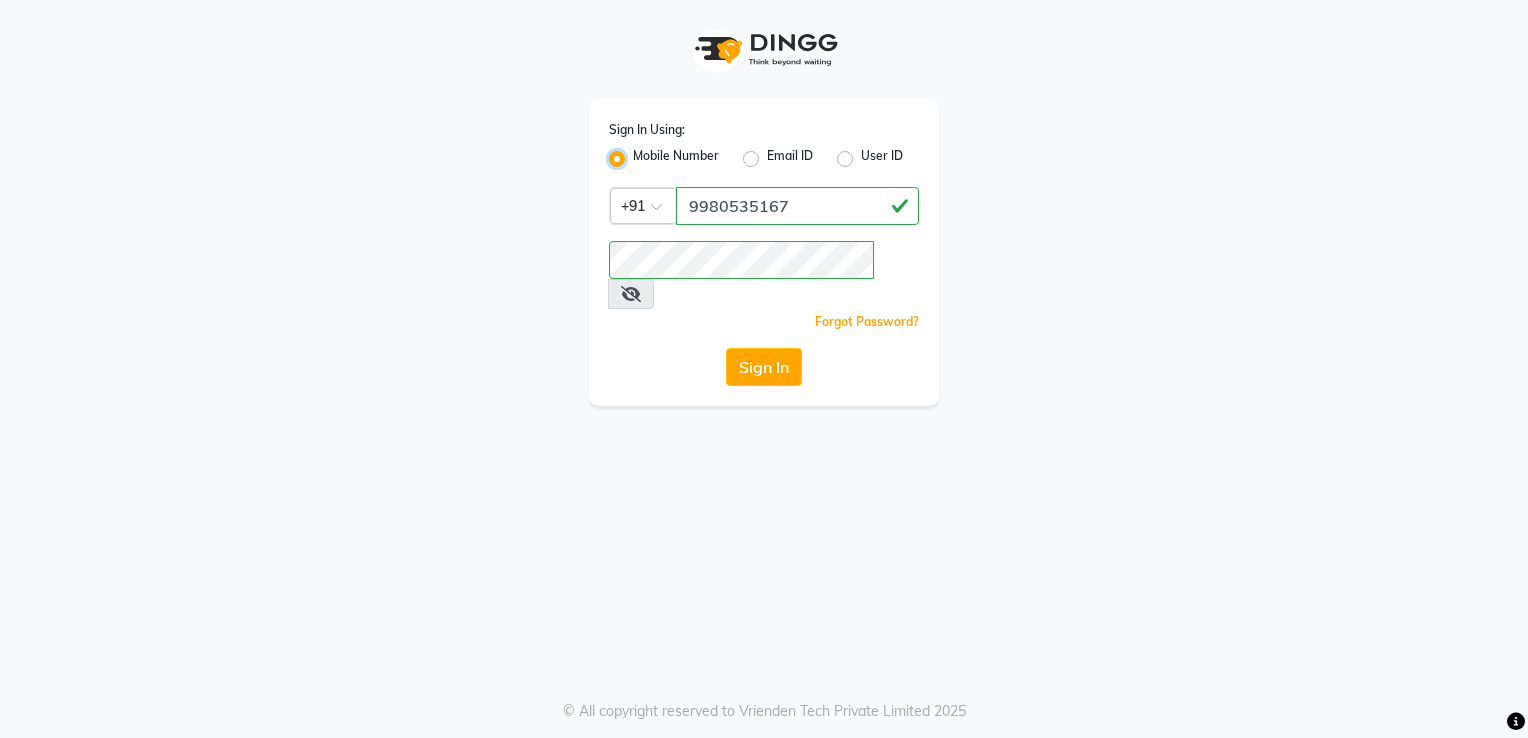 click on "Mobile Number" at bounding box center (639, 153) 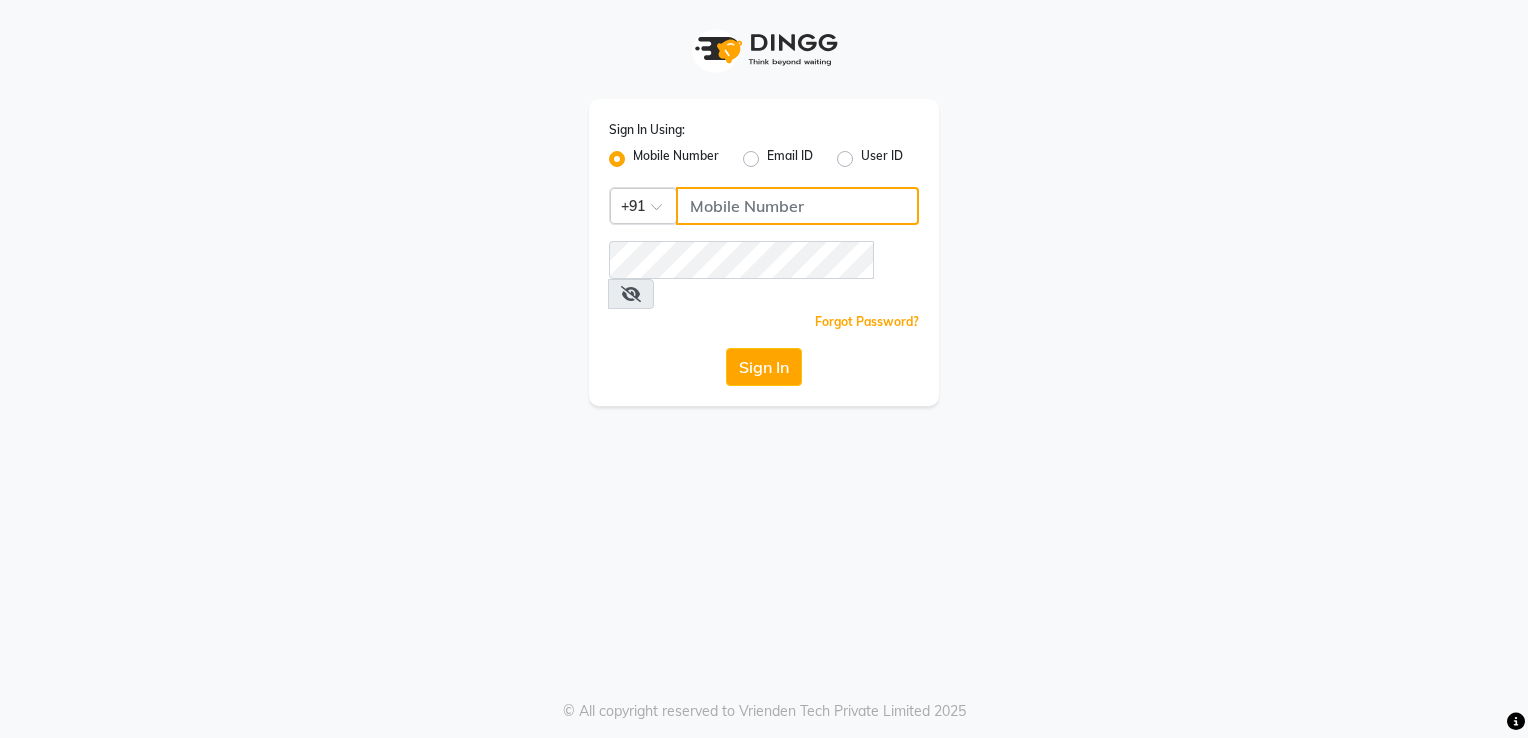 click 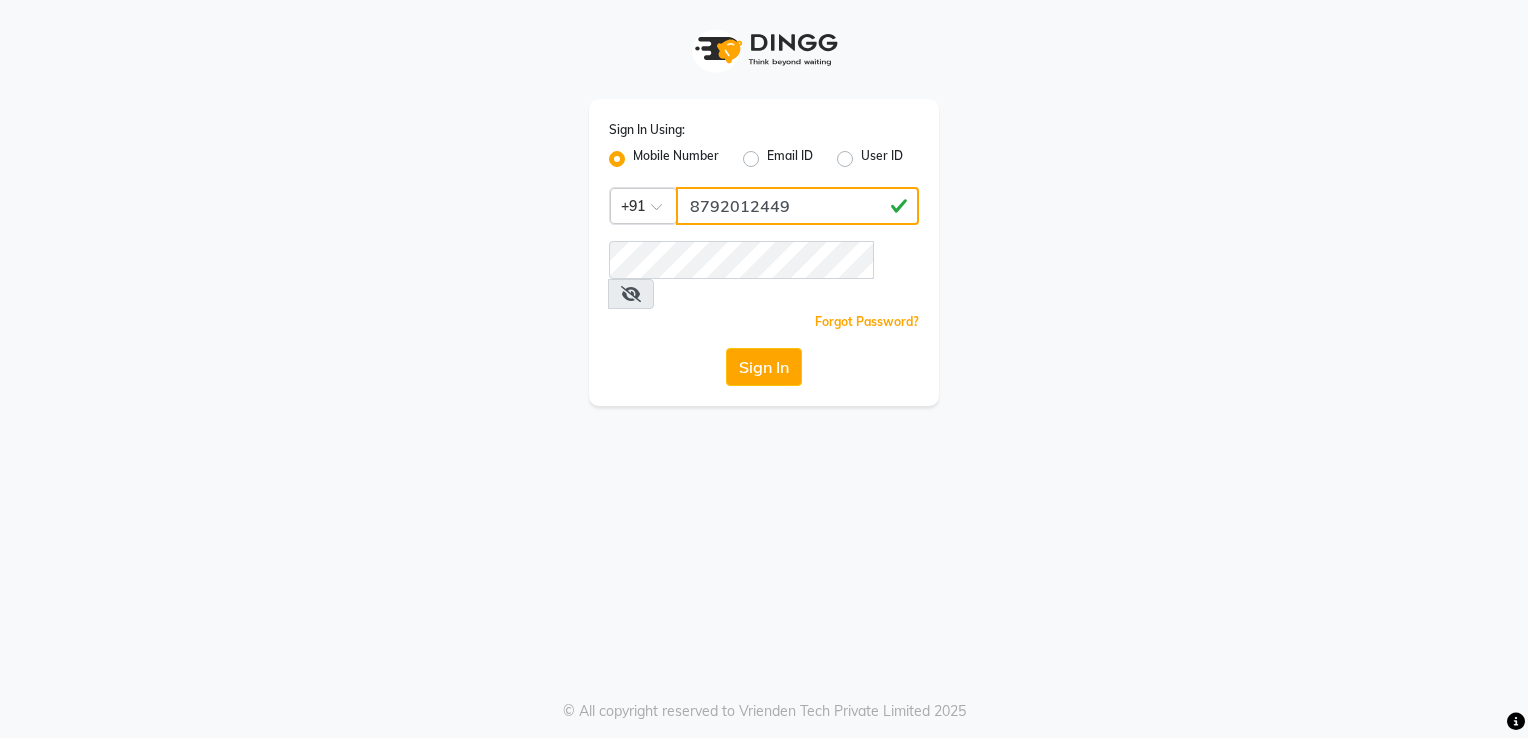 type on "8792012449" 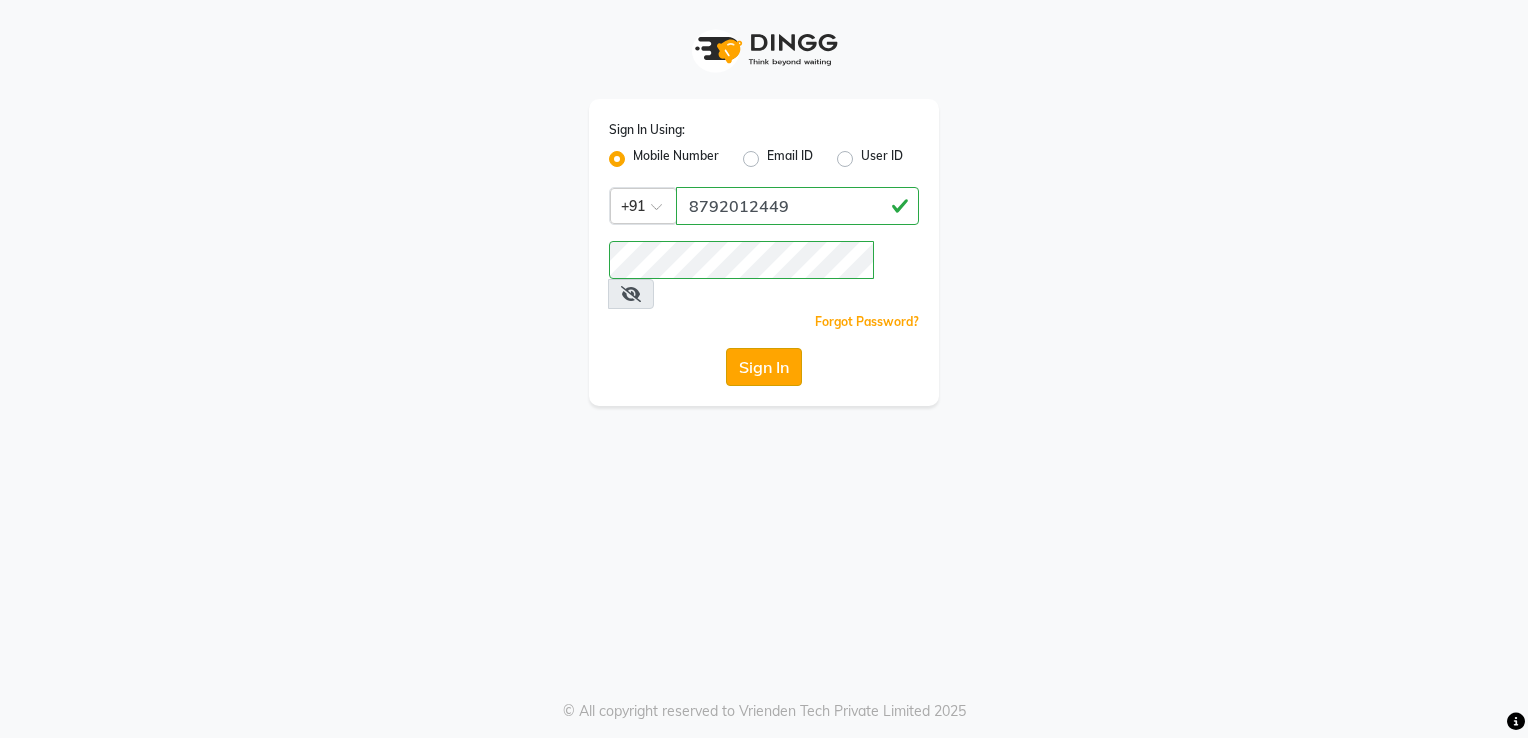 click on "Sign In" 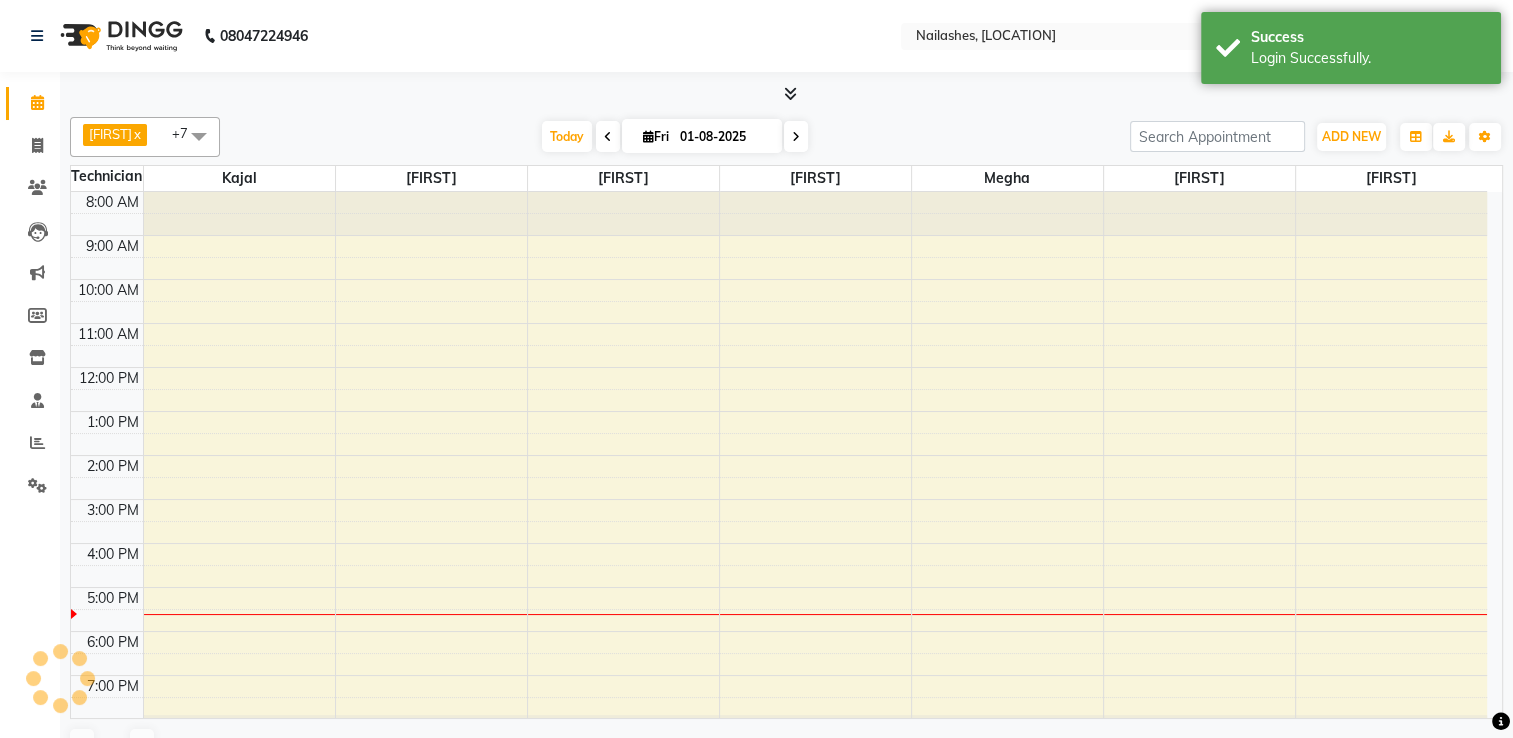 select on "en" 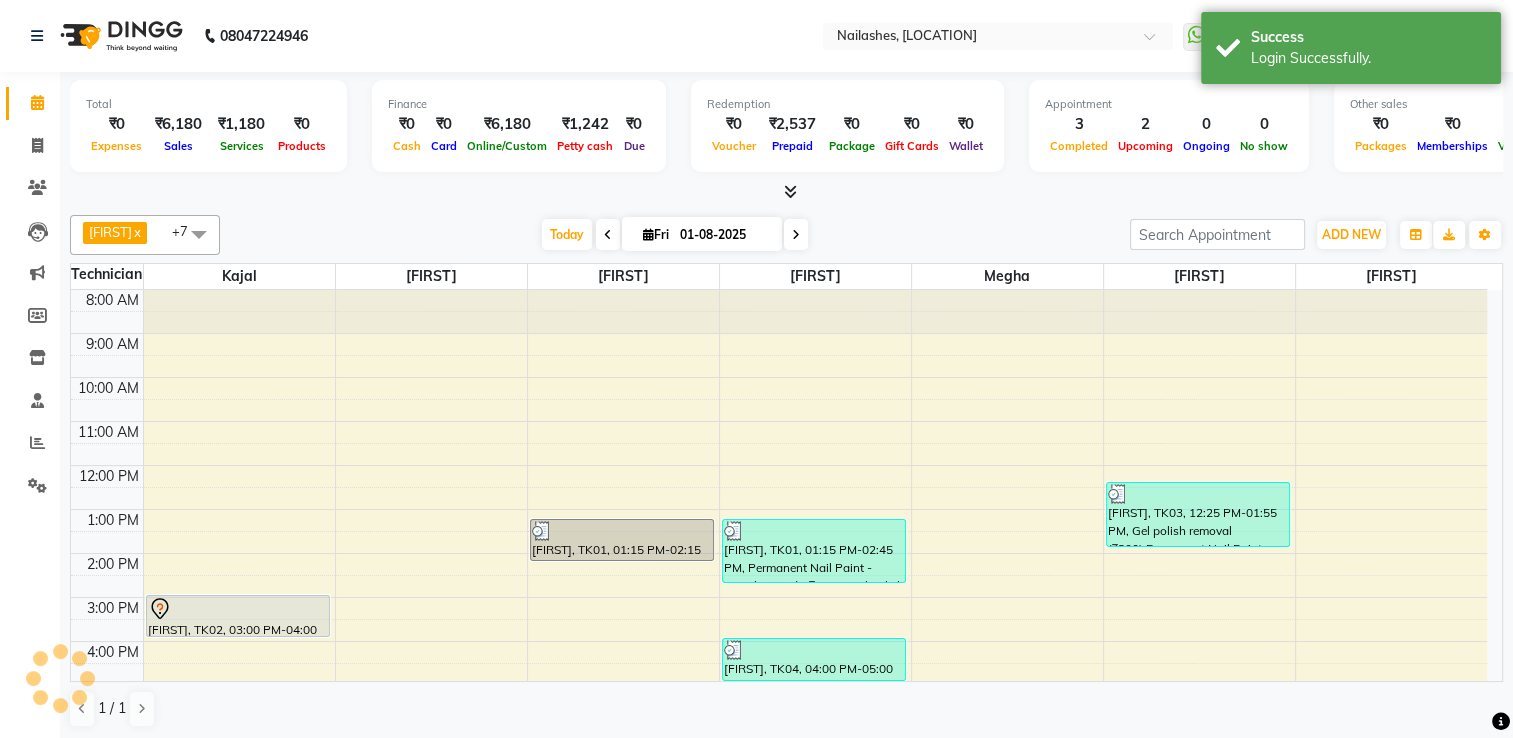 scroll, scrollTop: 40, scrollLeft: 0, axis: vertical 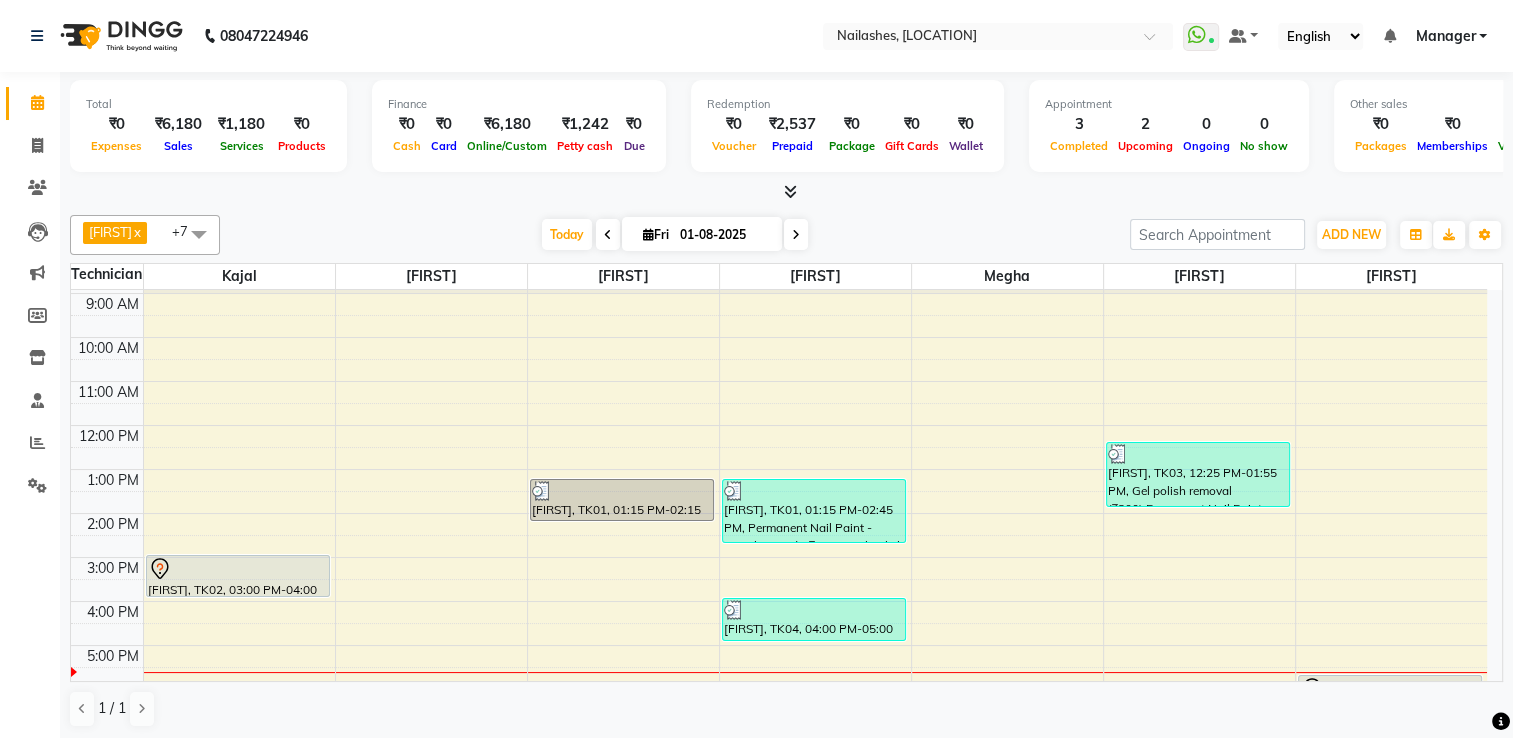 click on "1 / 1" at bounding box center [786, 709] 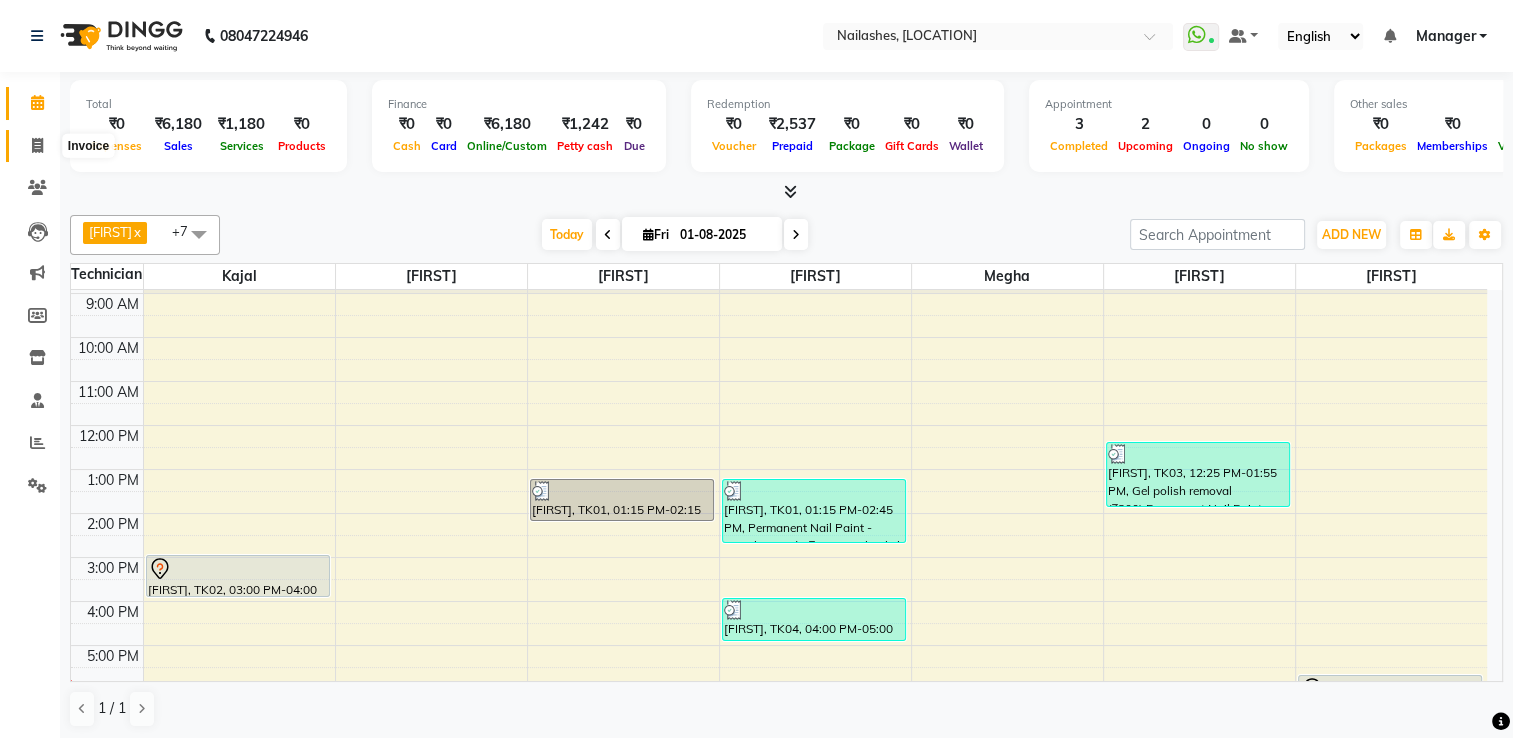 click 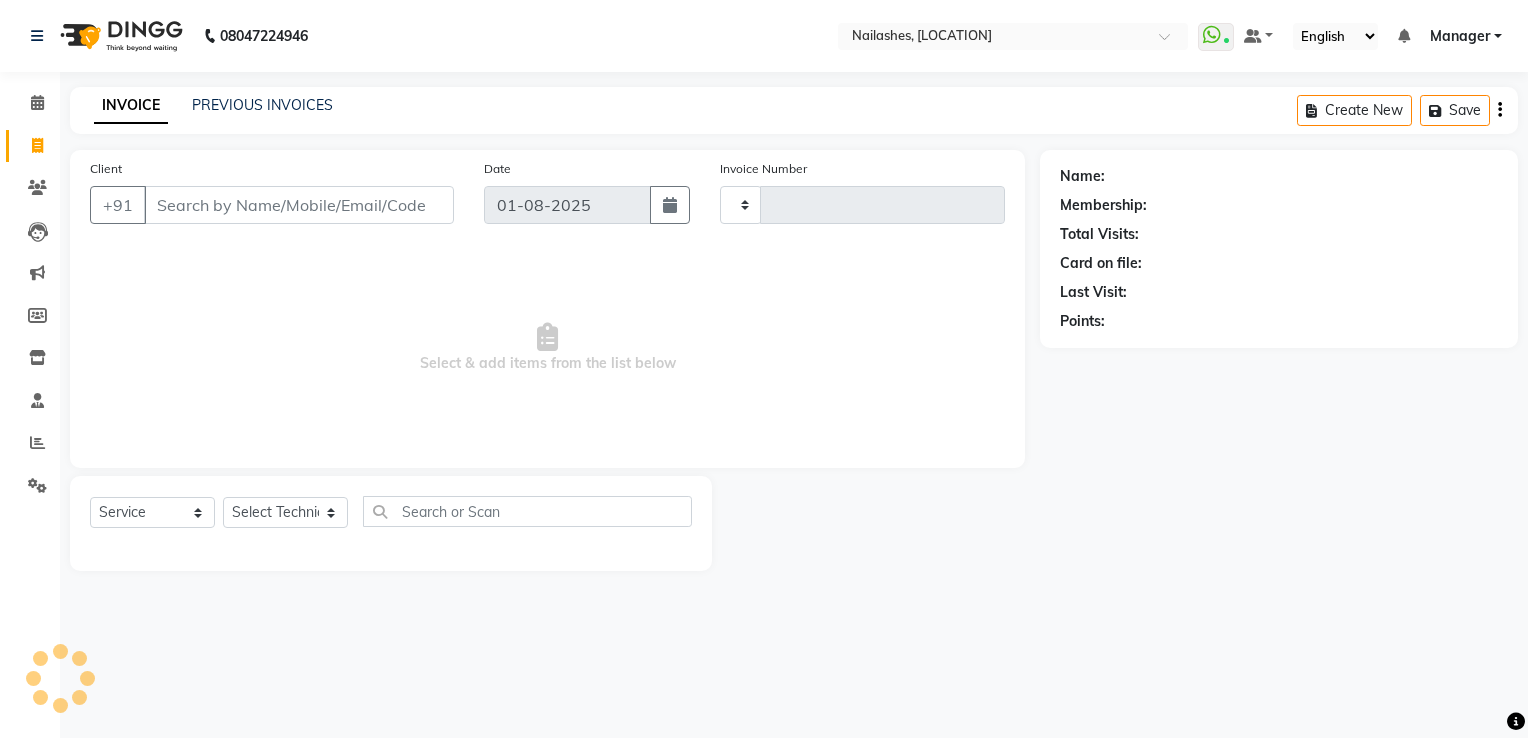 type on "1412" 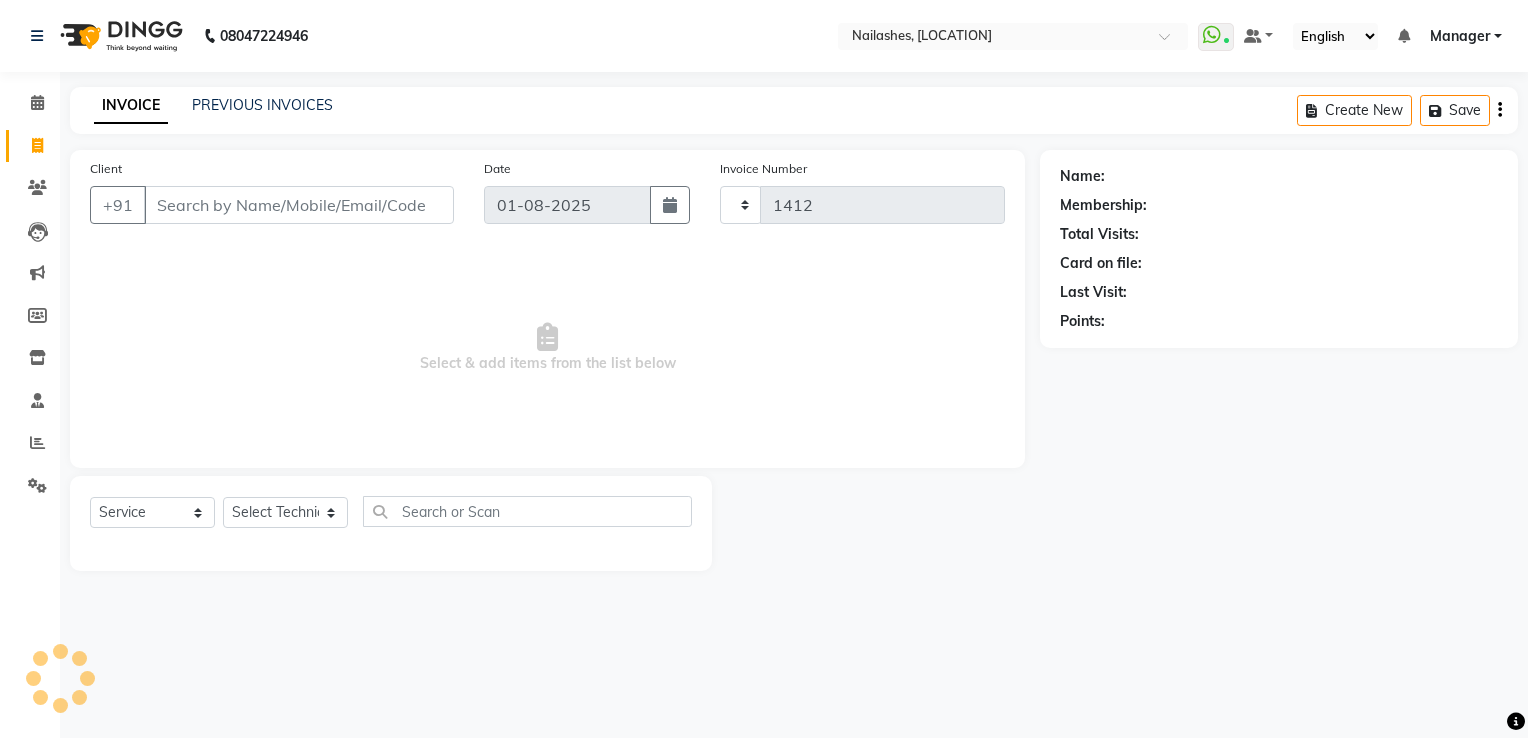 select on "6579" 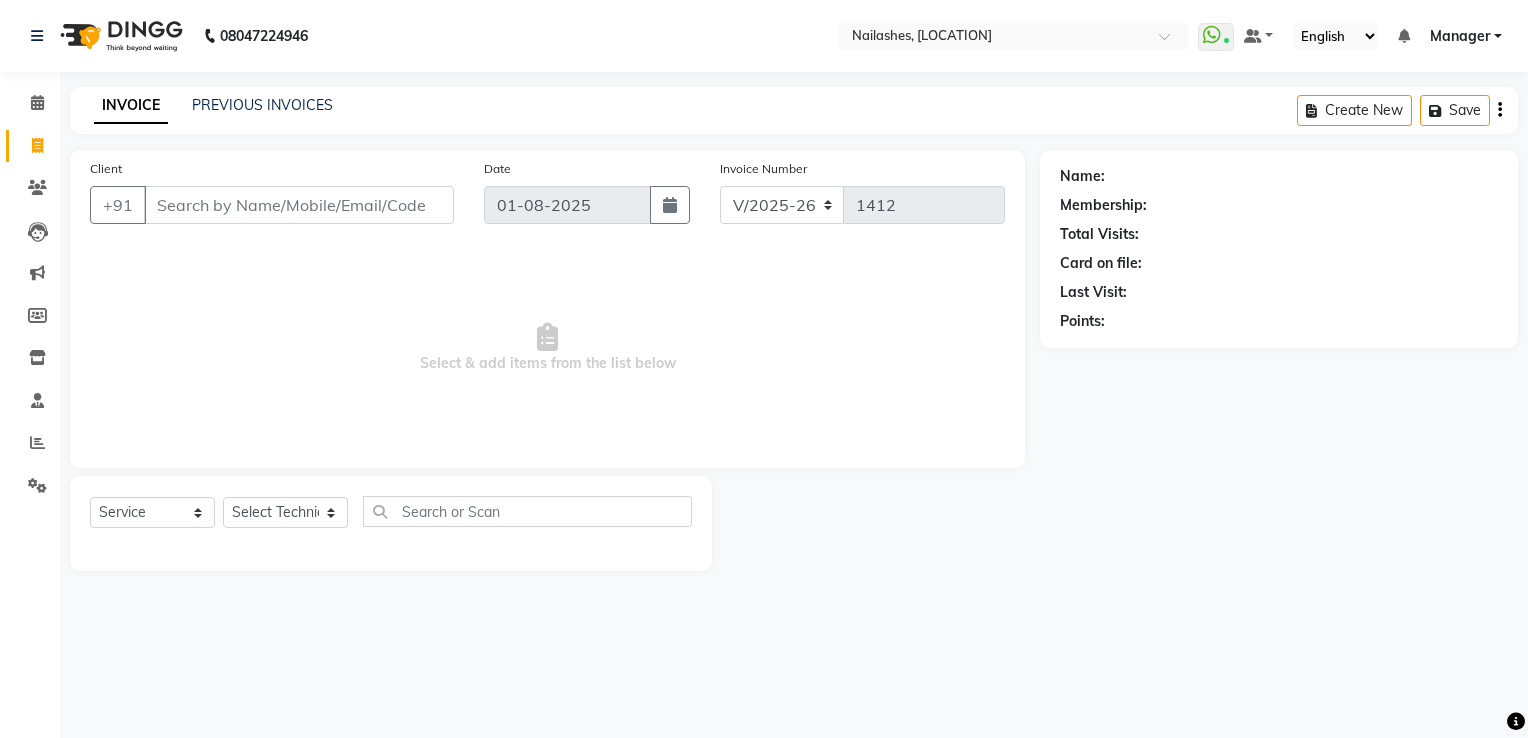 click 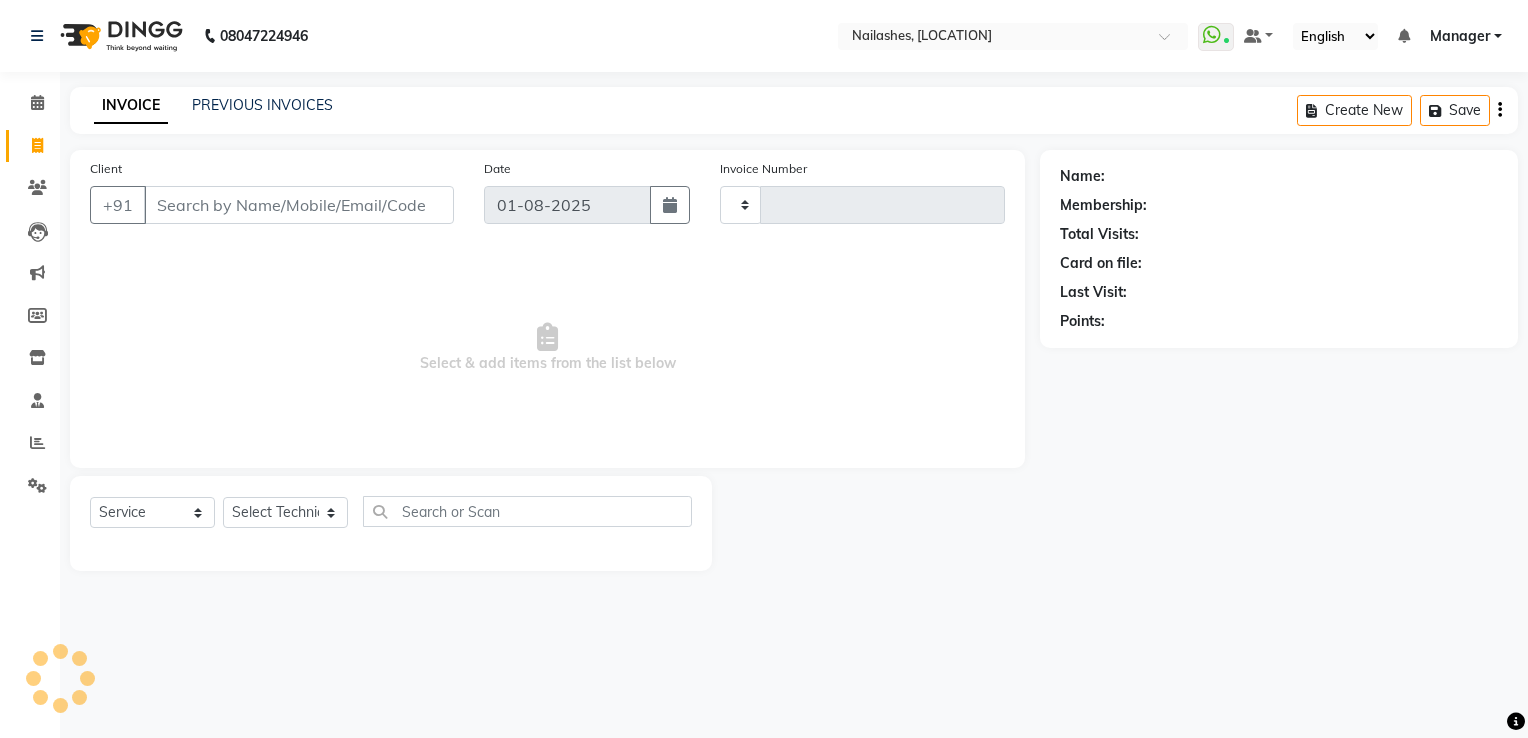 type on "1412" 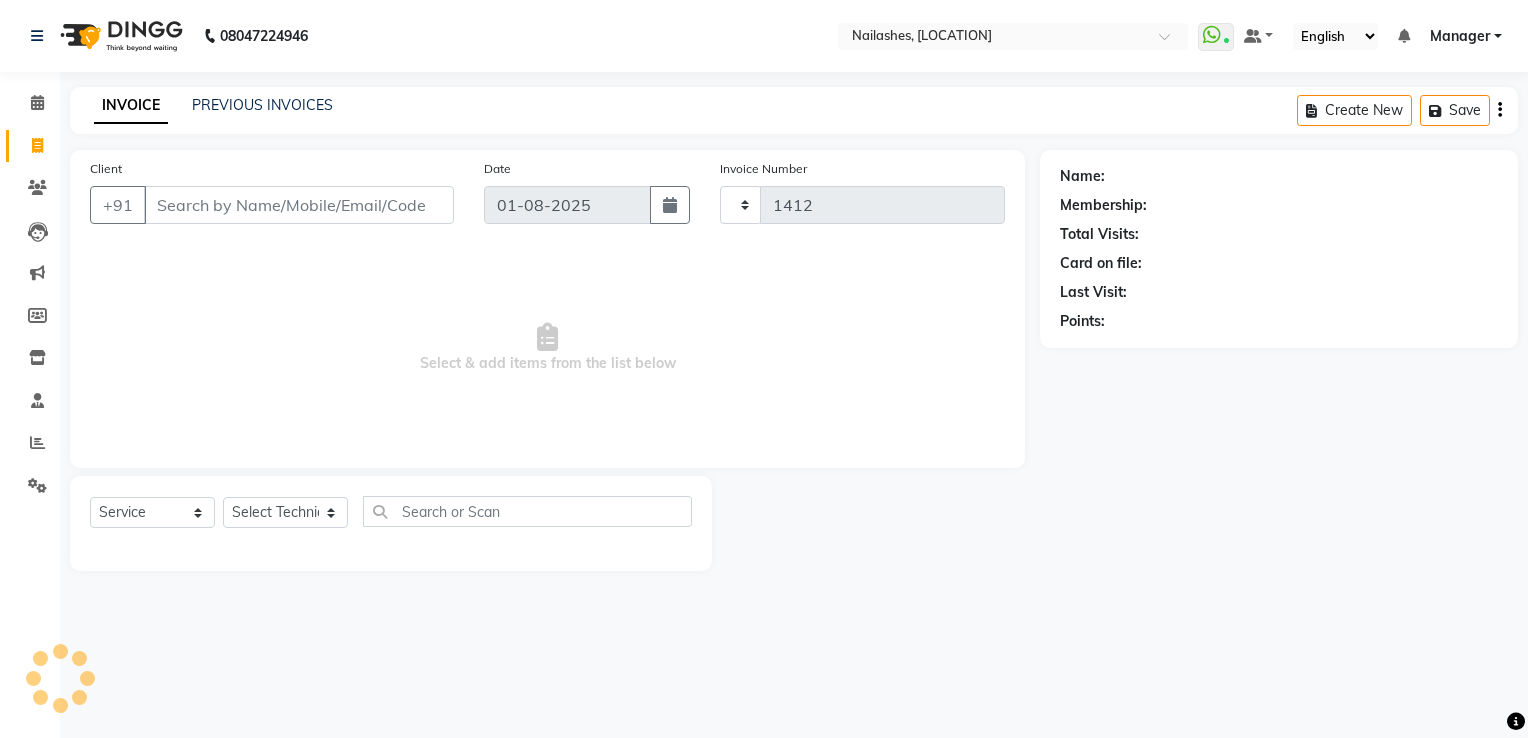 select on "6579" 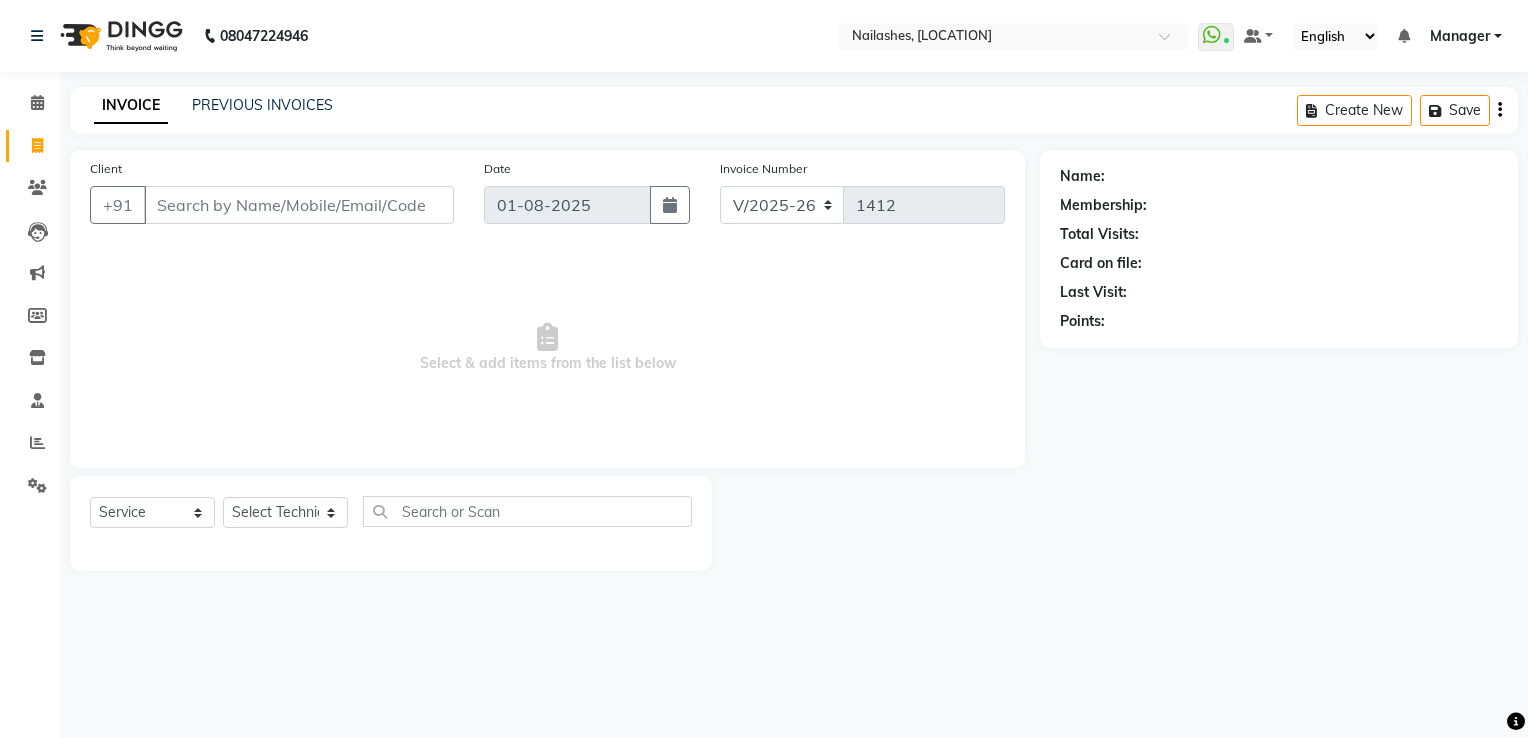 click on "Client" at bounding box center [299, 205] 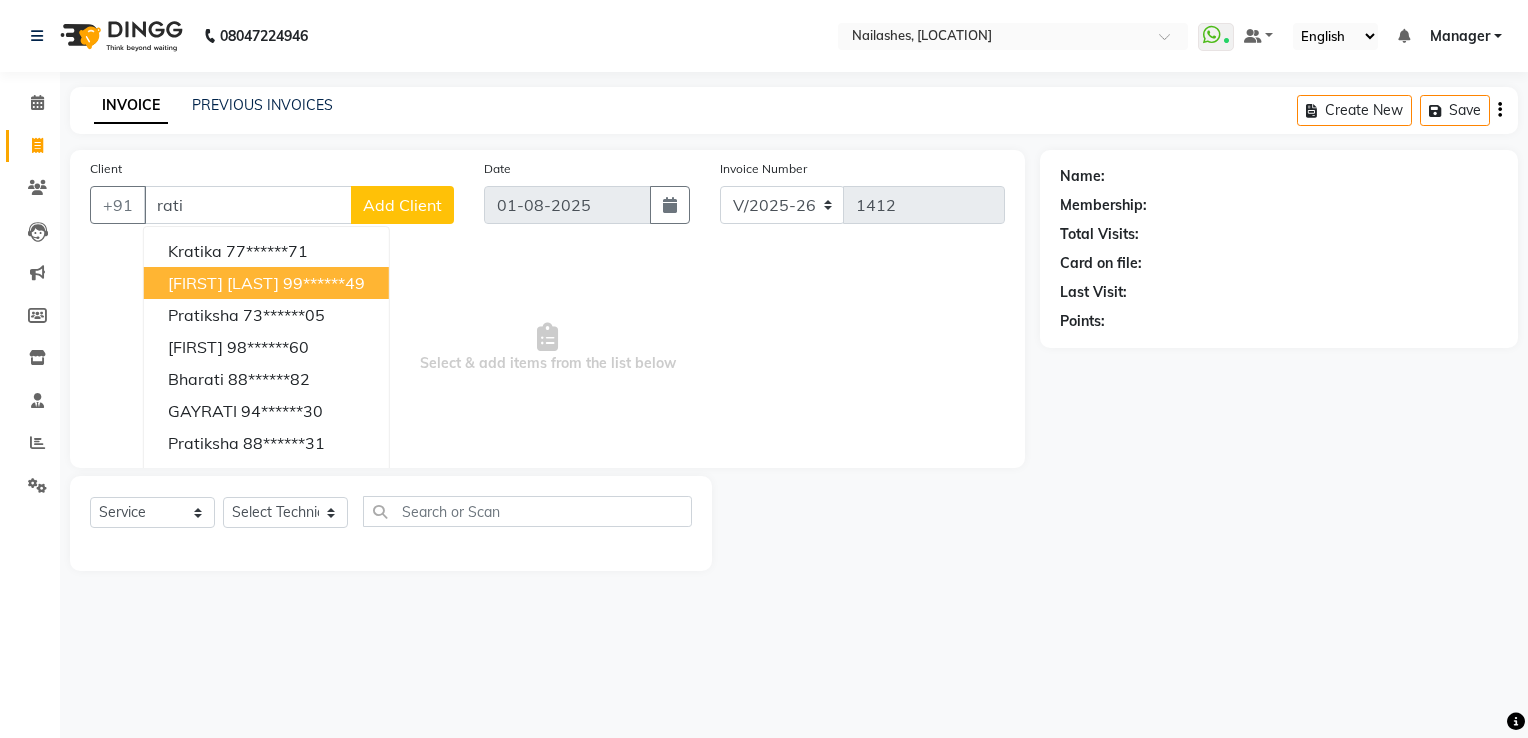 click on "Rati Sahu  99******49" at bounding box center [266, 283] 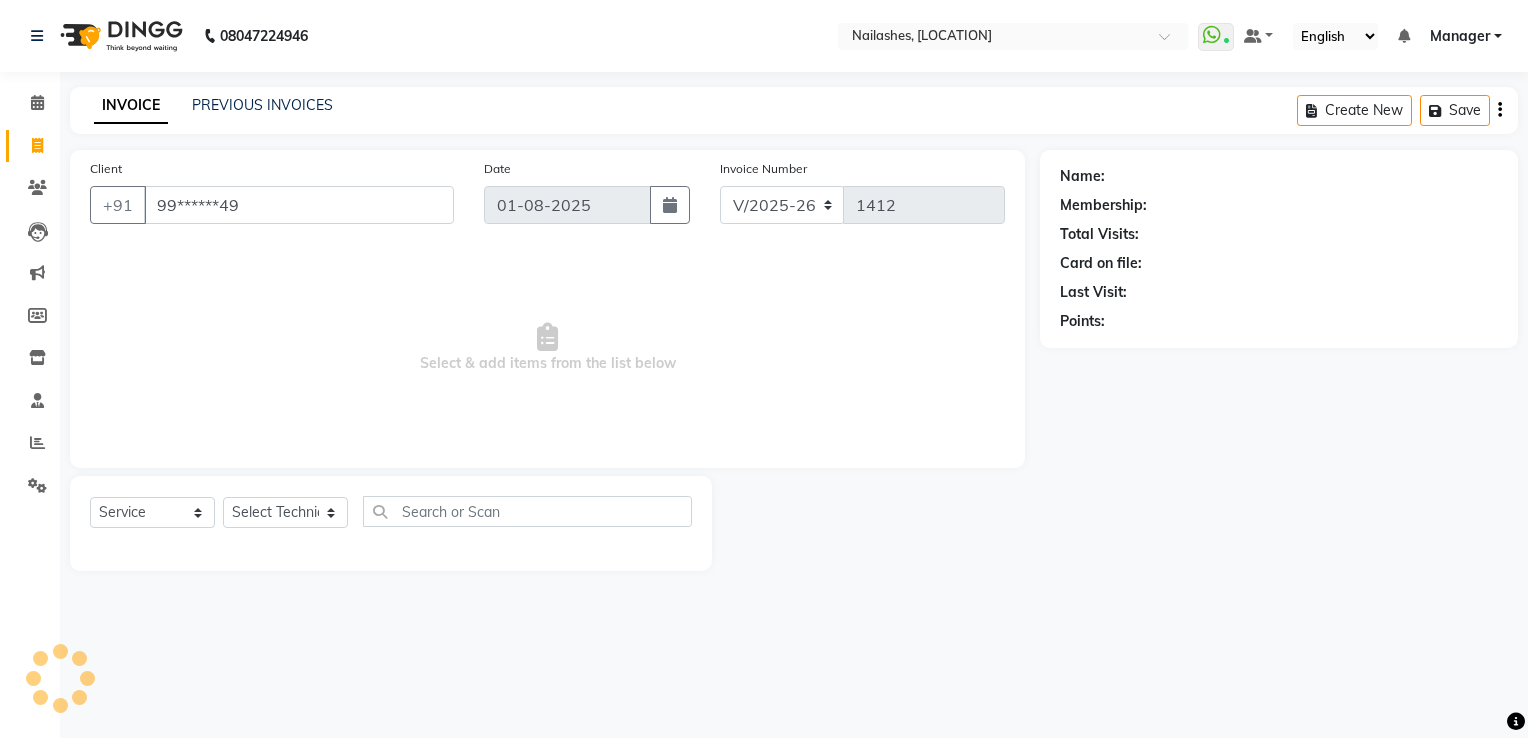 type on "99******49" 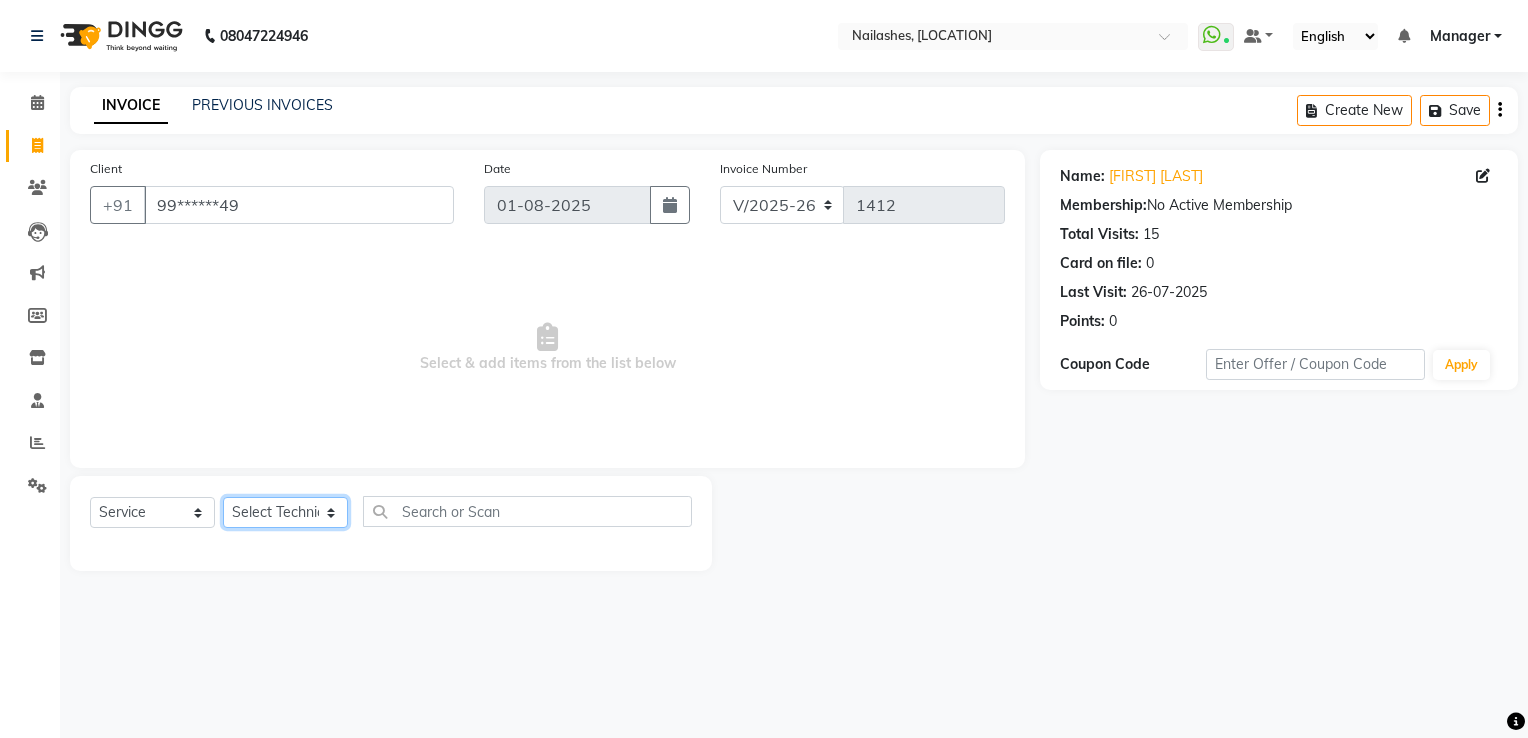 click on "Select Technician ARISH [FIRST] chandu Dipen [FIRST] [FIRST] [FIRST] [FIRST] [FIRST] Manager [FIRST] Owner [FIRST] [FIRST] [FIRST]" 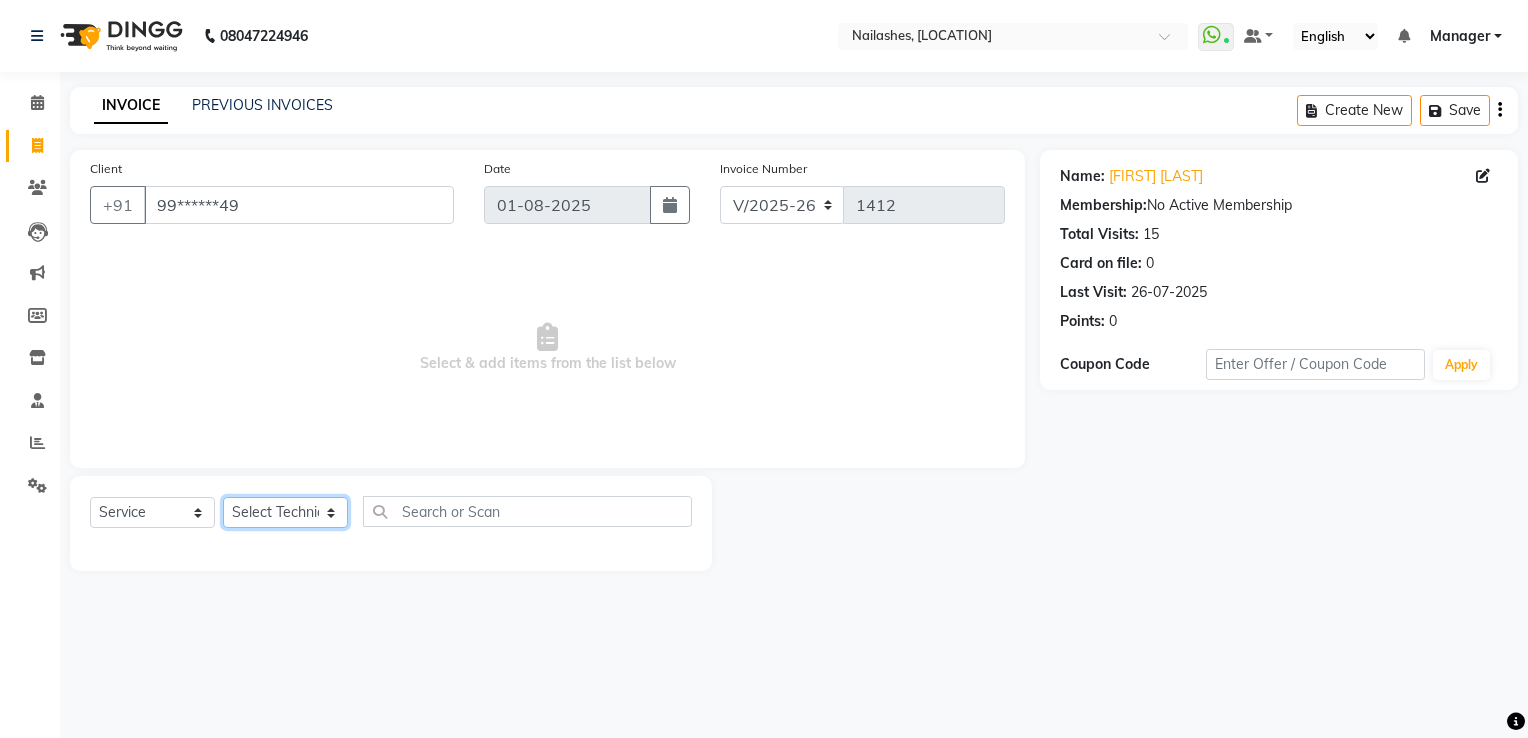 select on "65406" 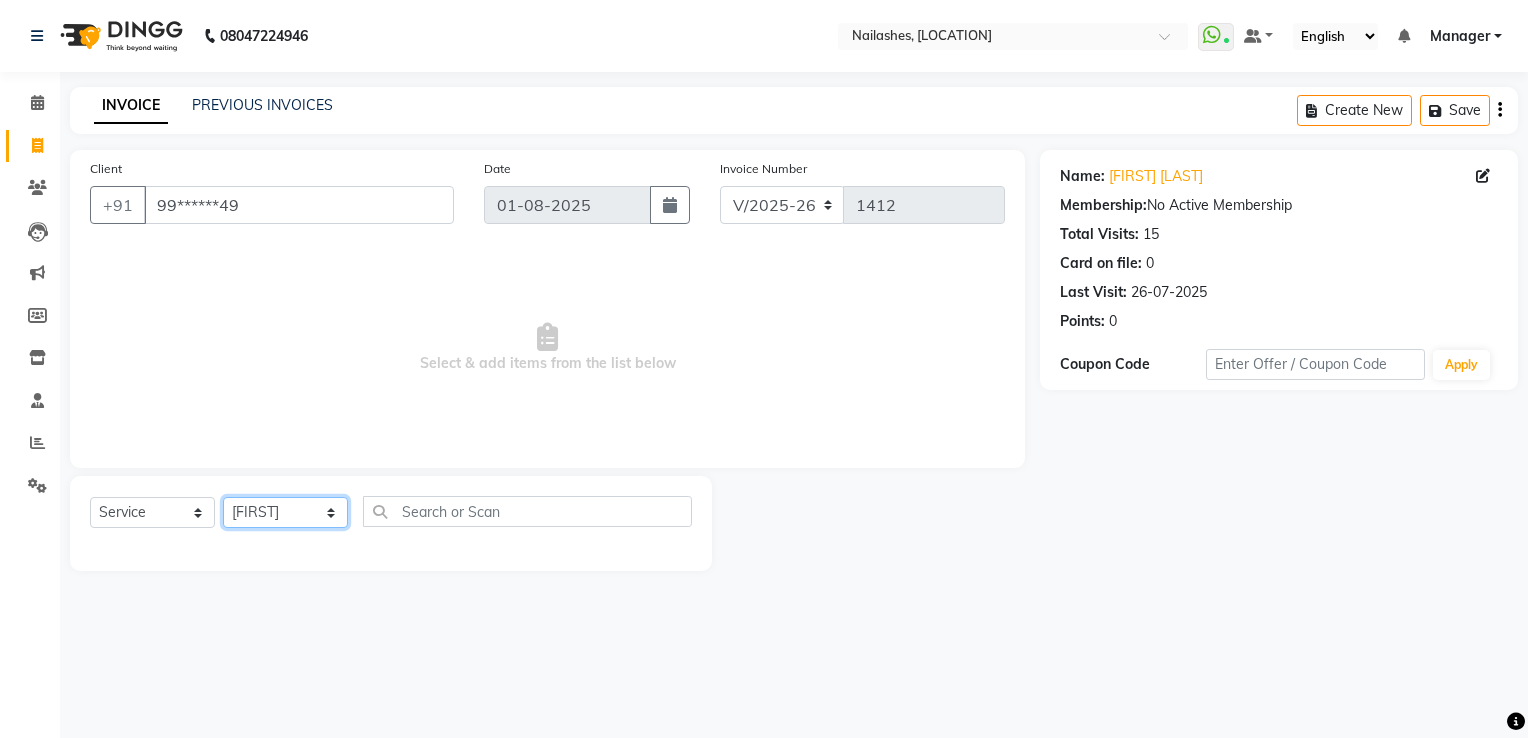 click on "Select Technician ARISH [FIRST] chandu Dipen [FIRST] [FIRST] [FIRST] [FIRST] [FIRST] Manager [FIRST] Owner [FIRST] [FIRST] [FIRST]" 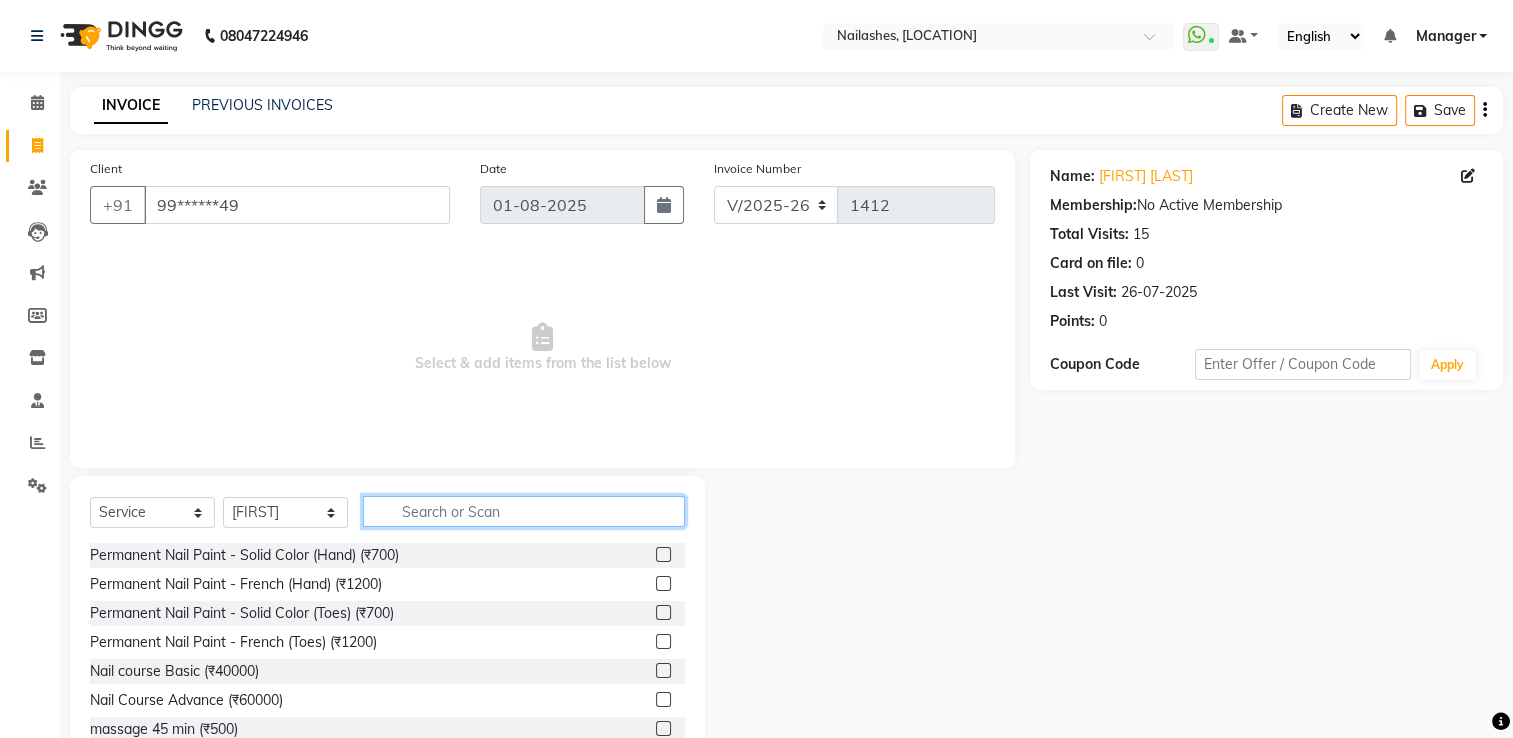 click 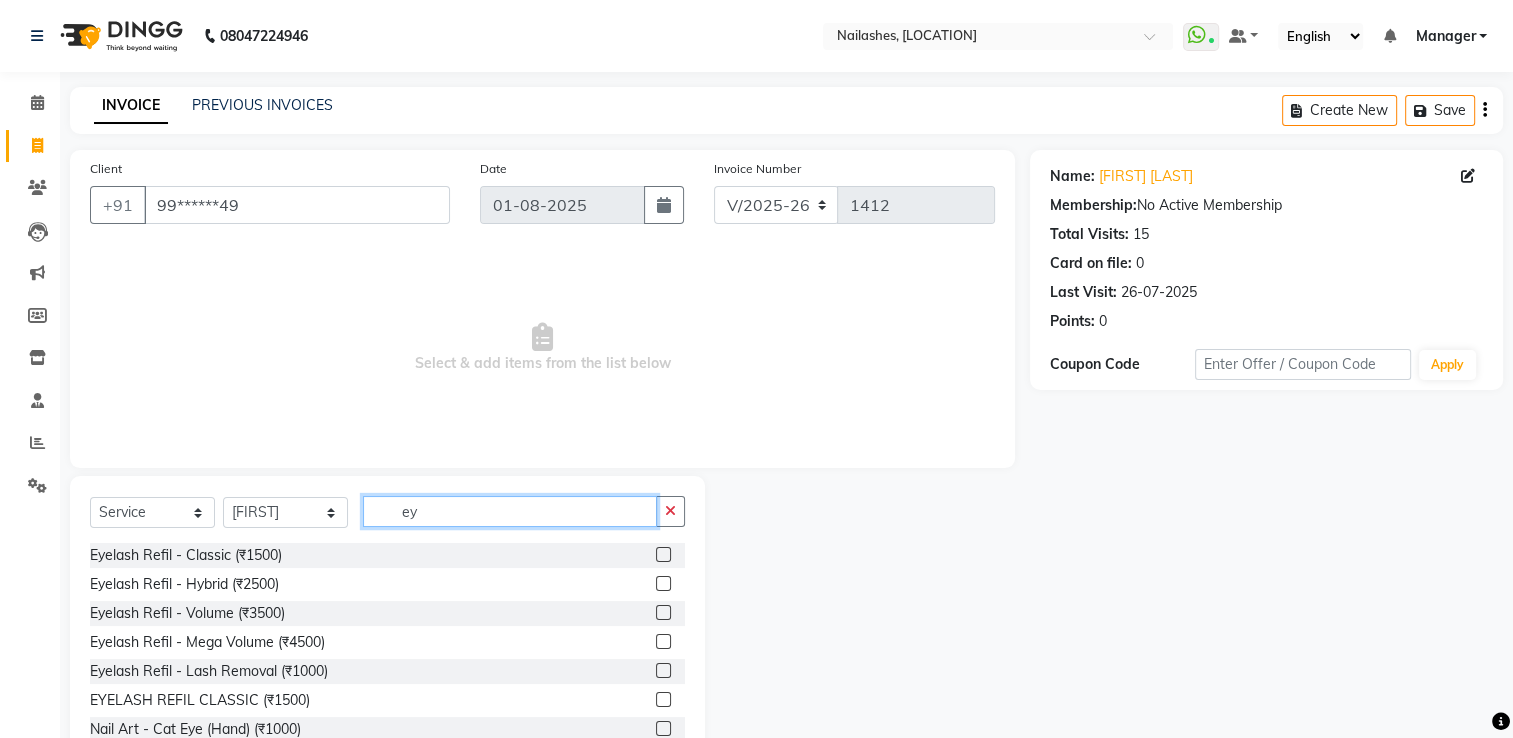 type on "e" 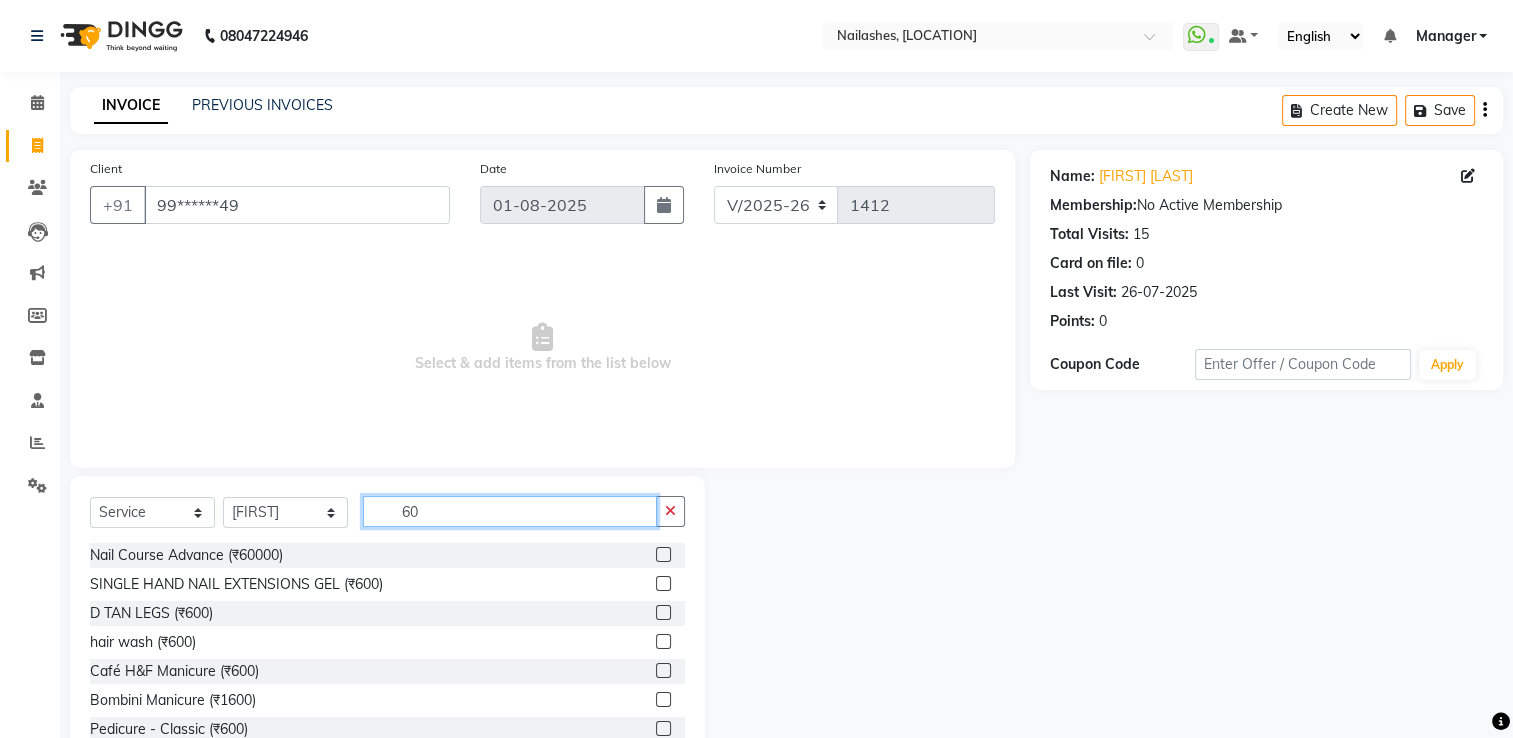scroll, scrollTop: 264, scrollLeft: 0, axis: vertical 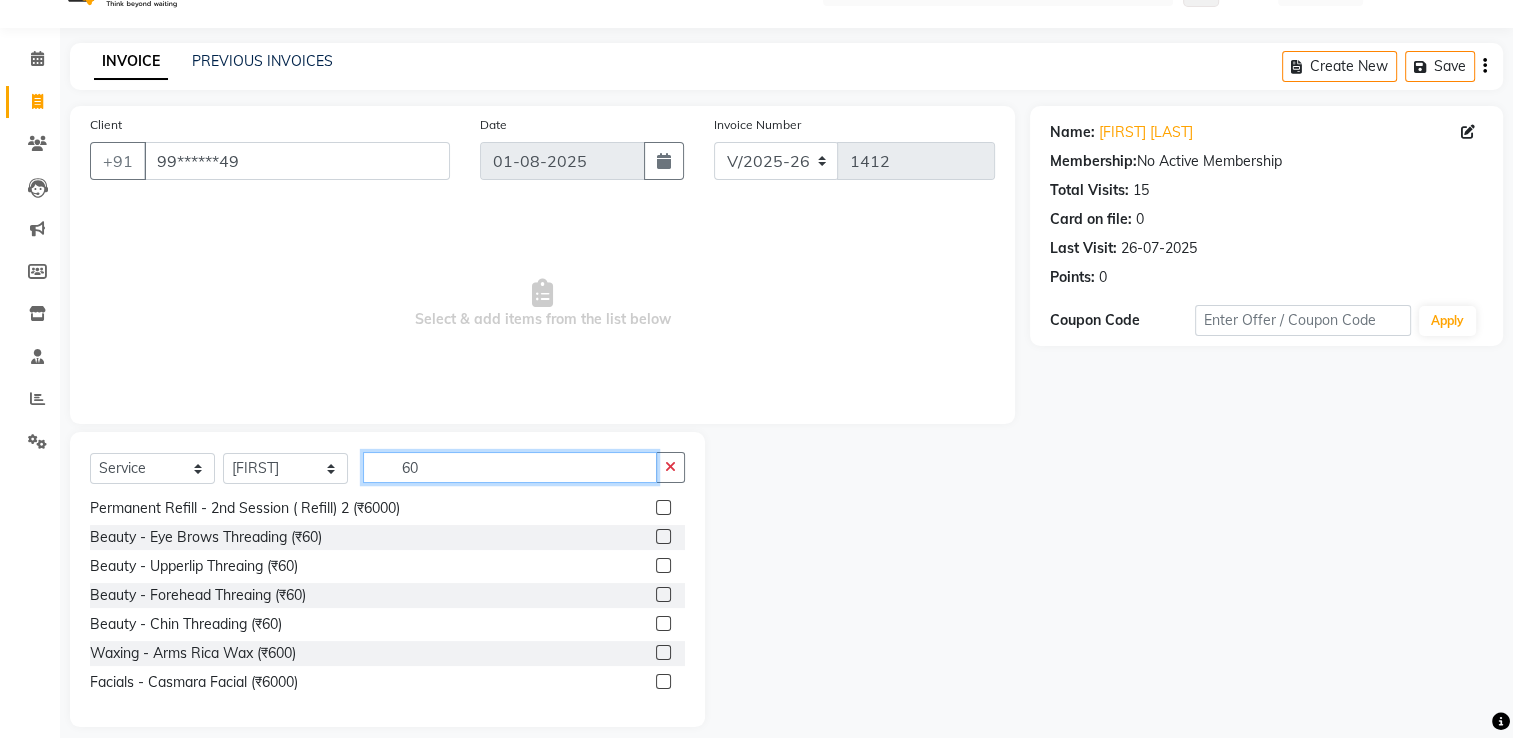 type on "60" 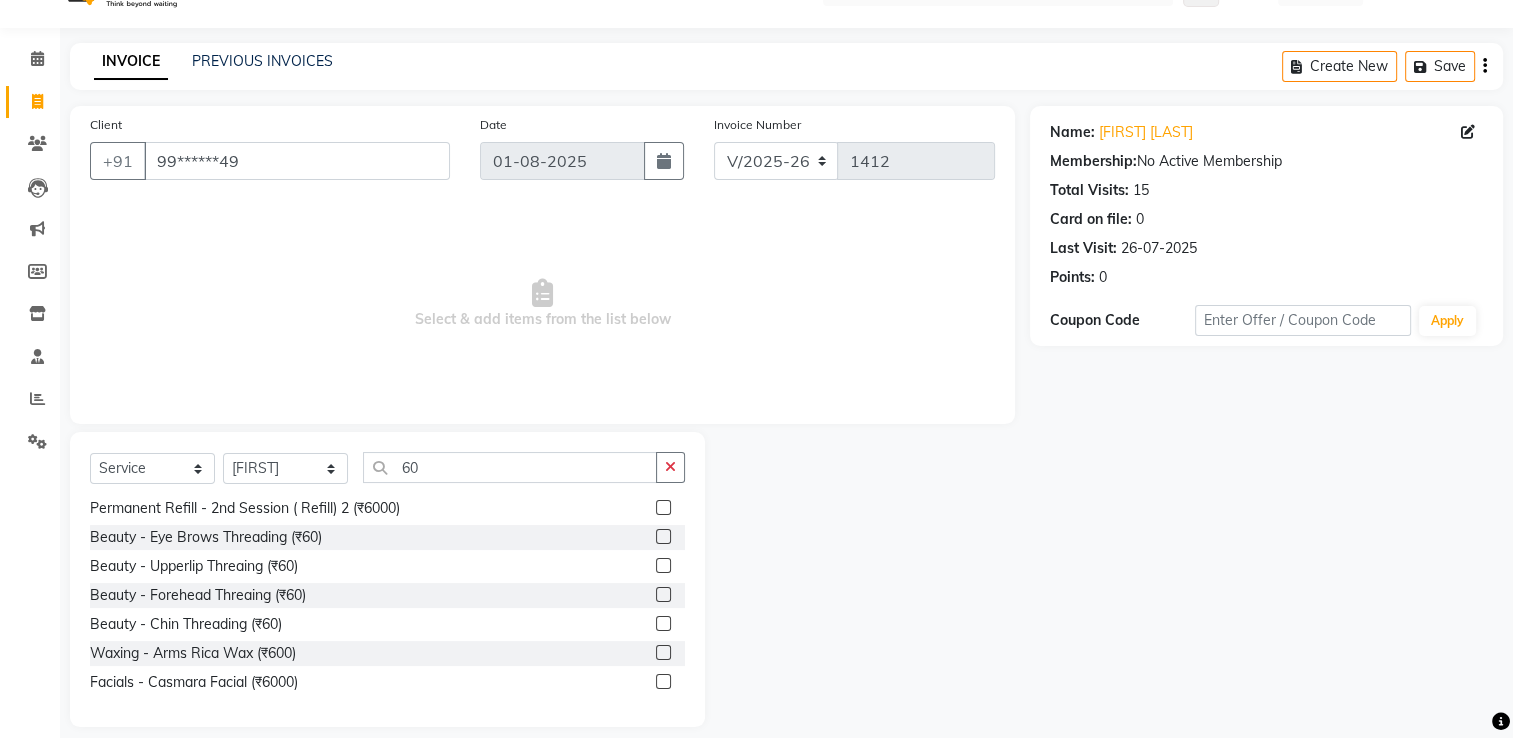 click 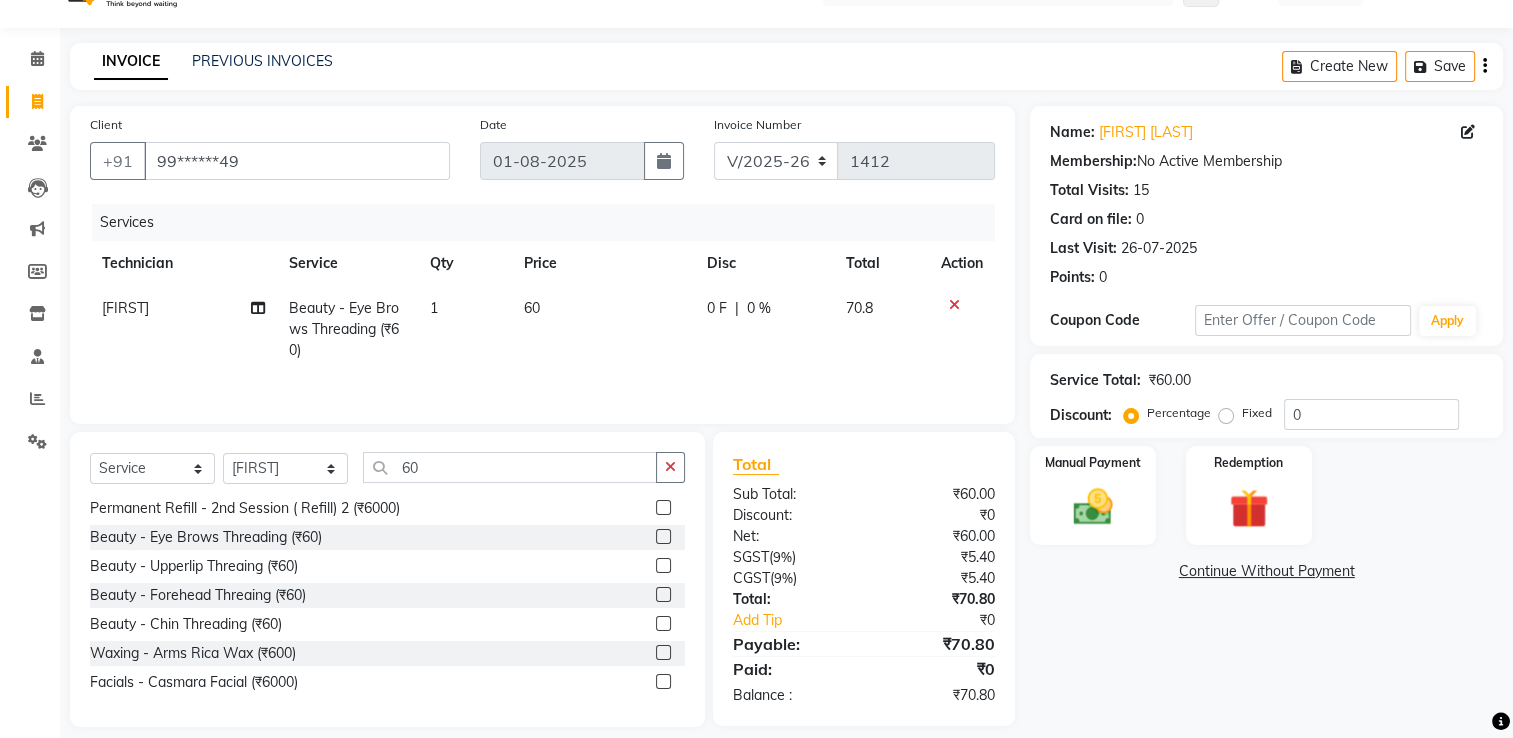 click 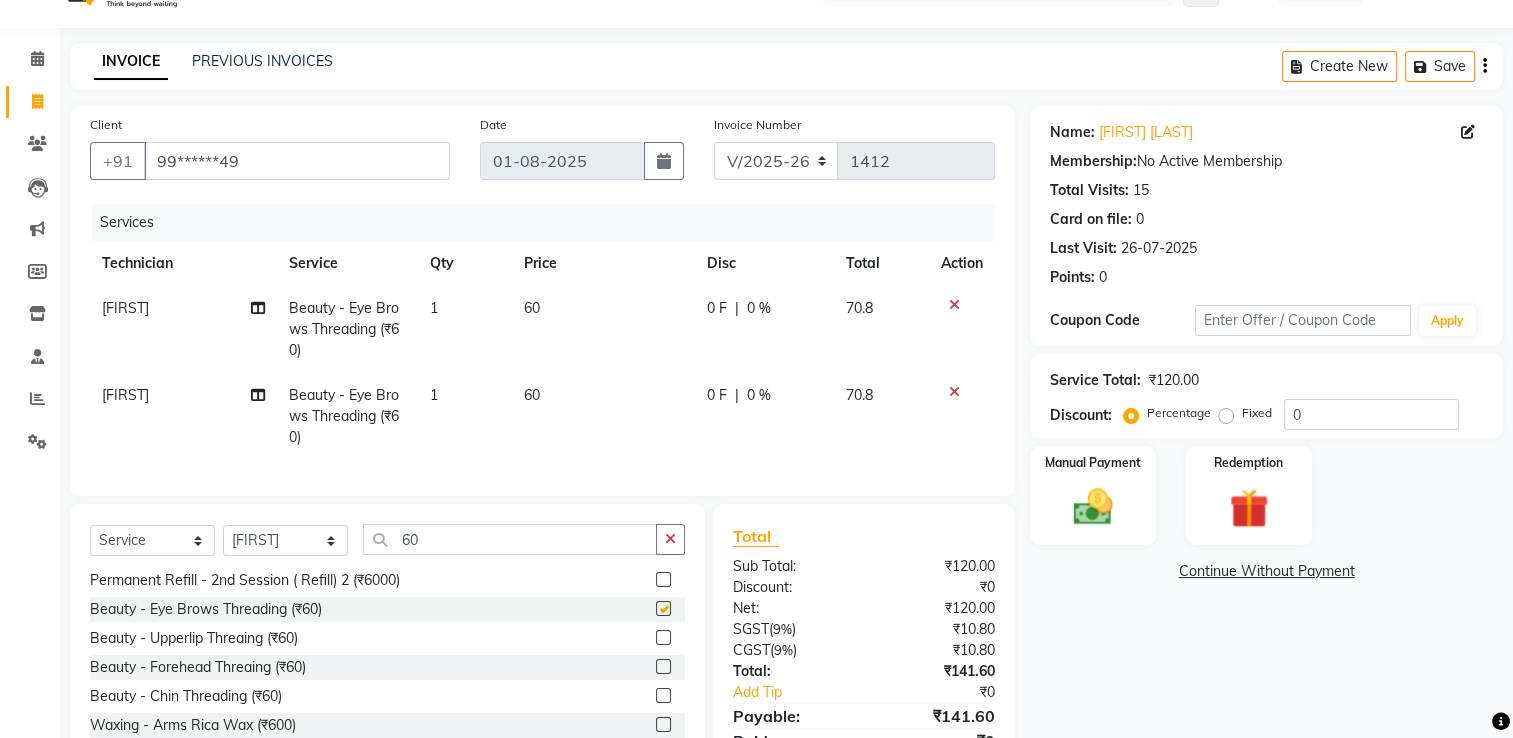 checkbox on "false" 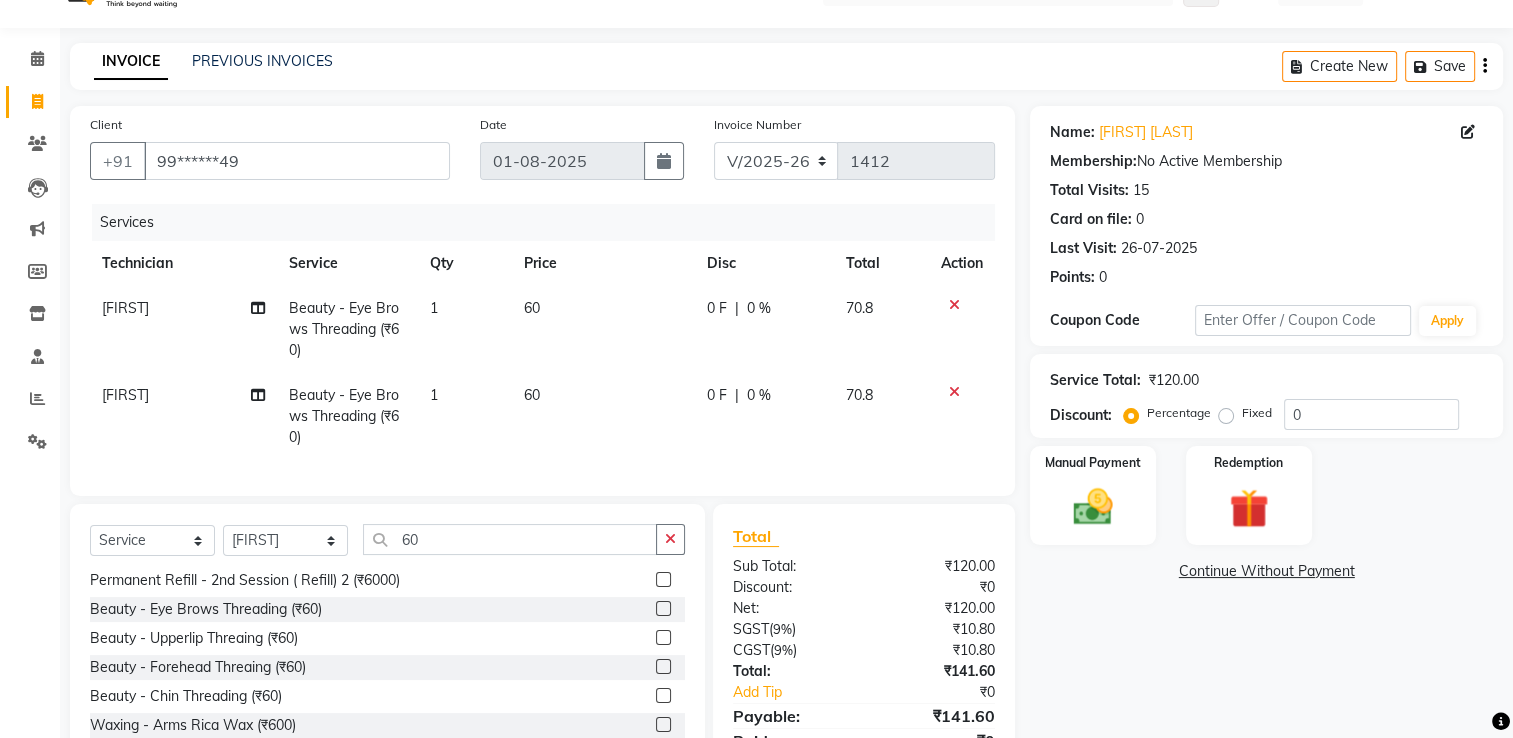 click 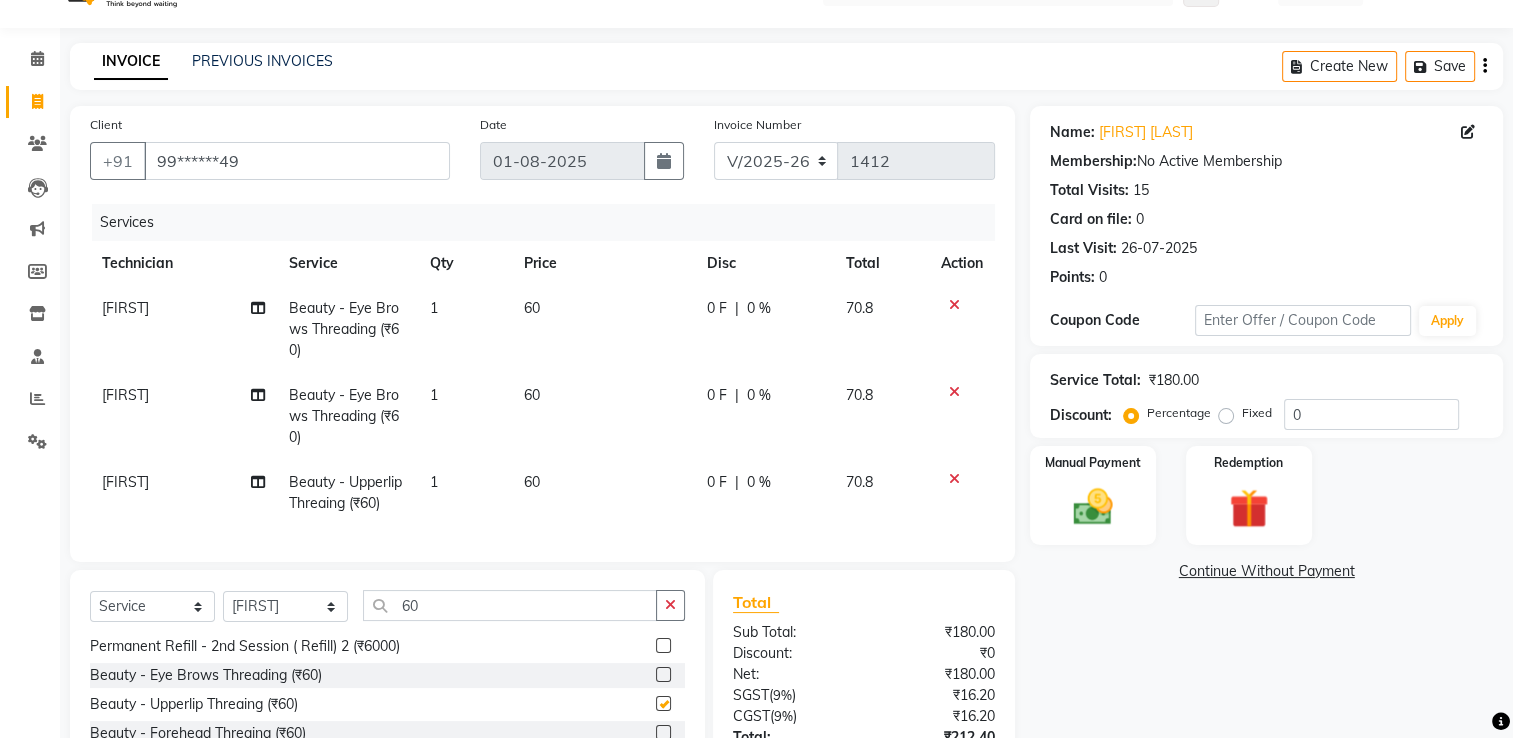 checkbox on "false" 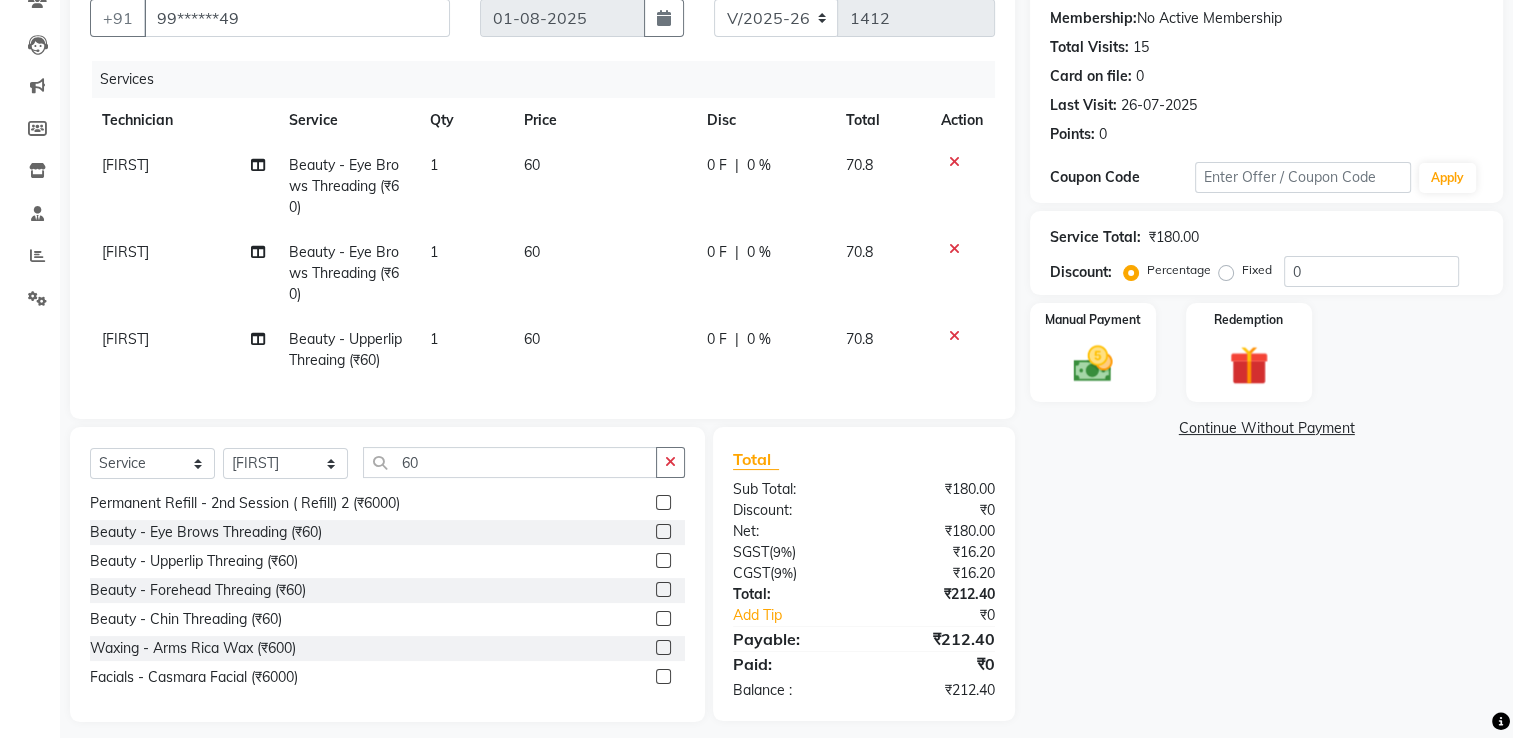 scroll, scrollTop: 188, scrollLeft: 0, axis: vertical 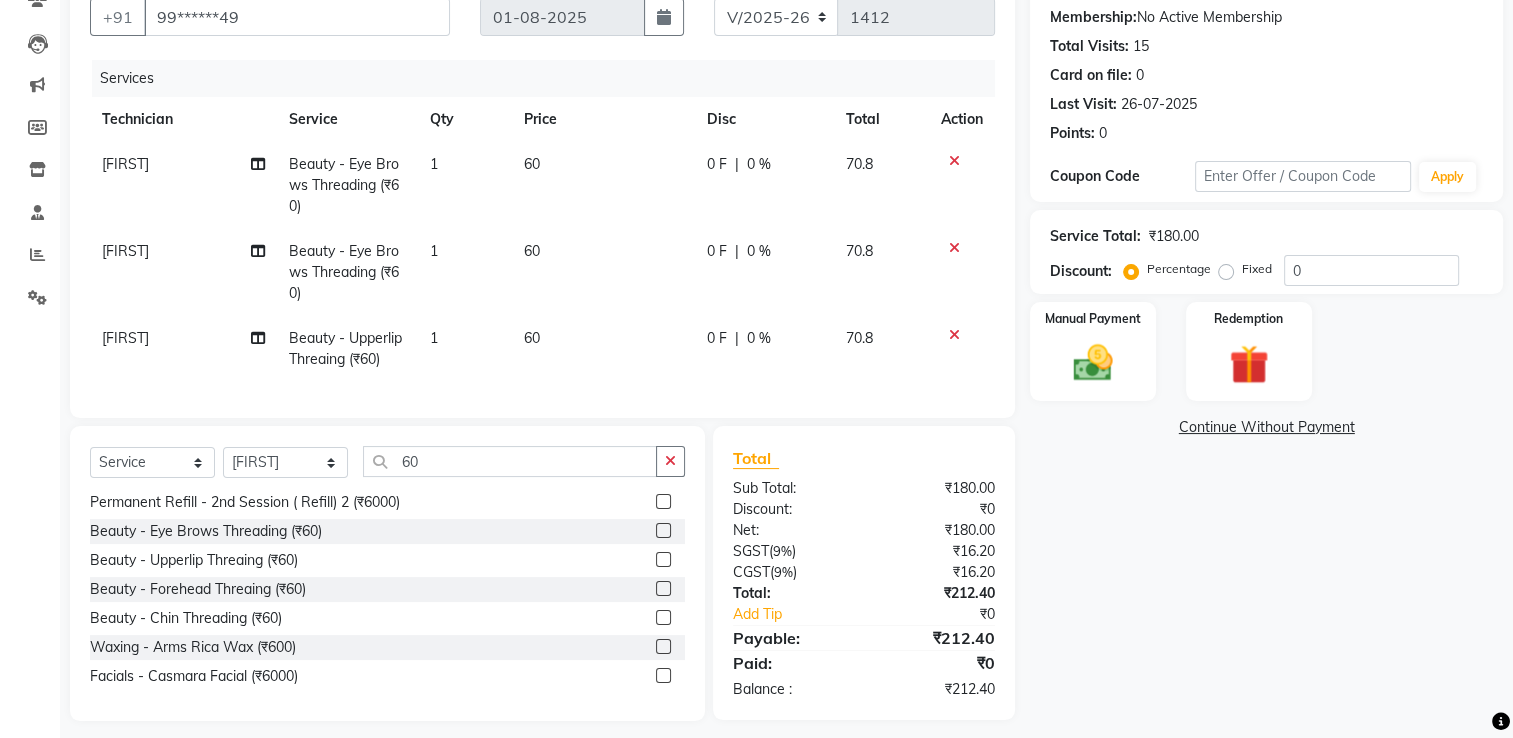 click 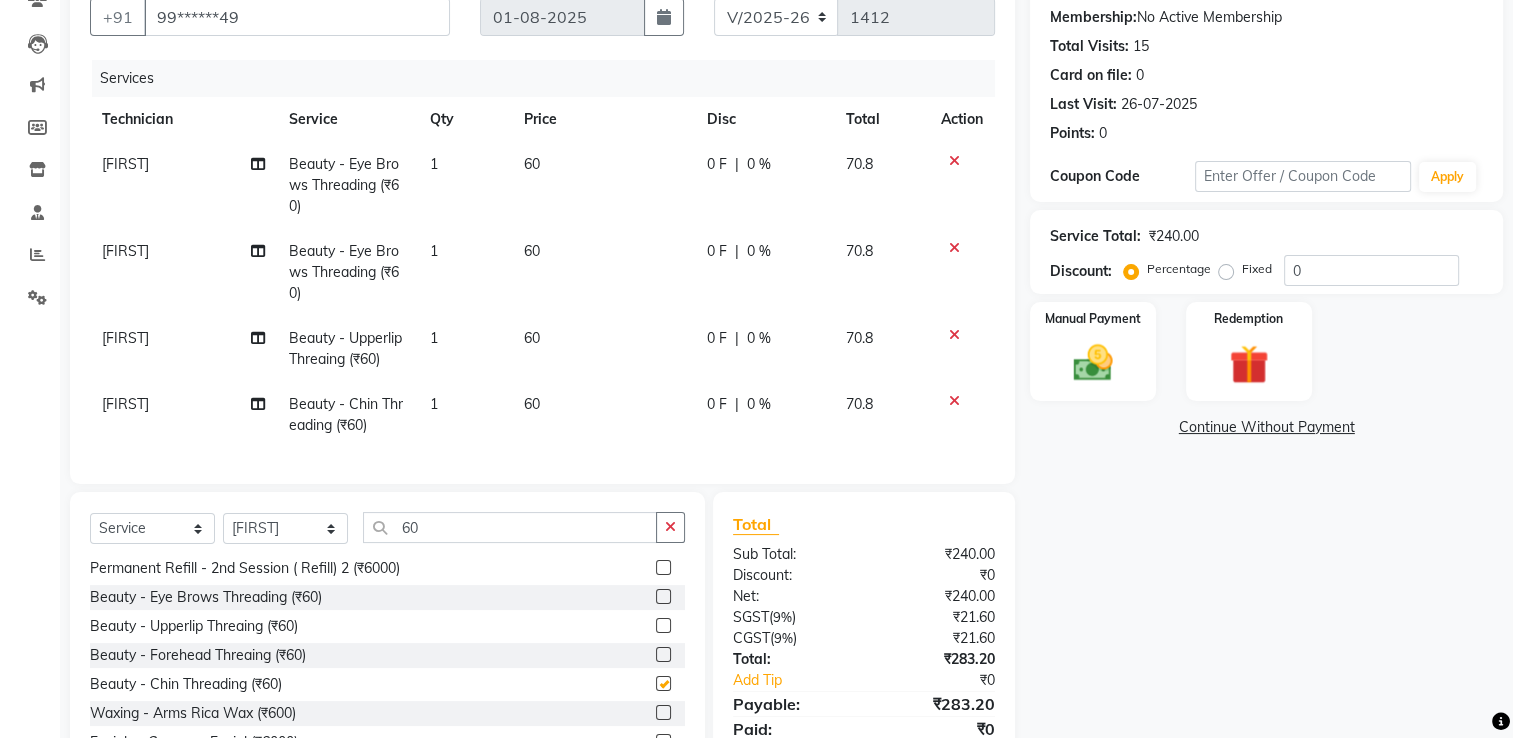 checkbox on "false" 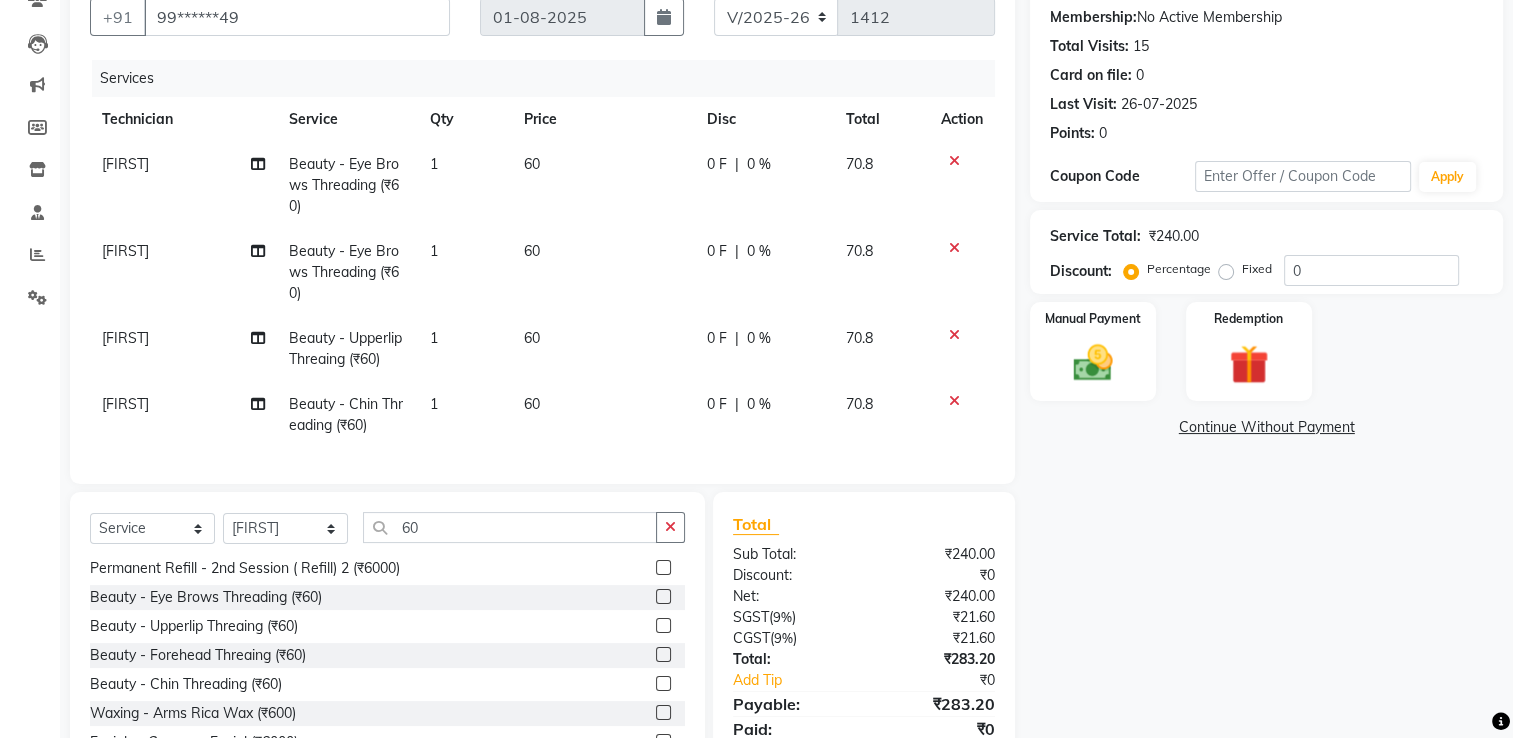 scroll, scrollTop: 282, scrollLeft: 0, axis: vertical 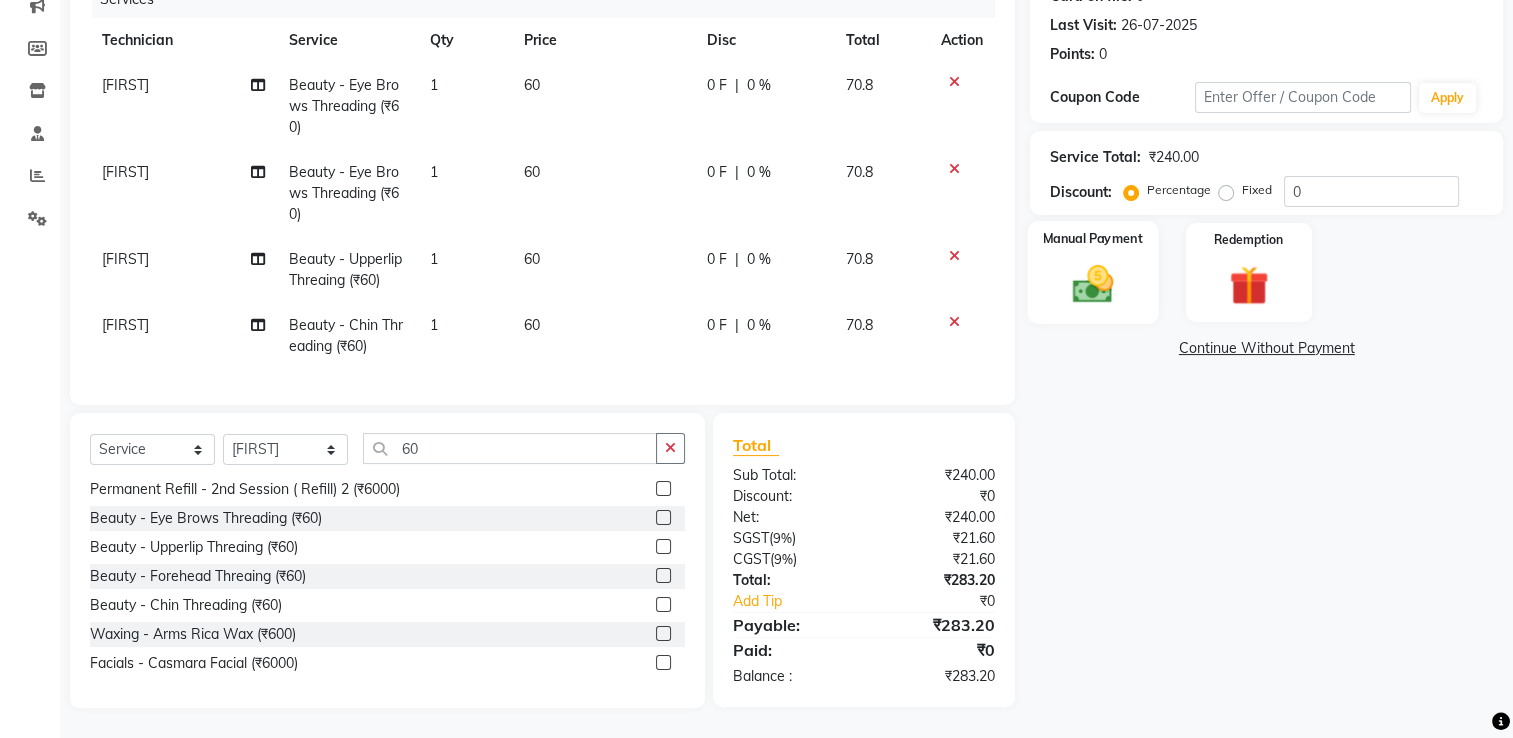 click 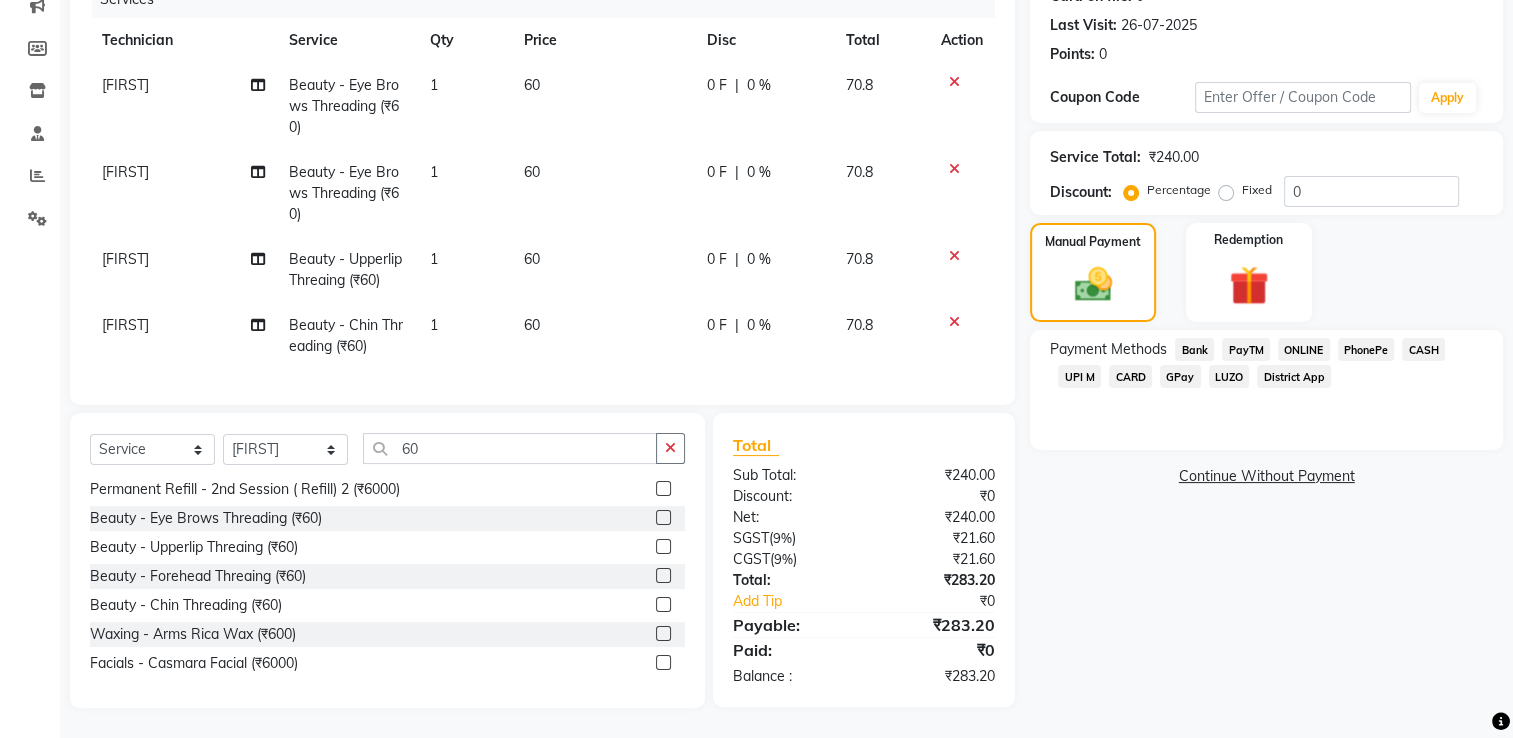 click on "CASH" 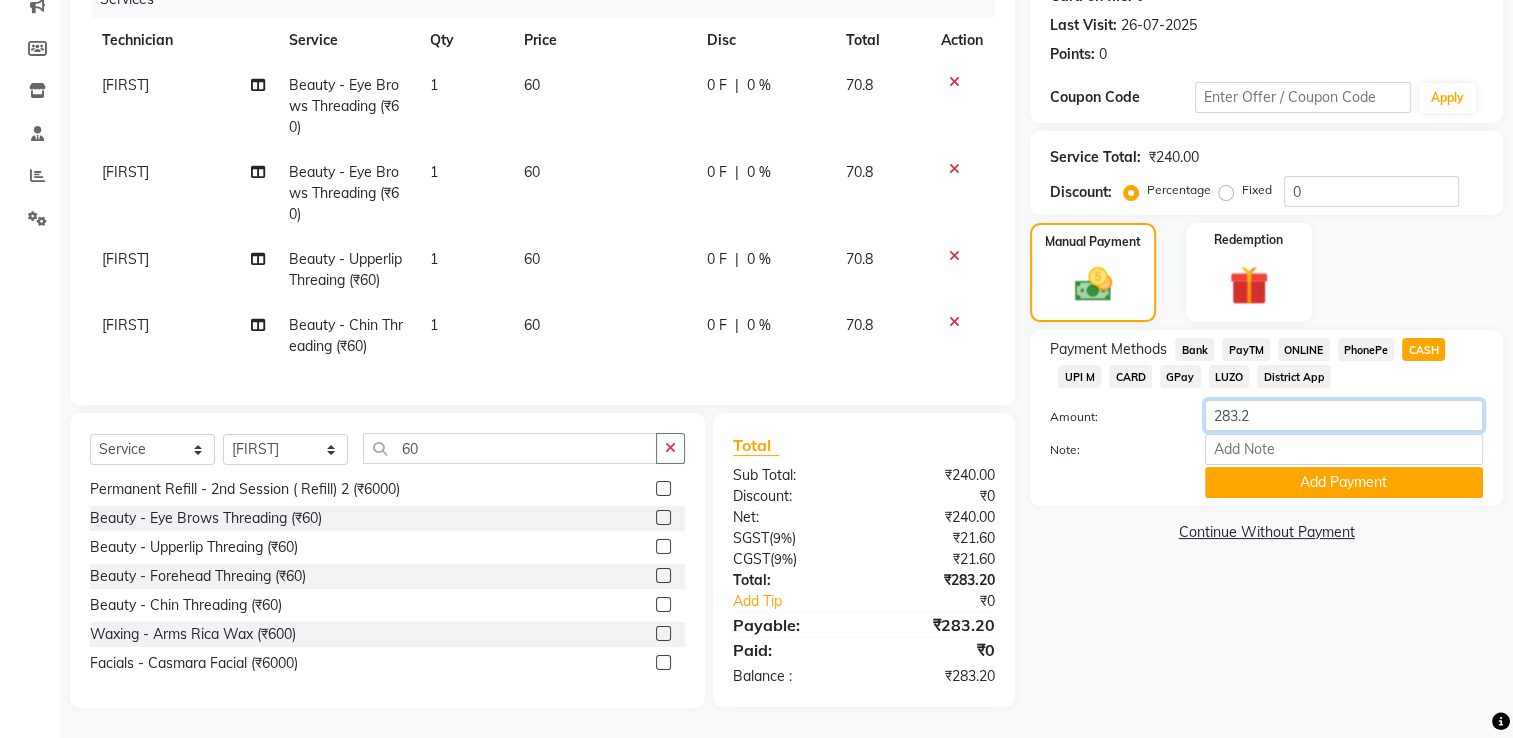 click on "283.2" 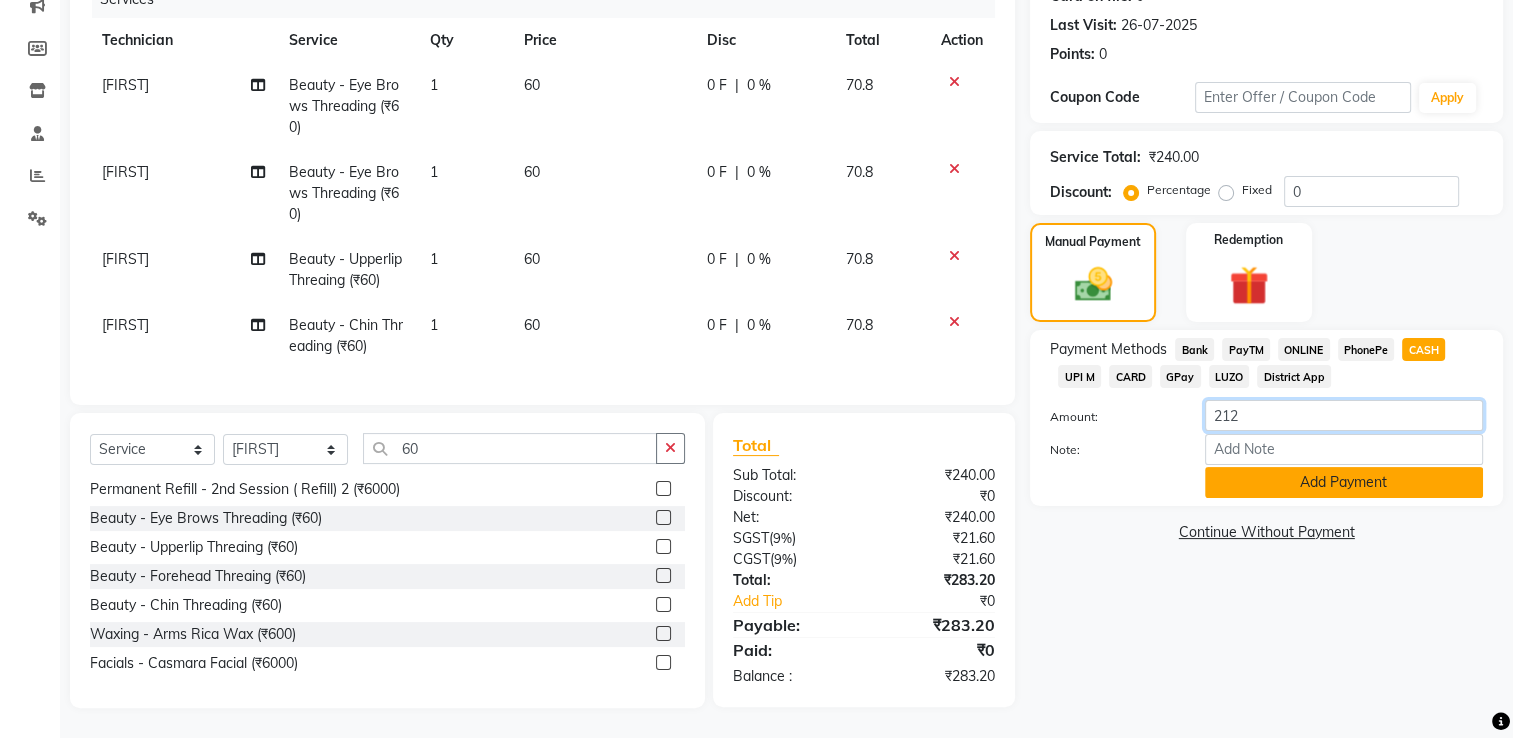 type on "212" 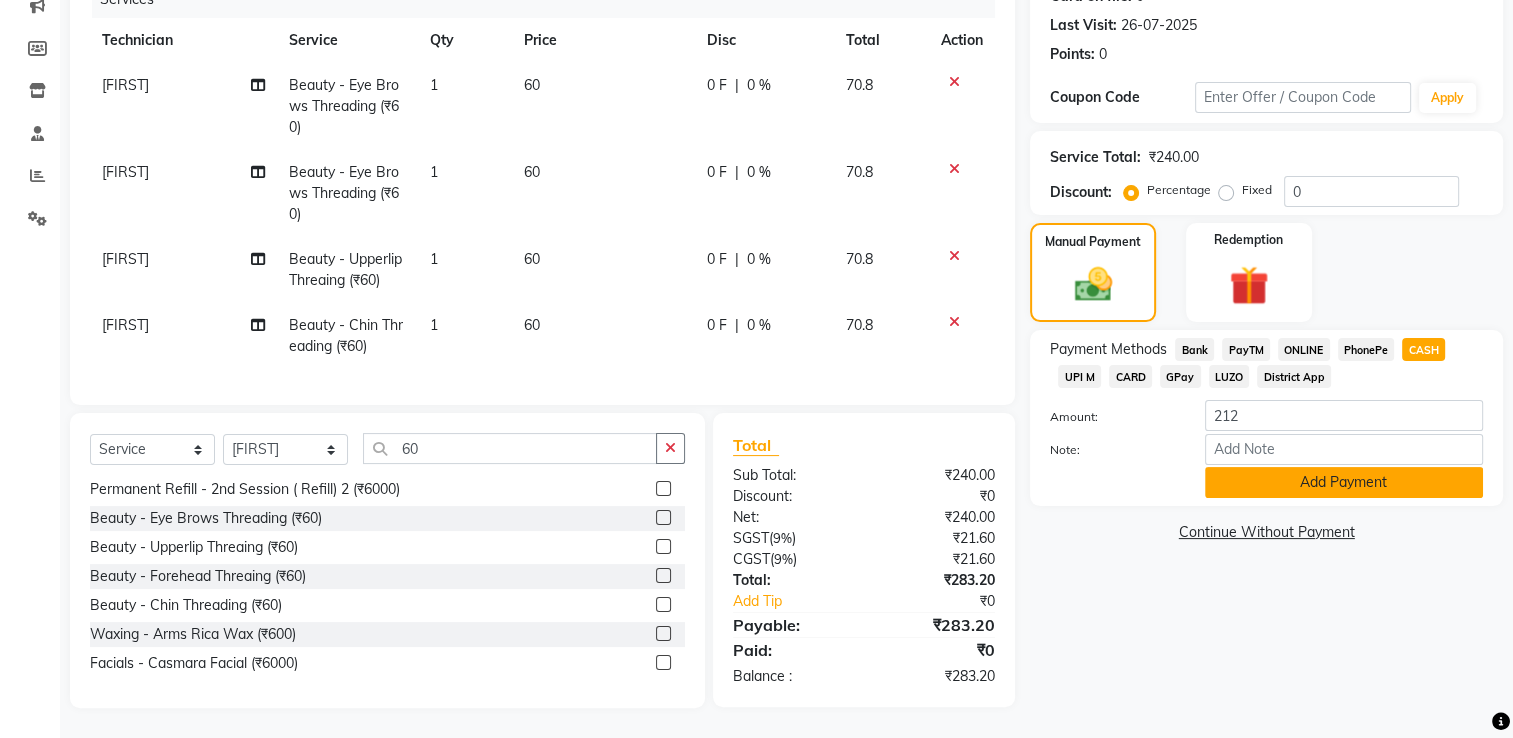 click on "Add Payment" 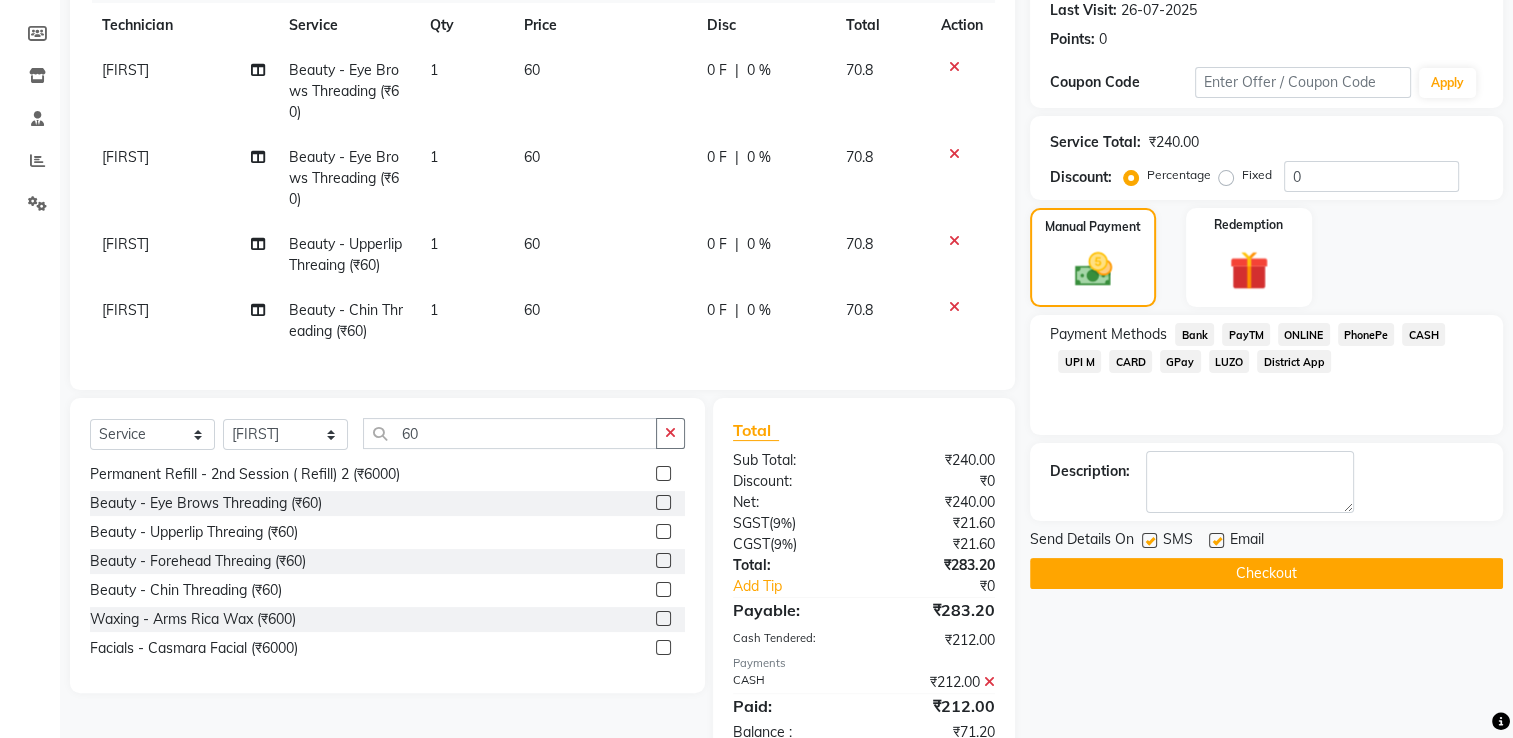 click on "UPI M" 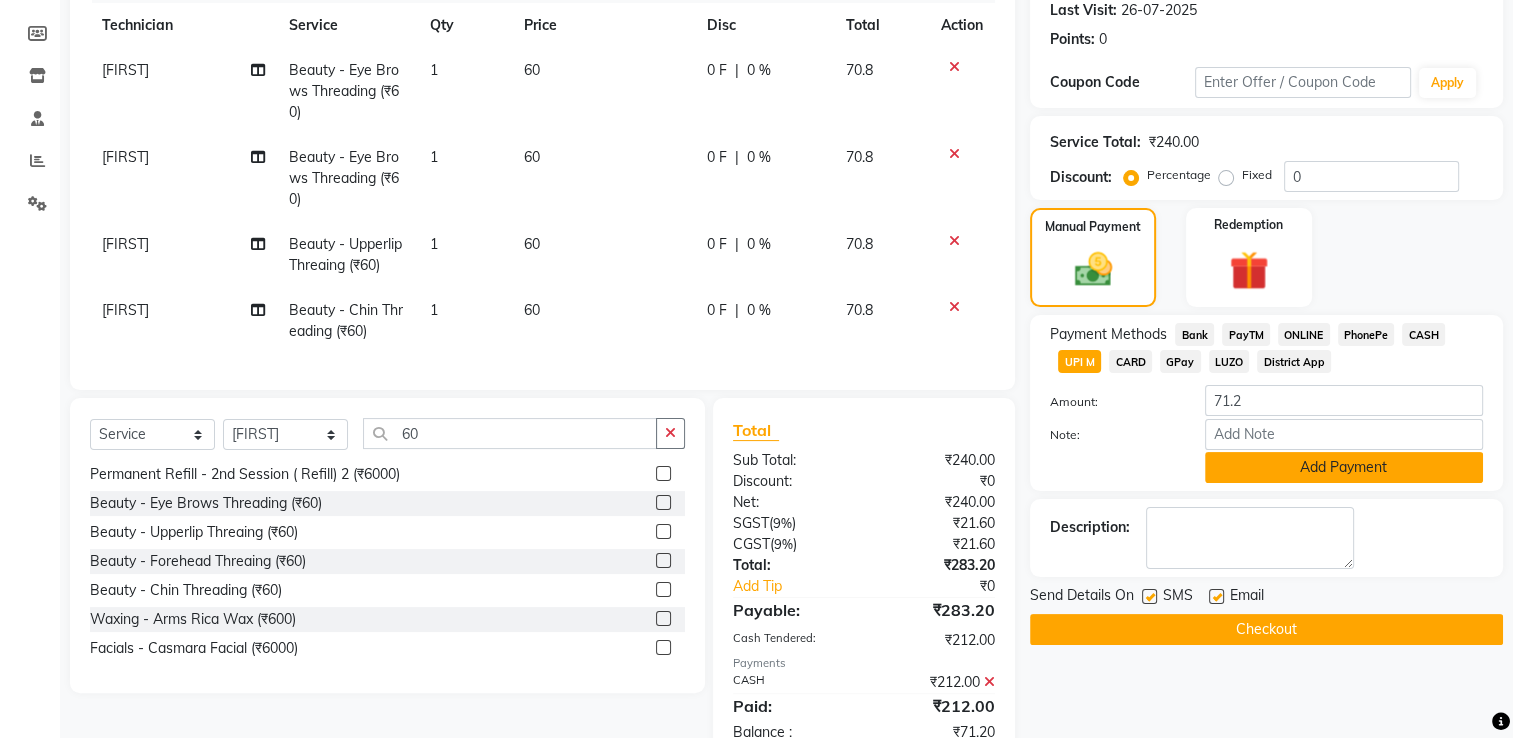 click on "Add Payment" 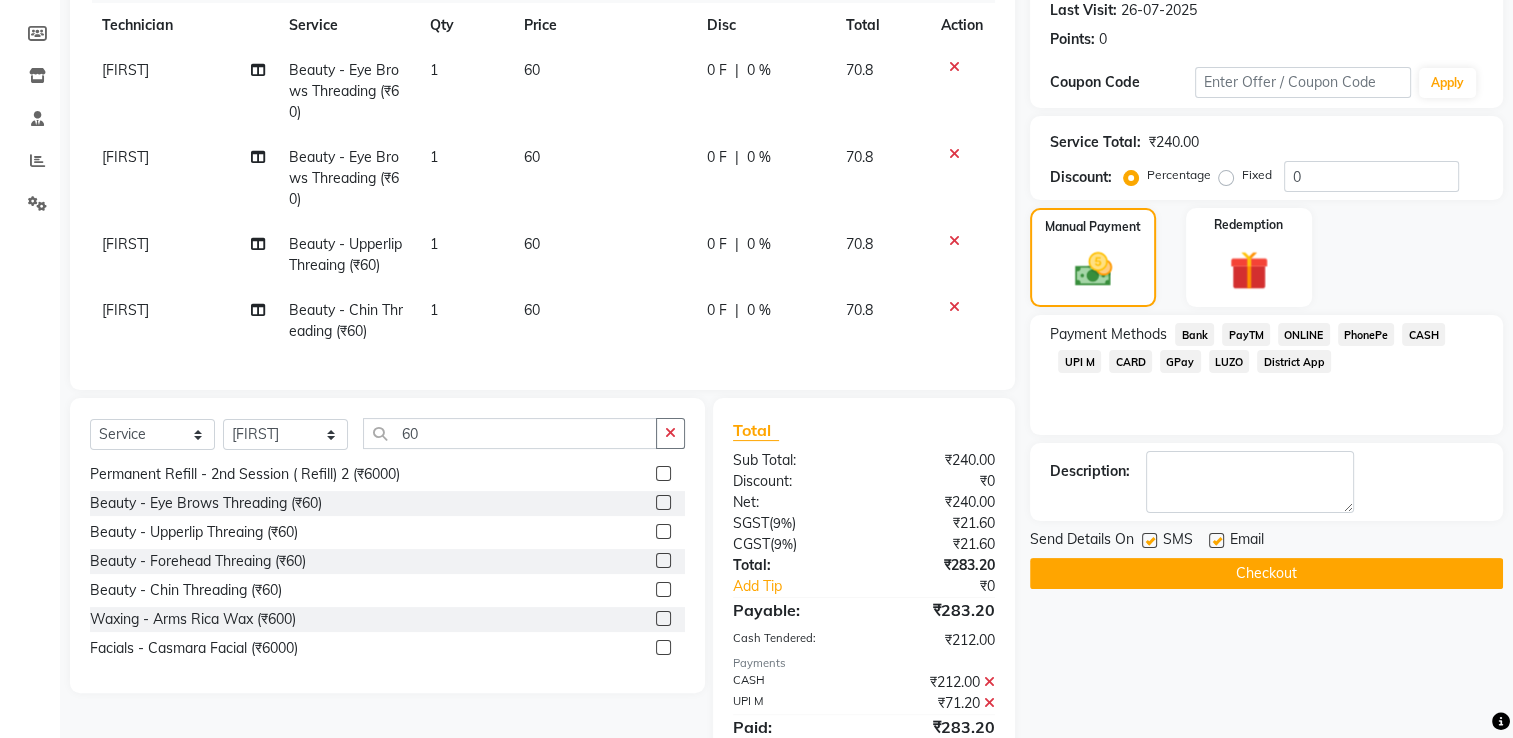 scroll, scrollTop: 373, scrollLeft: 0, axis: vertical 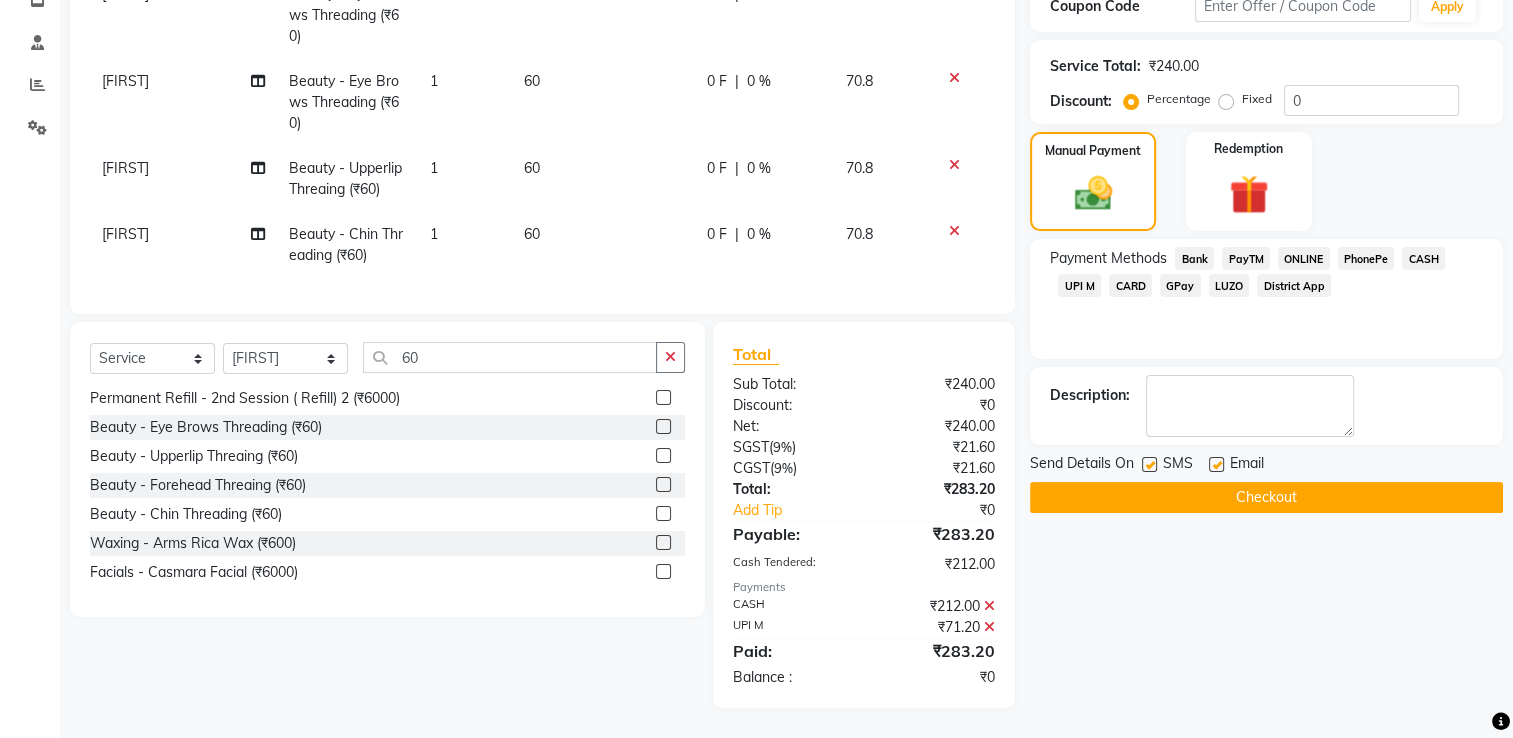 click on "Checkout" 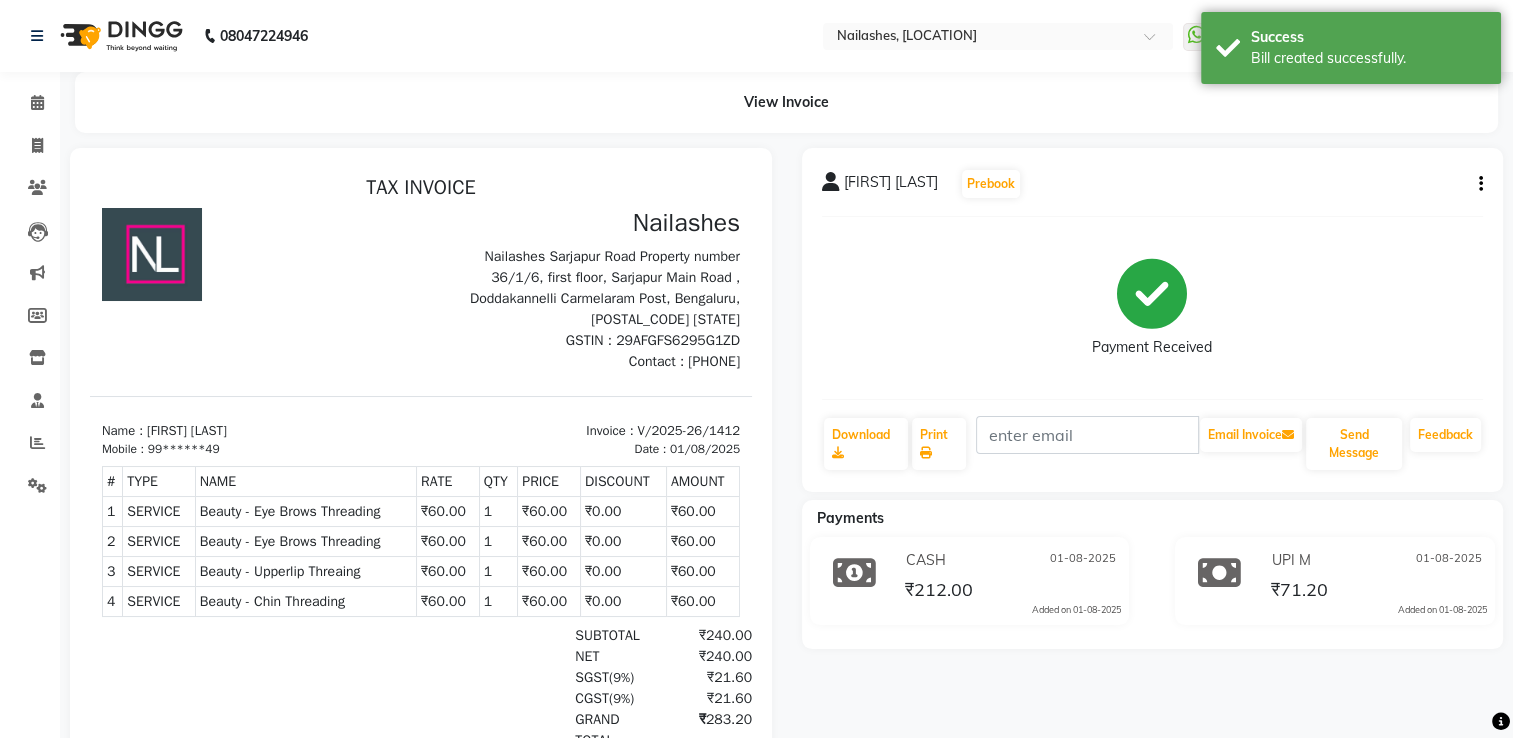 scroll, scrollTop: 0, scrollLeft: 0, axis: both 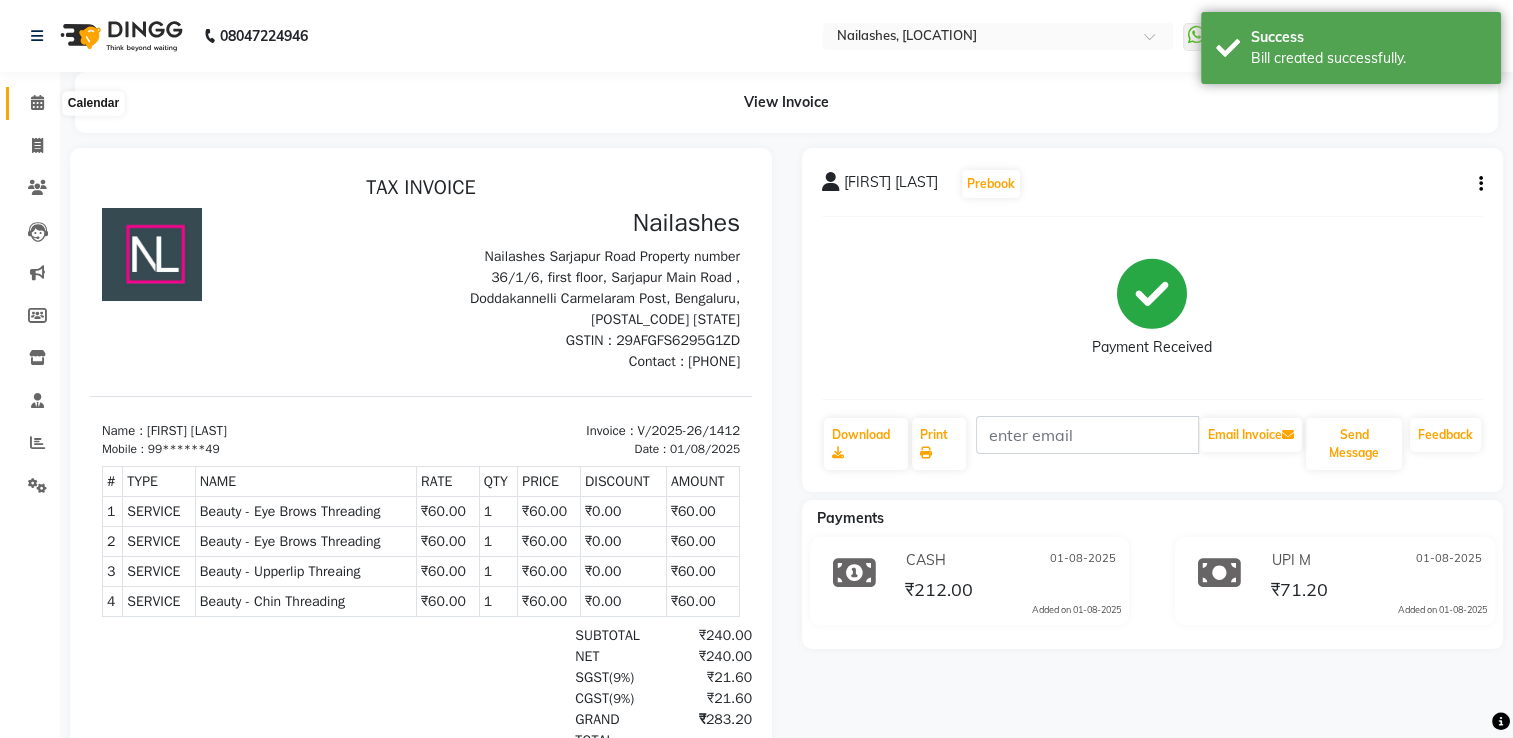 click 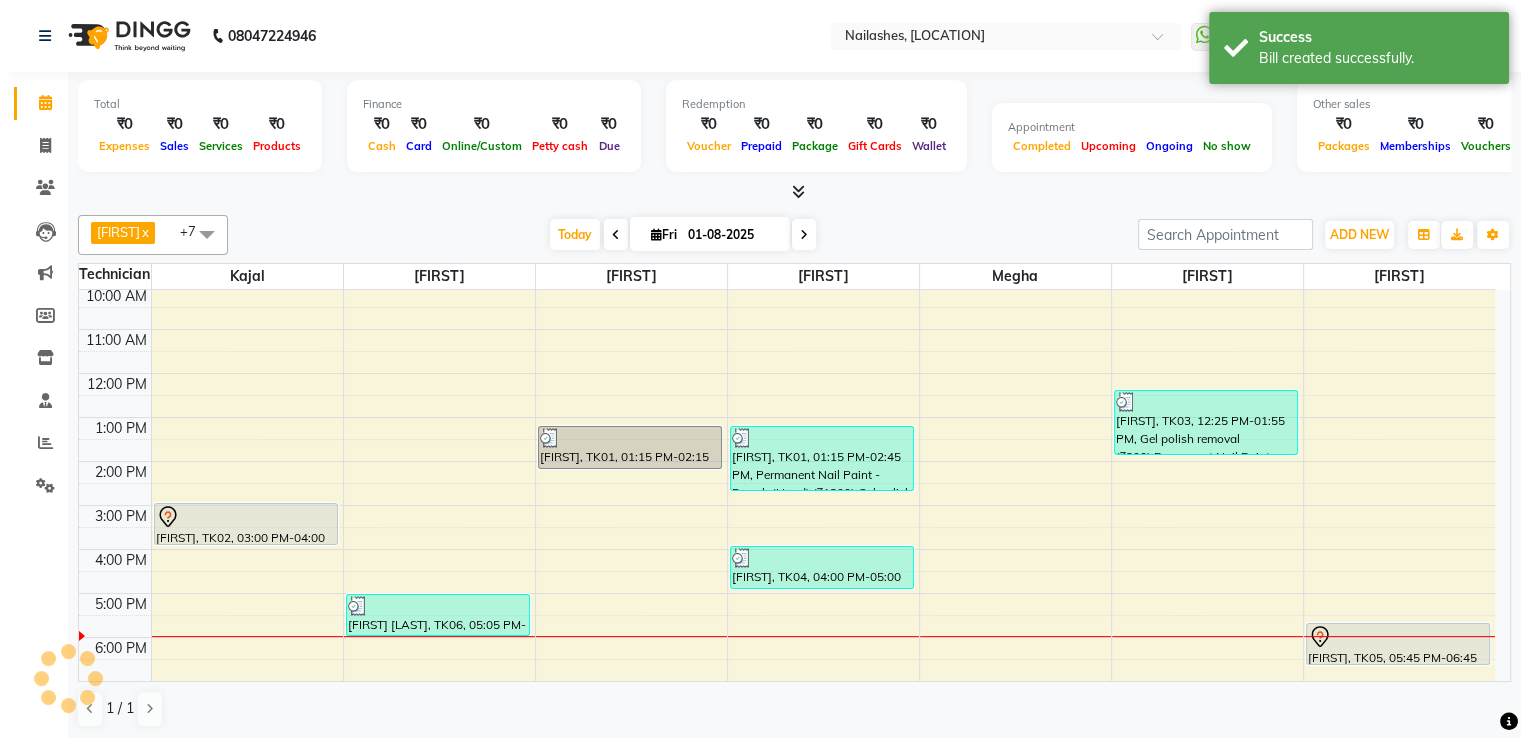 scroll, scrollTop: 0, scrollLeft: 0, axis: both 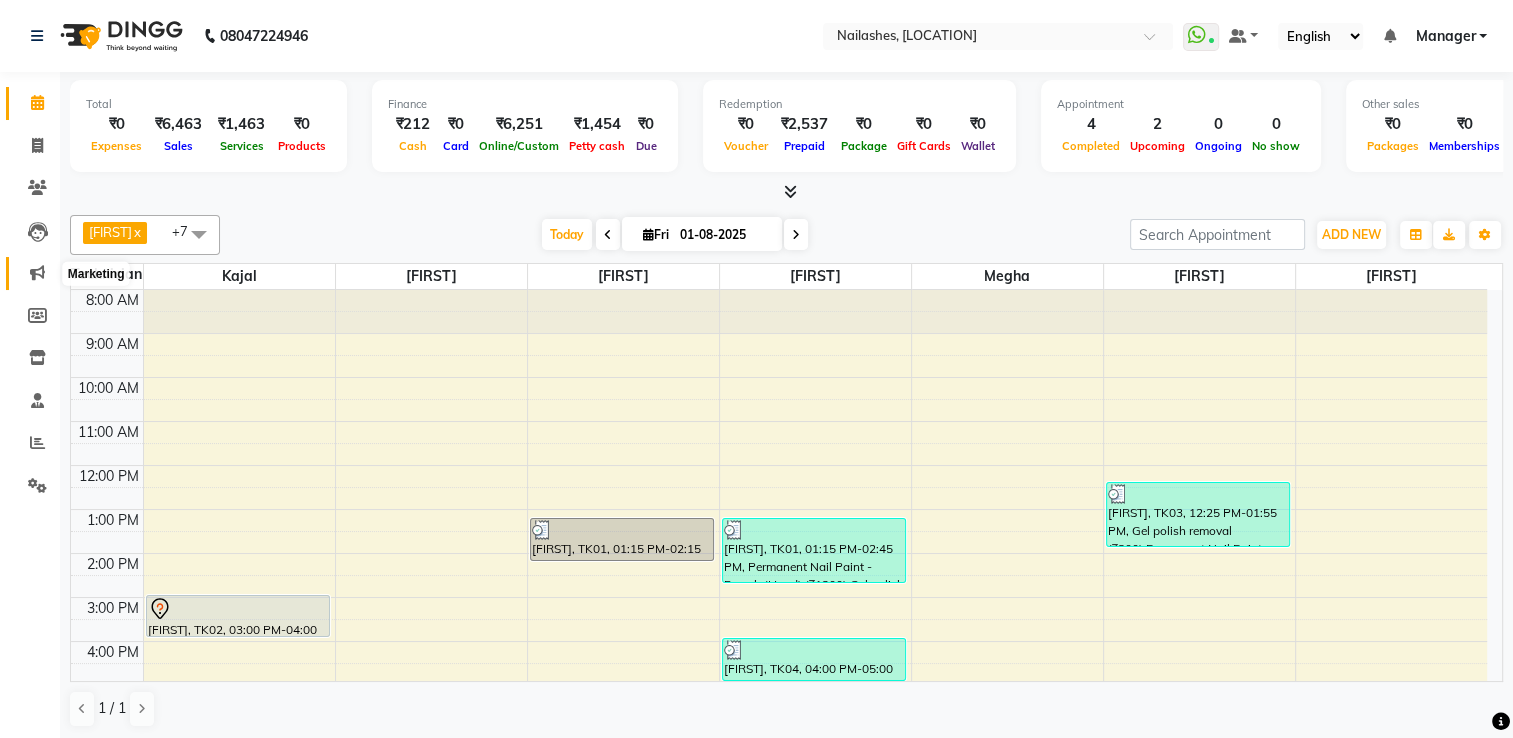 click 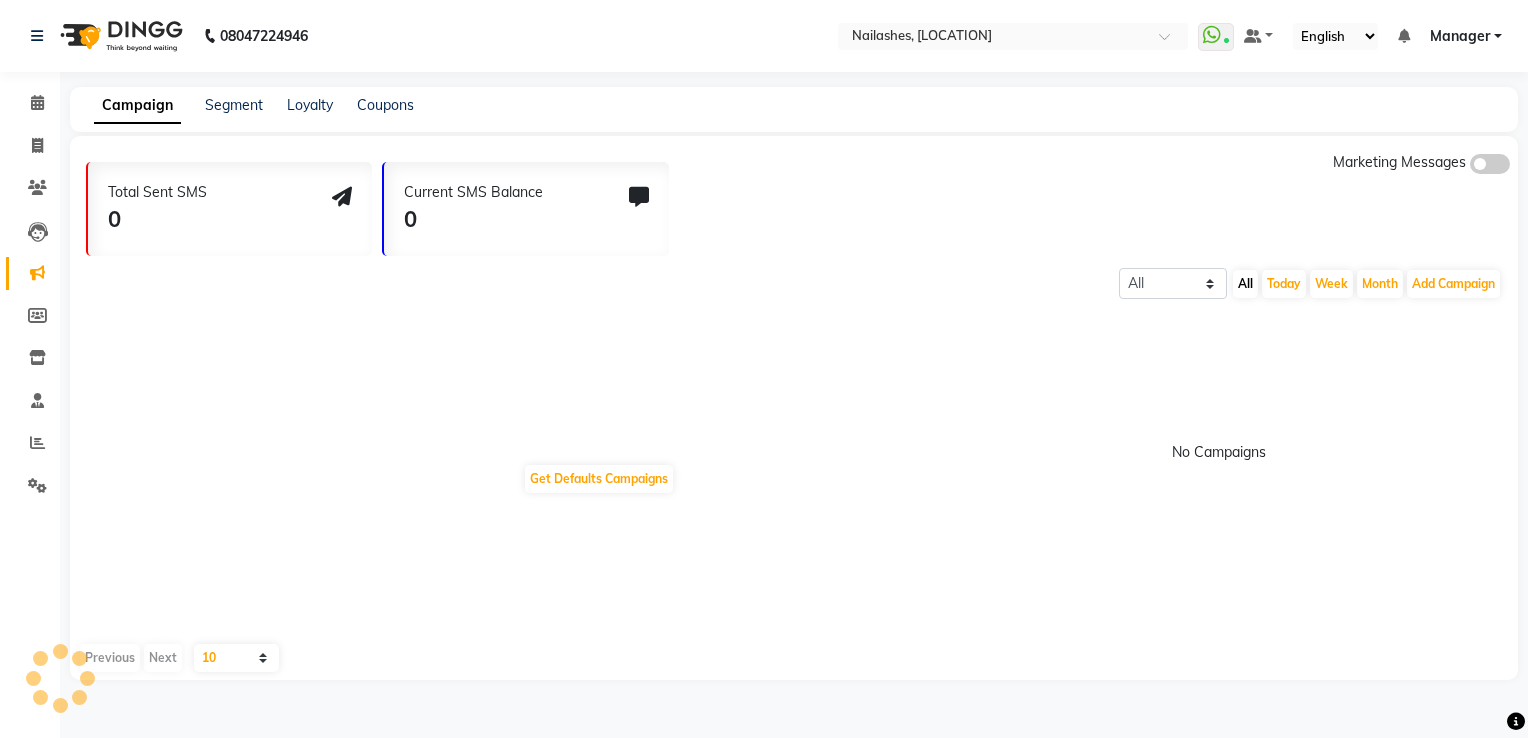 click 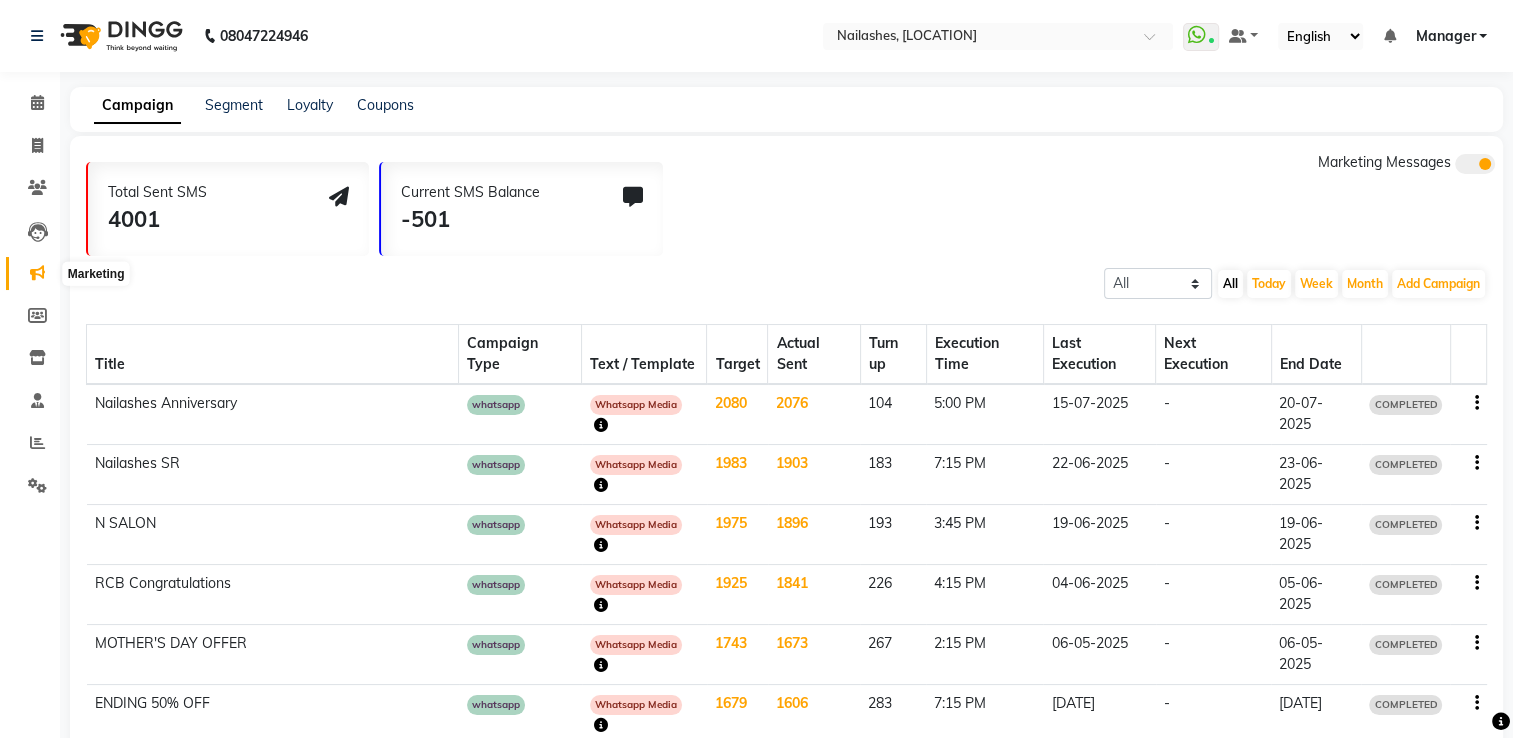 click 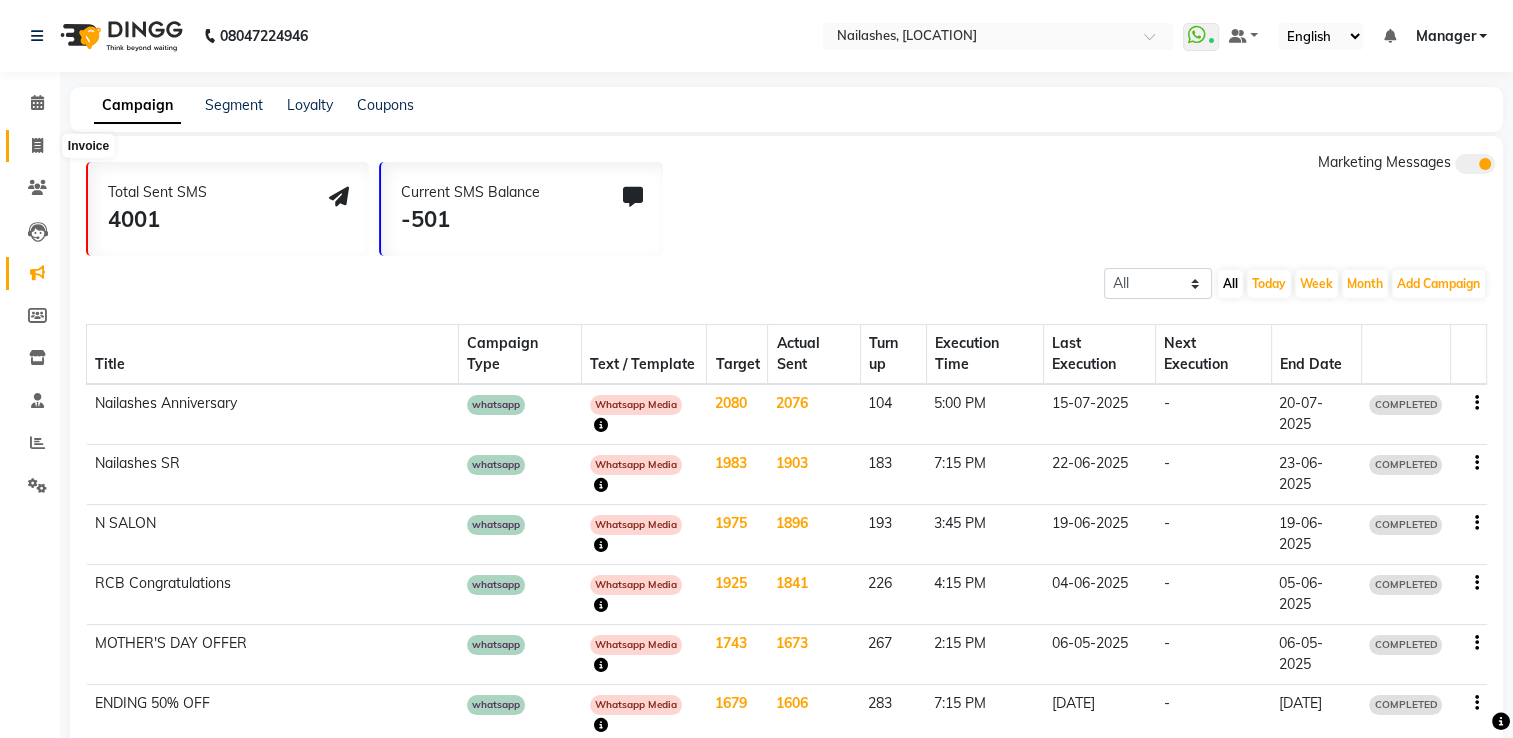click 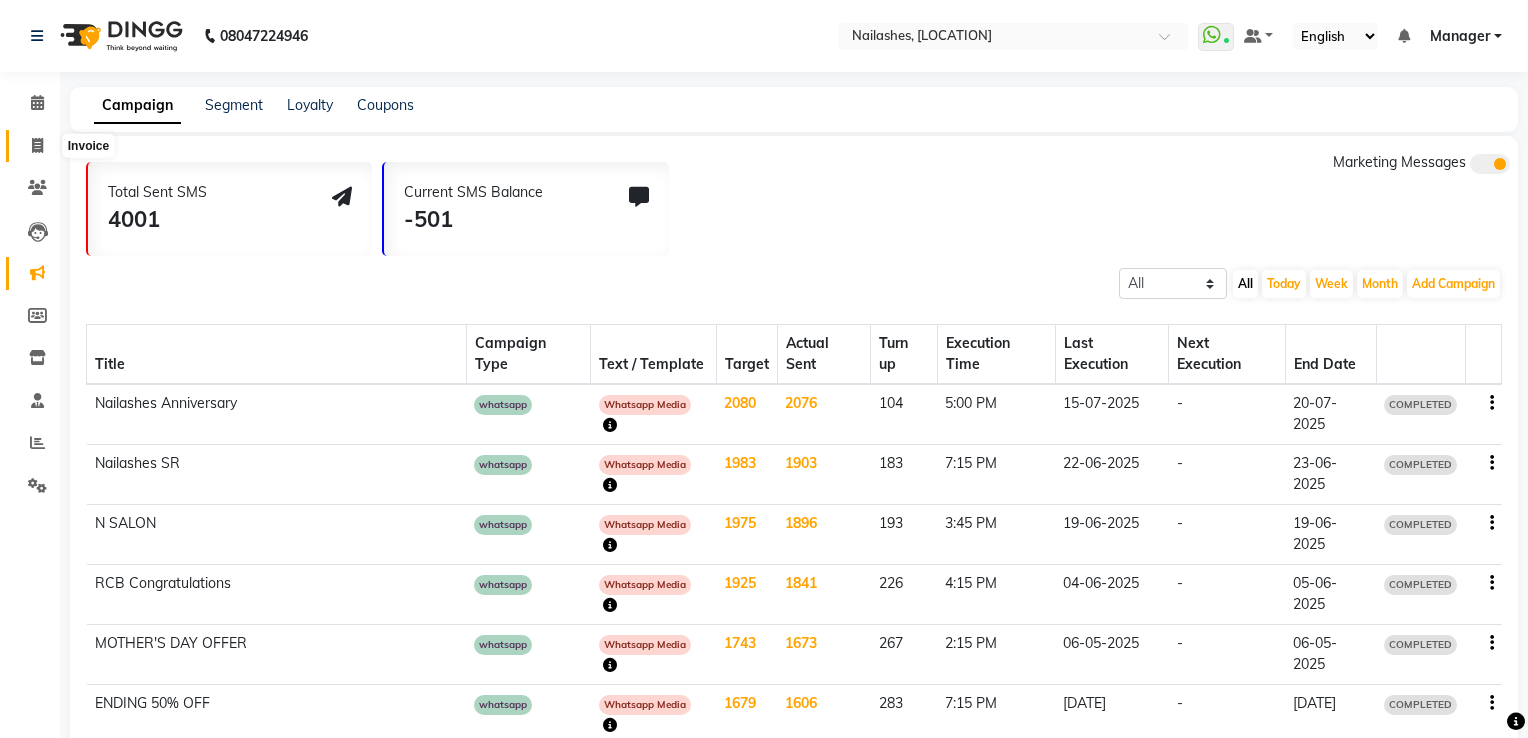 select on "service" 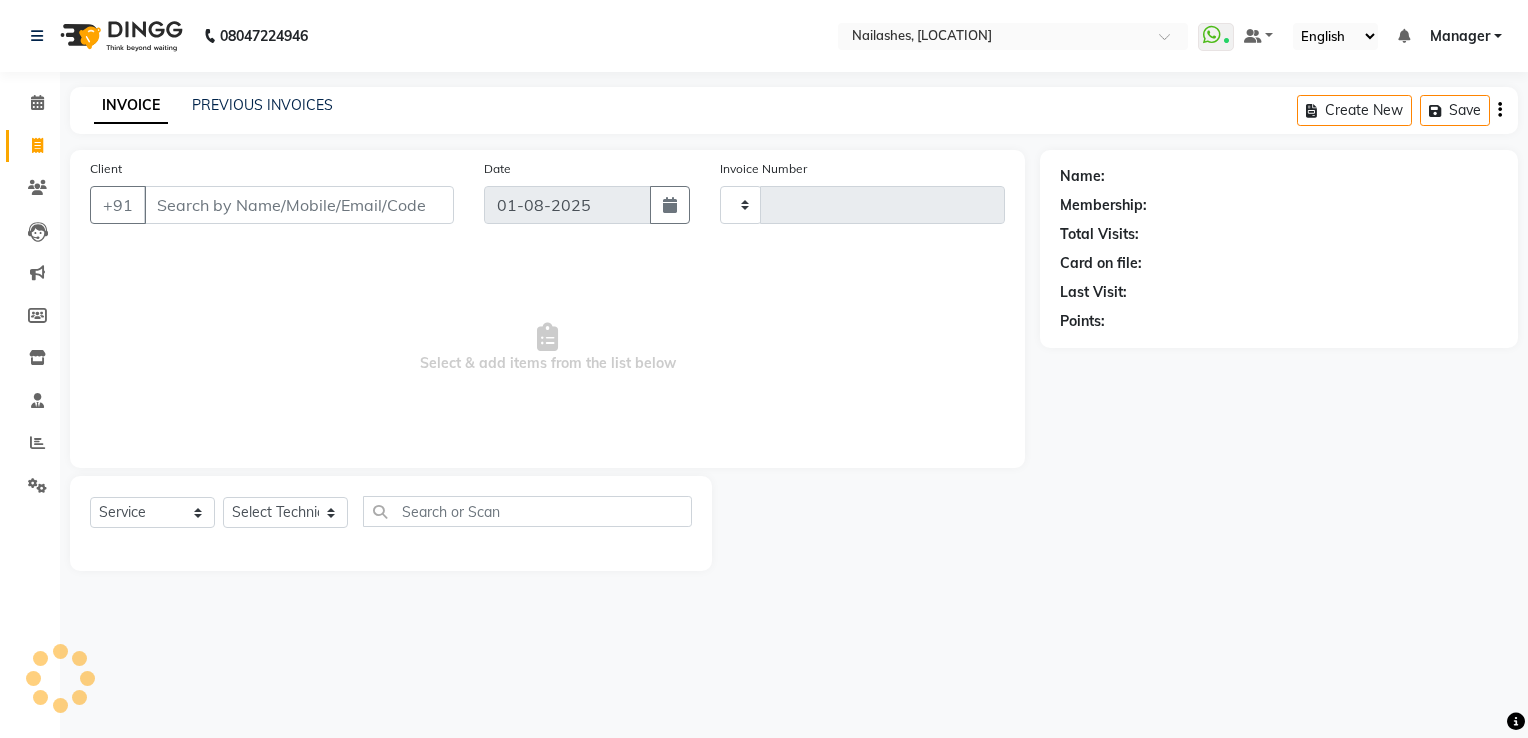 type on "1413" 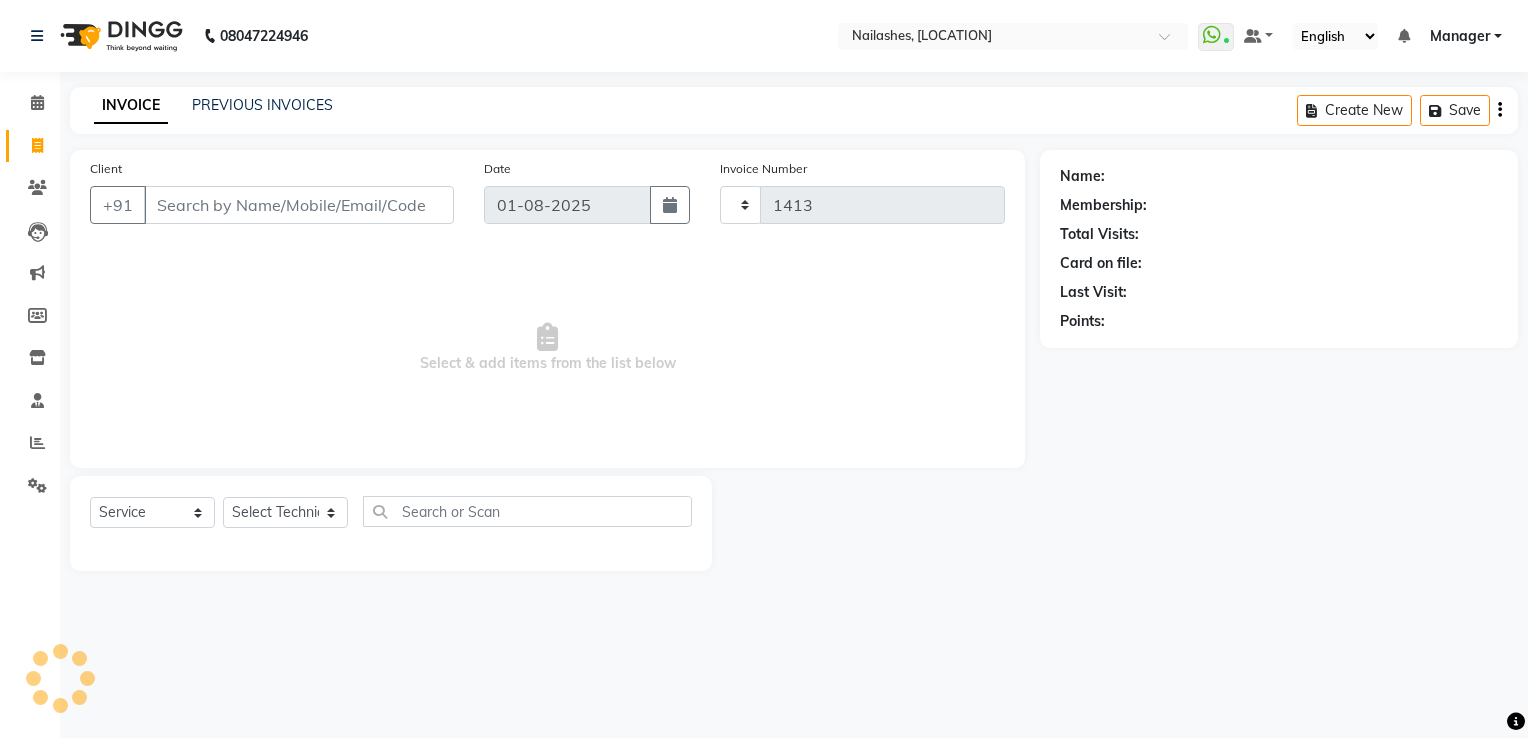 select on "6579" 